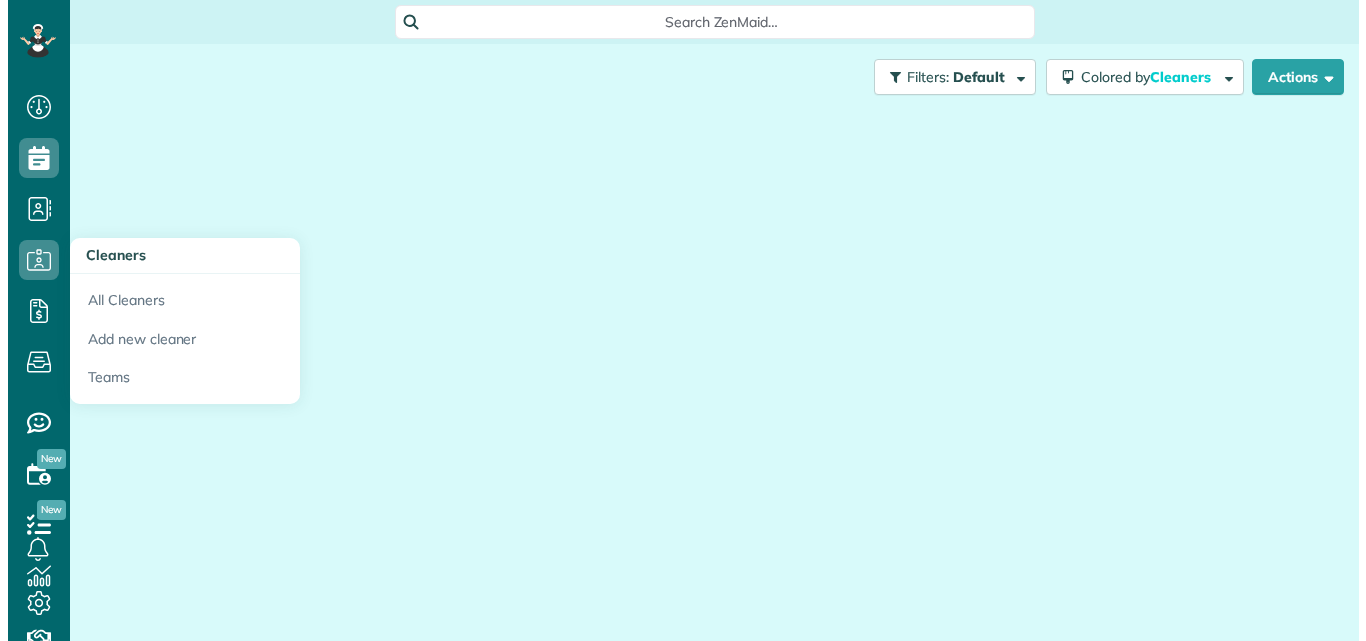 scroll, scrollTop: 0, scrollLeft: 0, axis: both 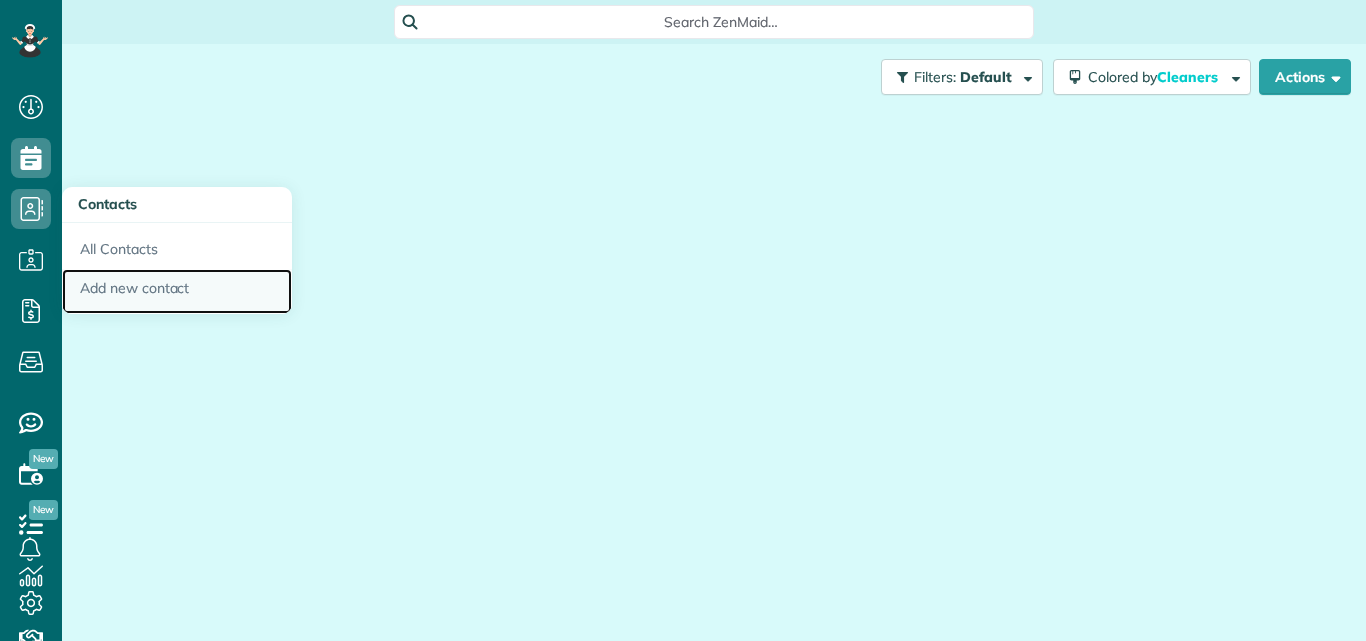 click on "Add new contact" at bounding box center (177, 292) 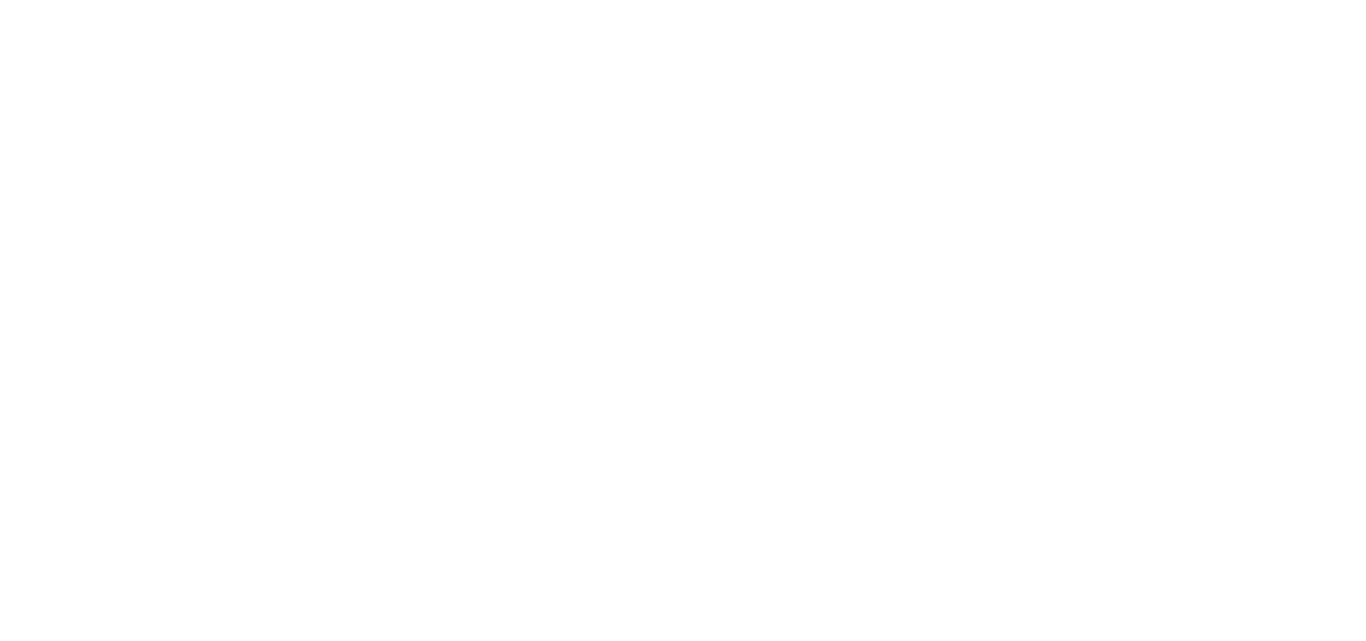 scroll, scrollTop: 0, scrollLeft: 0, axis: both 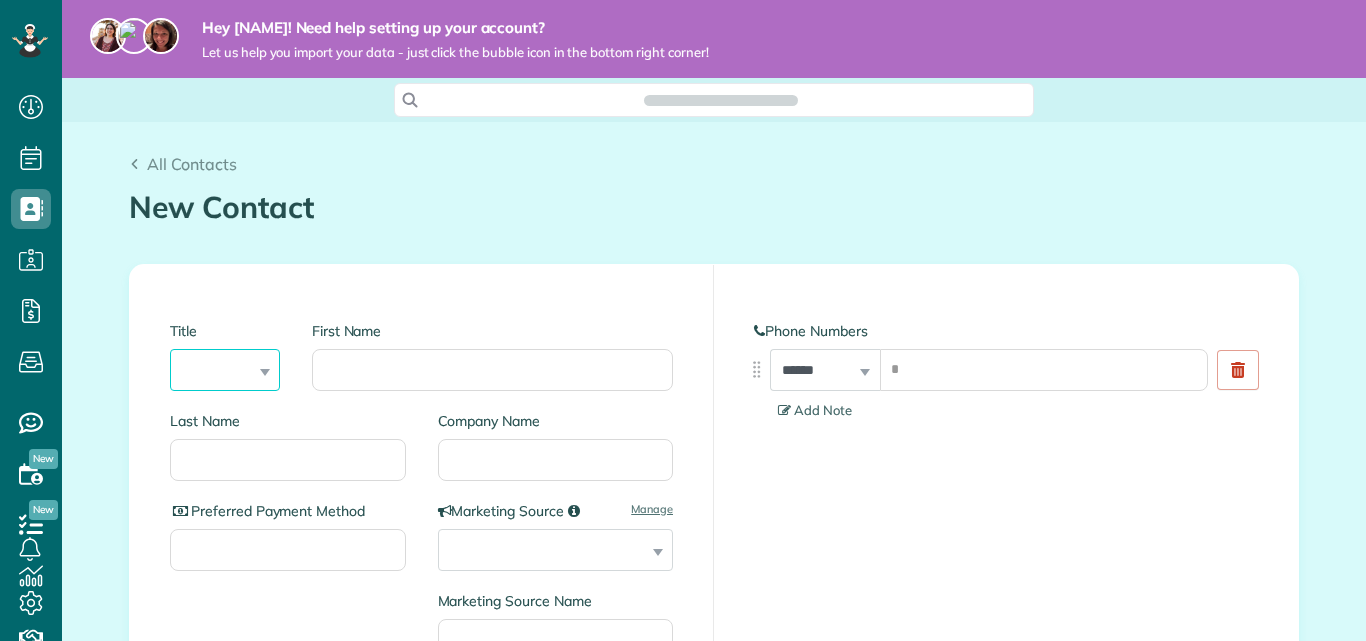 click on "***
****
***
***" at bounding box center (225, 370) 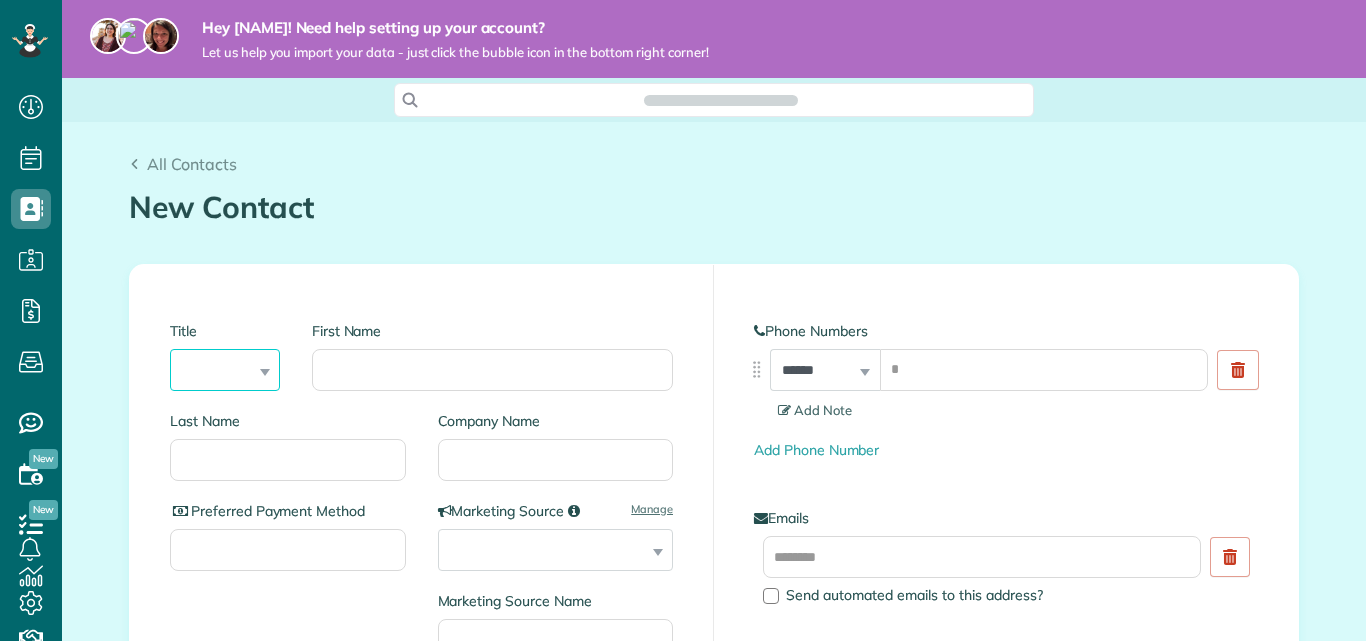 select on "***" 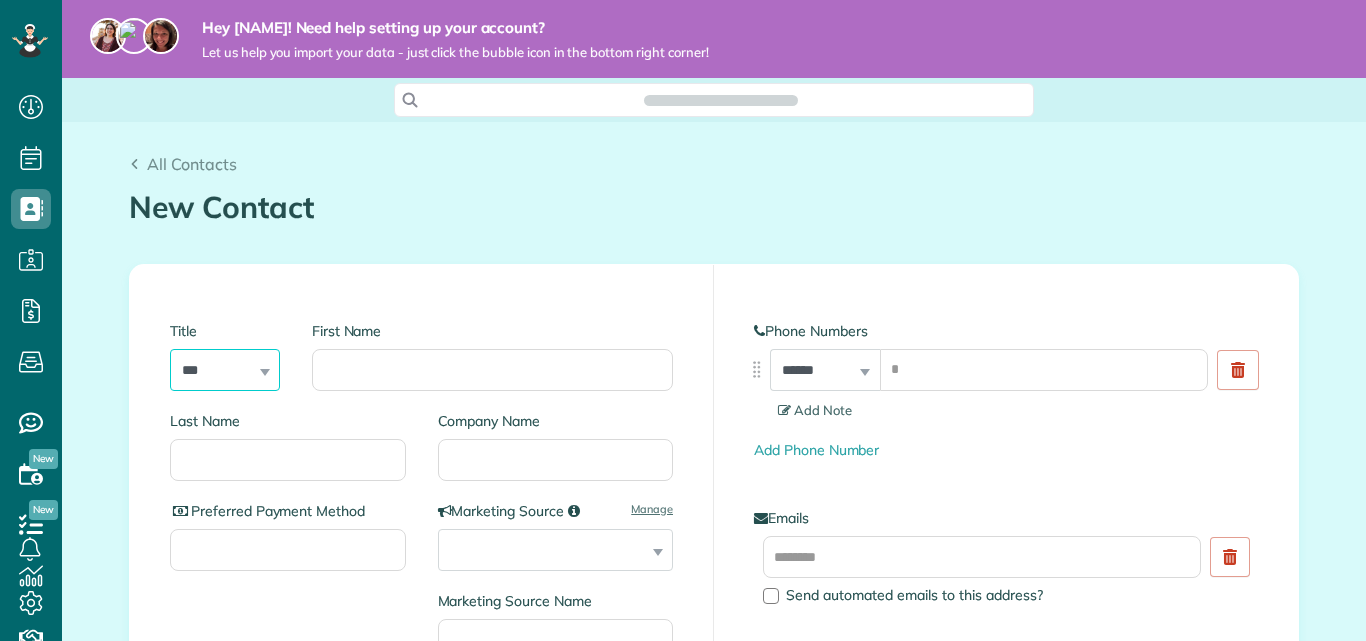 click on "***
****
***
***" at bounding box center [225, 370] 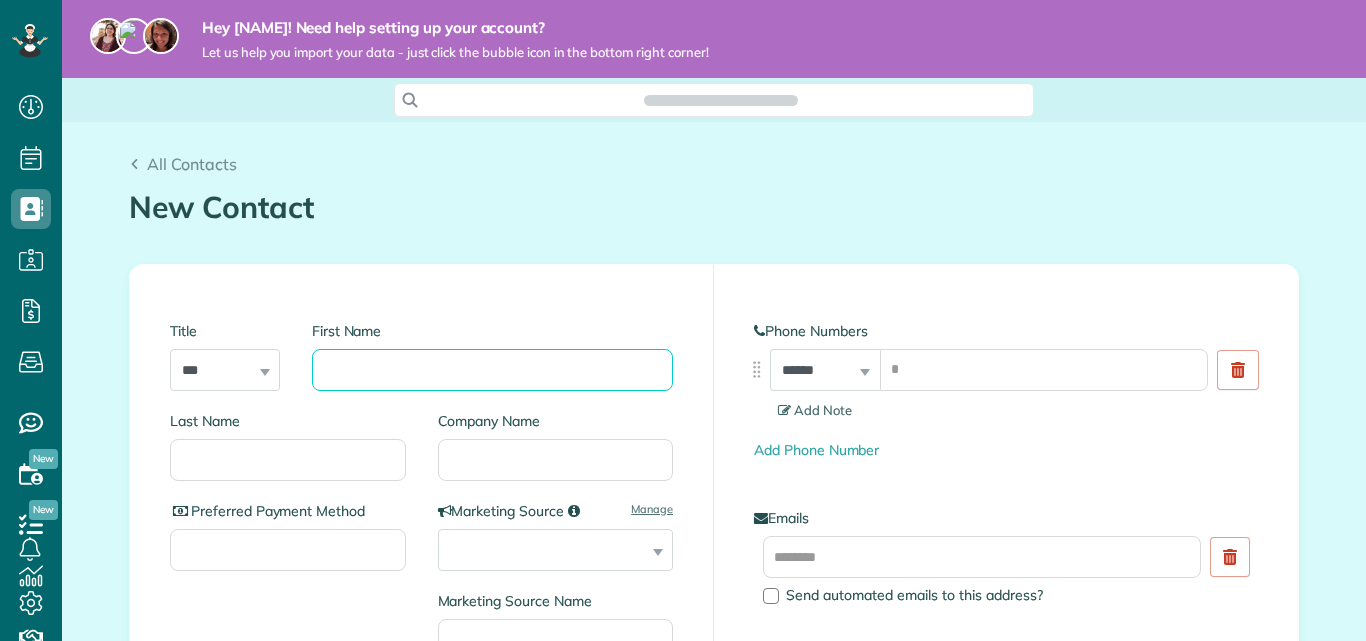 click on "First Name" at bounding box center (492, 370) 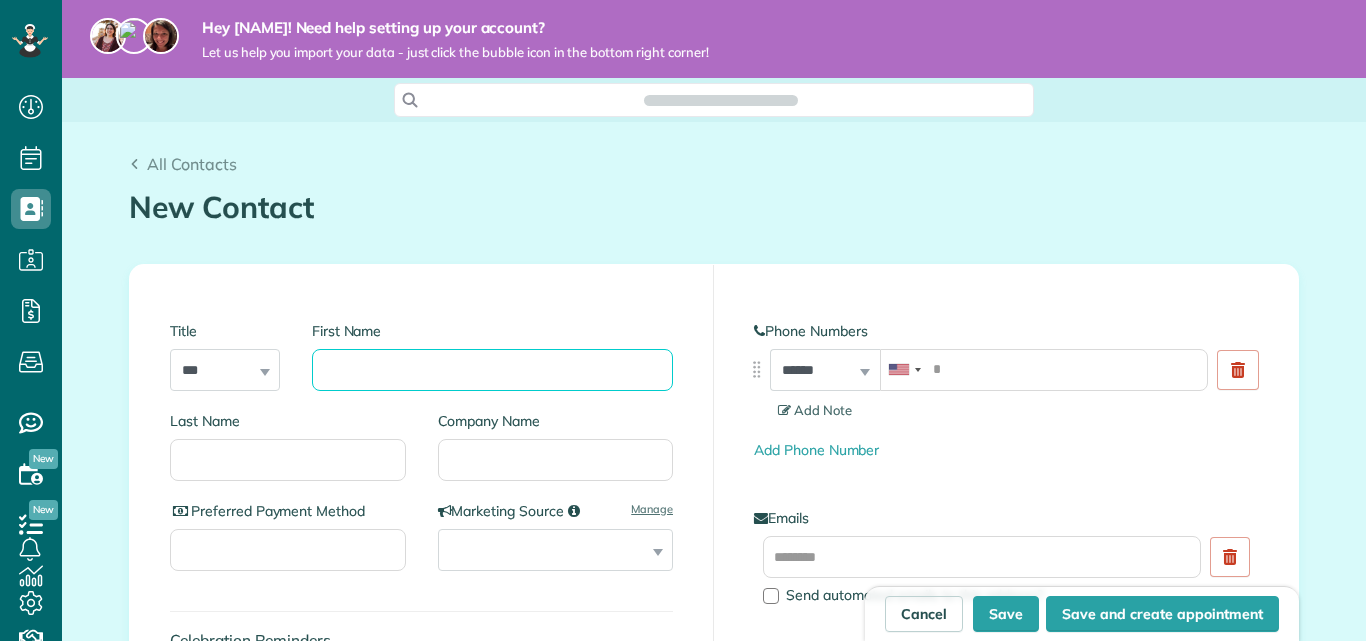 scroll, scrollTop: 9, scrollLeft: 9, axis: both 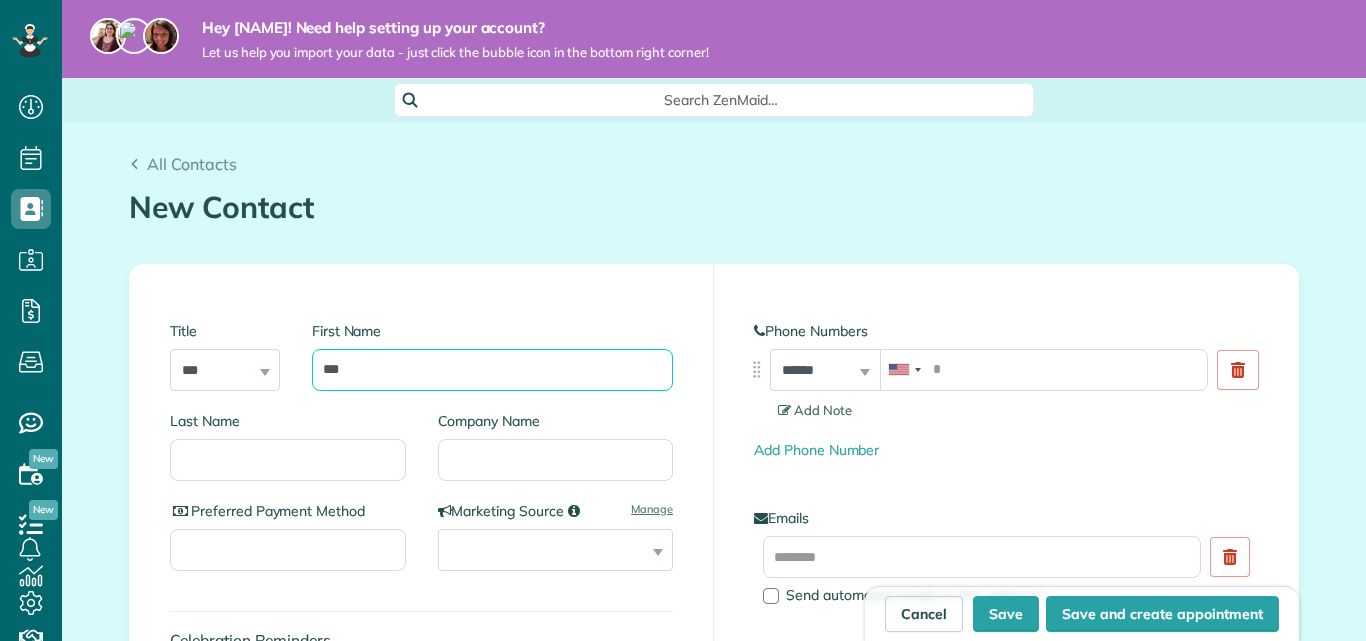 type on "***" 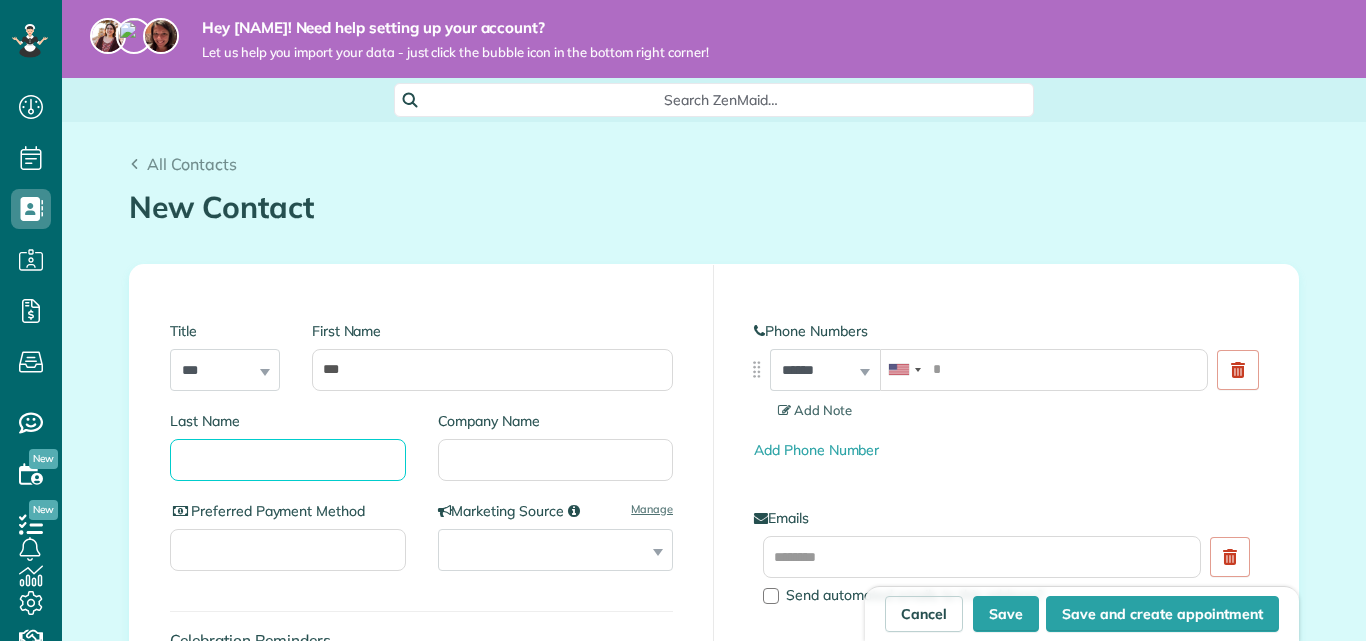 click on "Last Name" at bounding box center (288, 460) 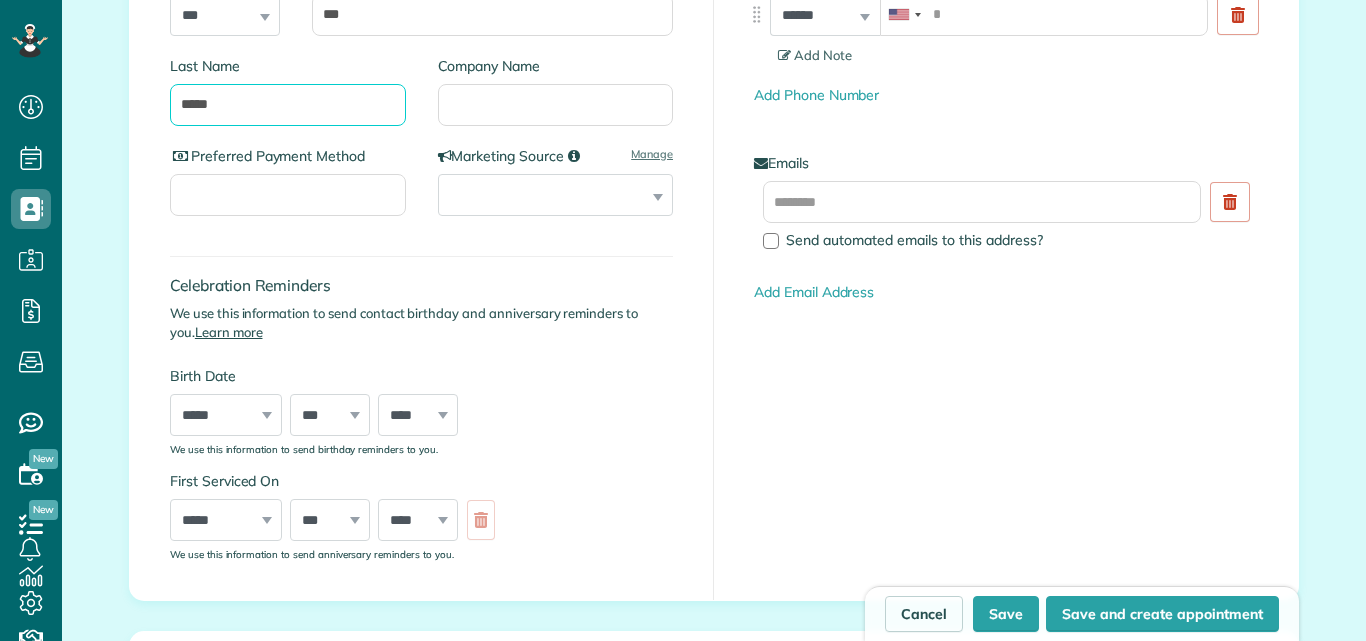 scroll, scrollTop: 367, scrollLeft: 0, axis: vertical 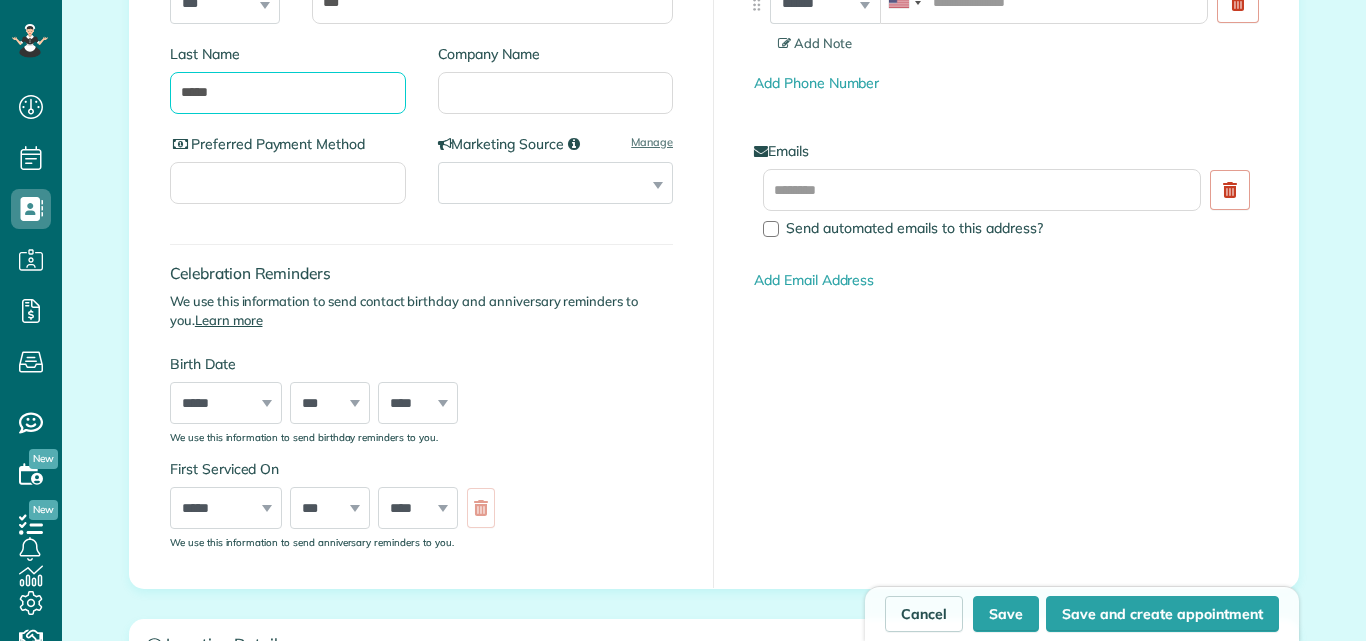 type on "*****" 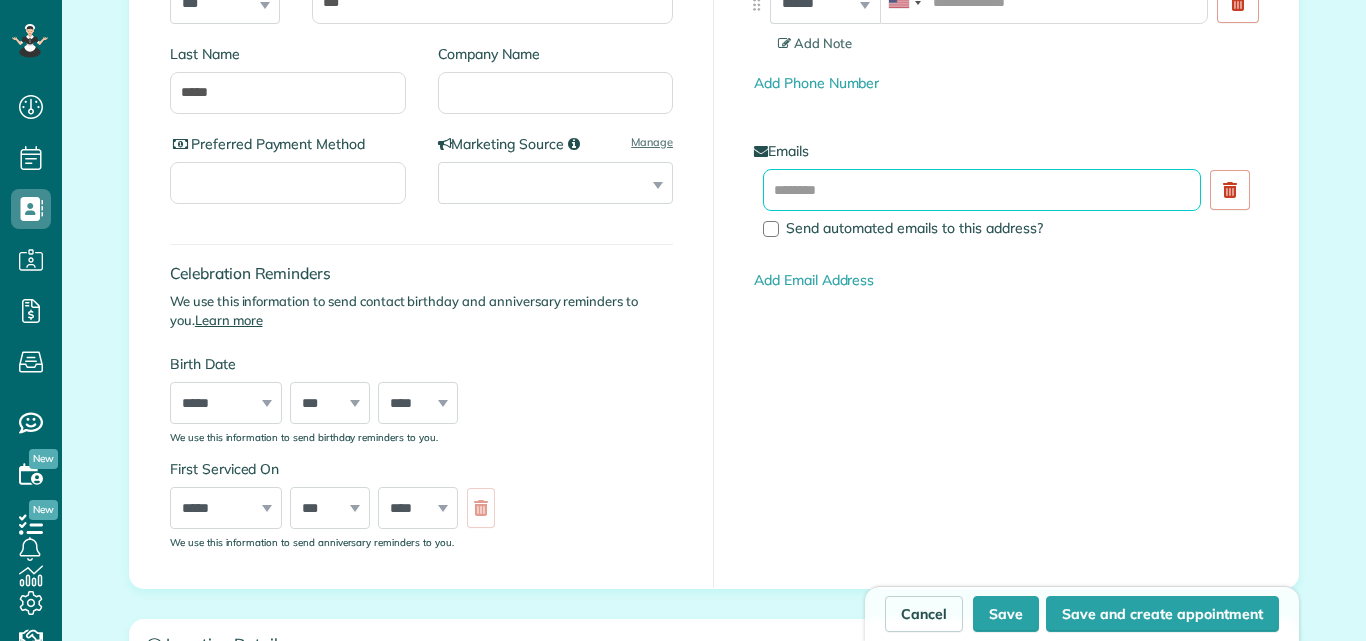 click at bounding box center (982, 190) 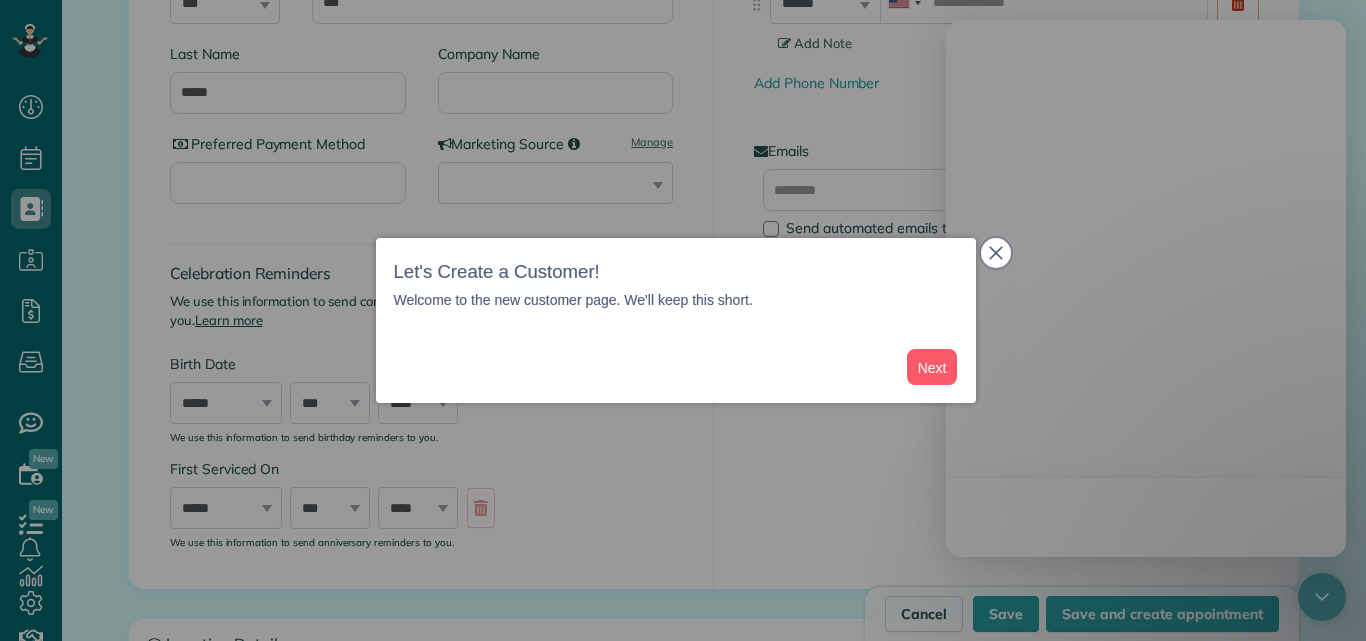 click at bounding box center [996, 253] 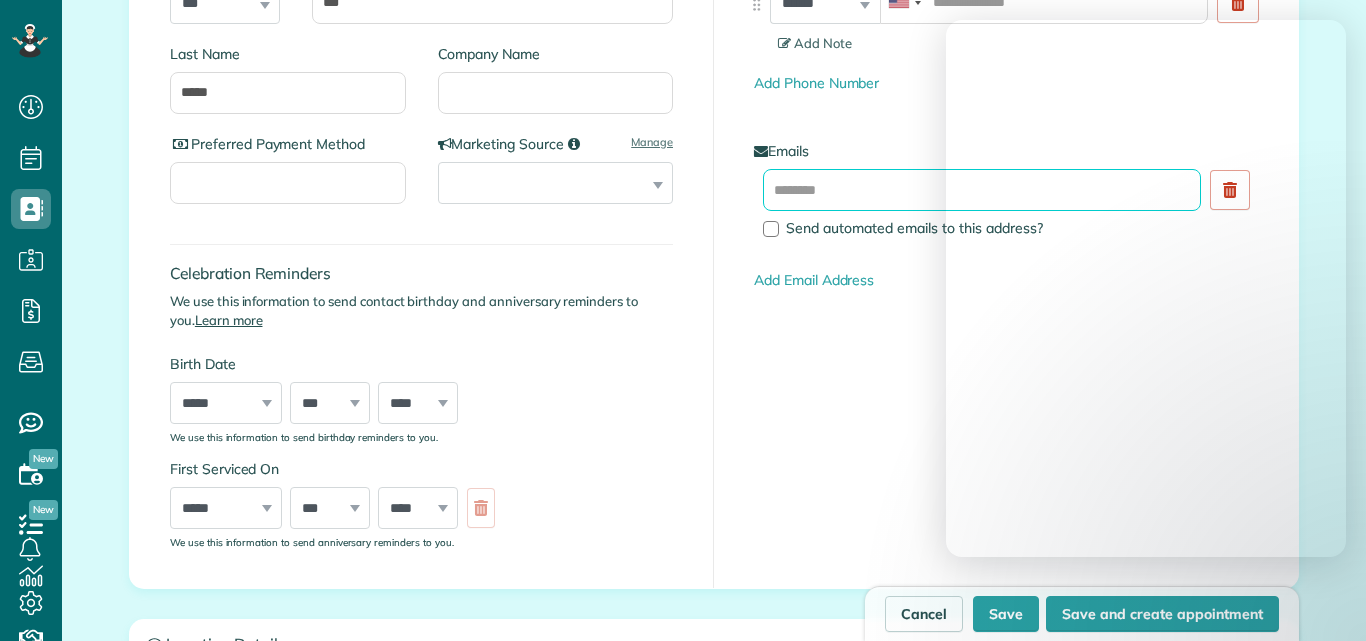 click at bounding box center (982, 190) 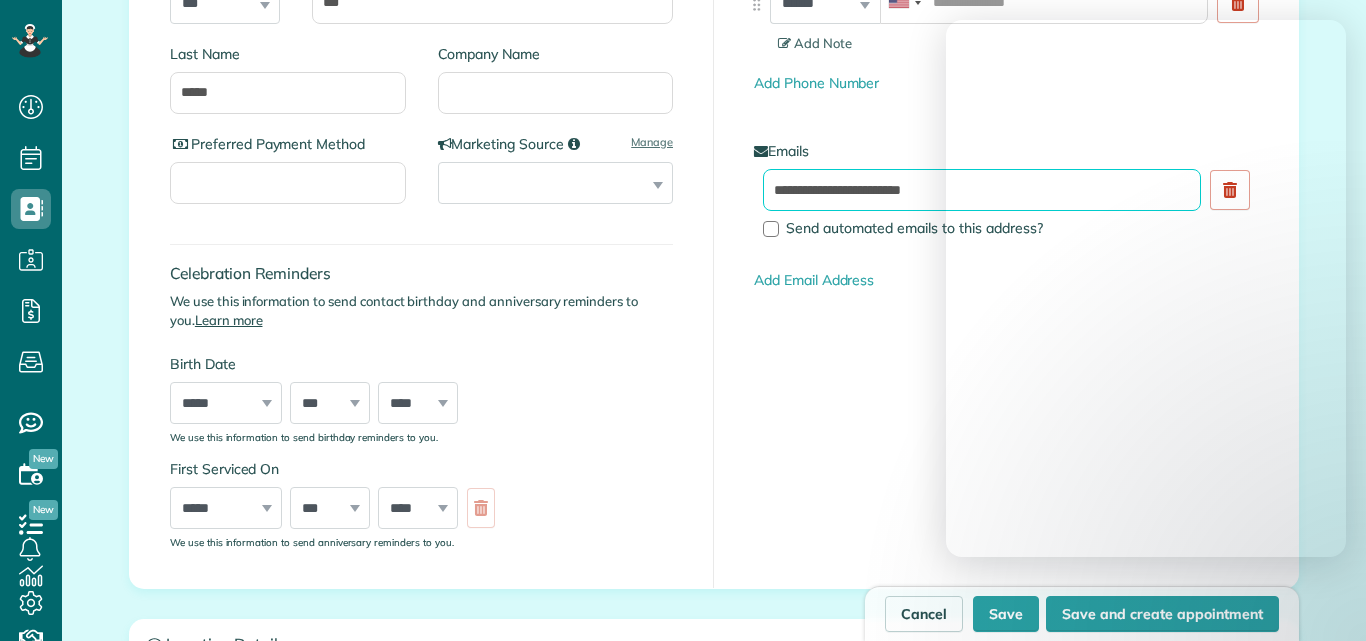 type on "**********" 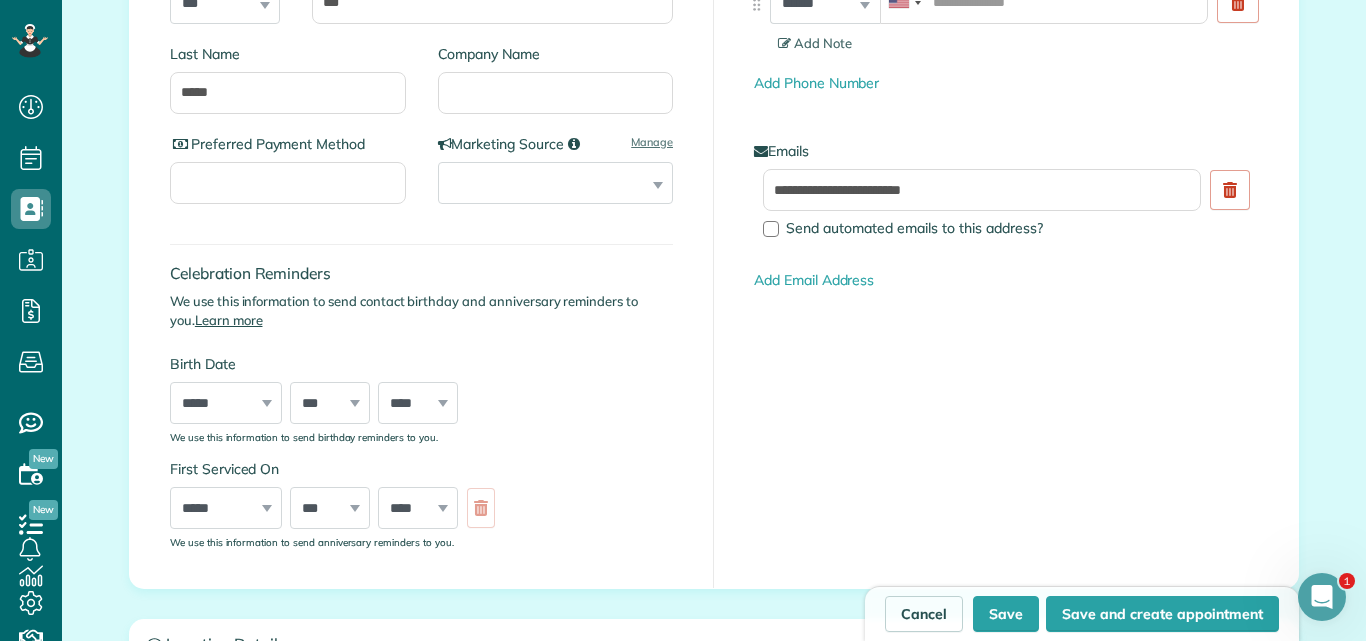 scroll, scrollTop: 0, scrollLeft: 0, axis: both 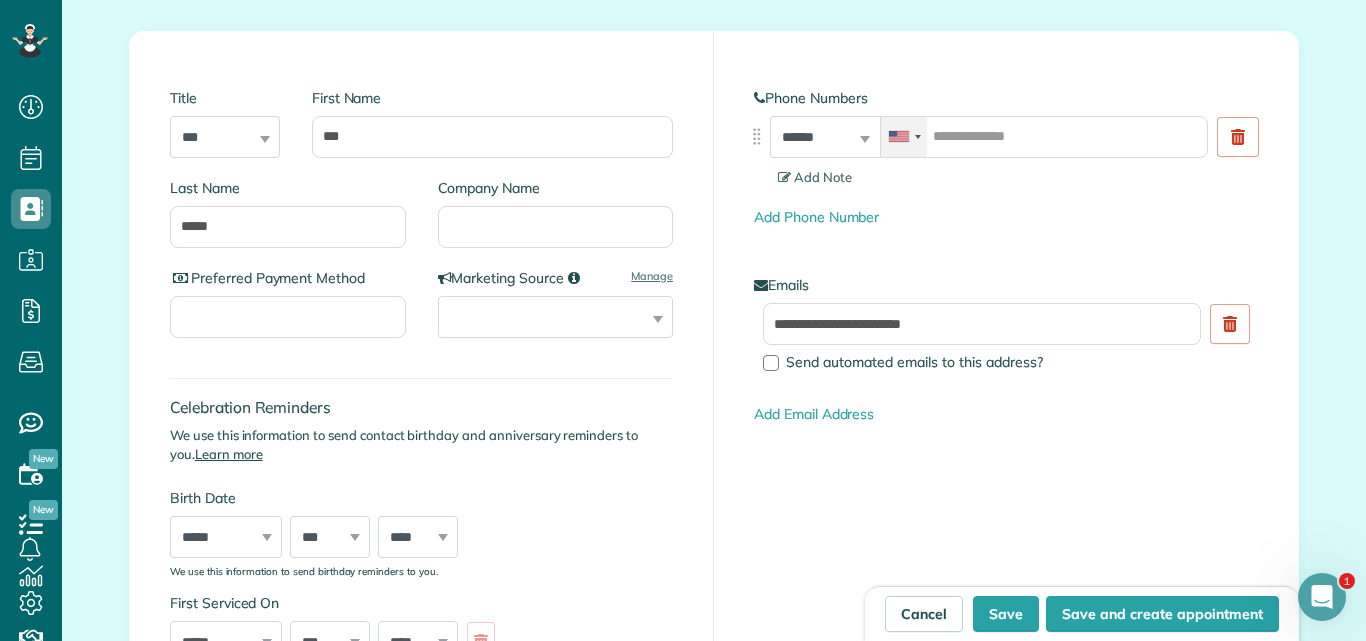 click at bounding box center [899, 136] 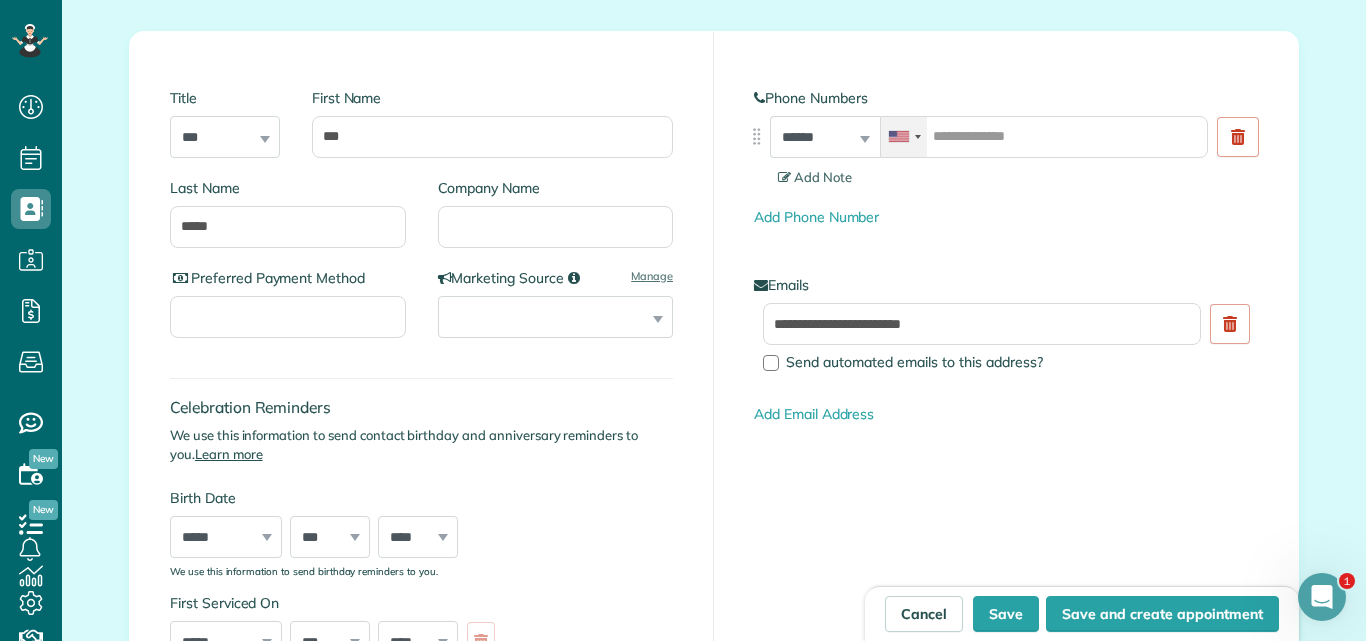 click at bounding box center (899, 136) 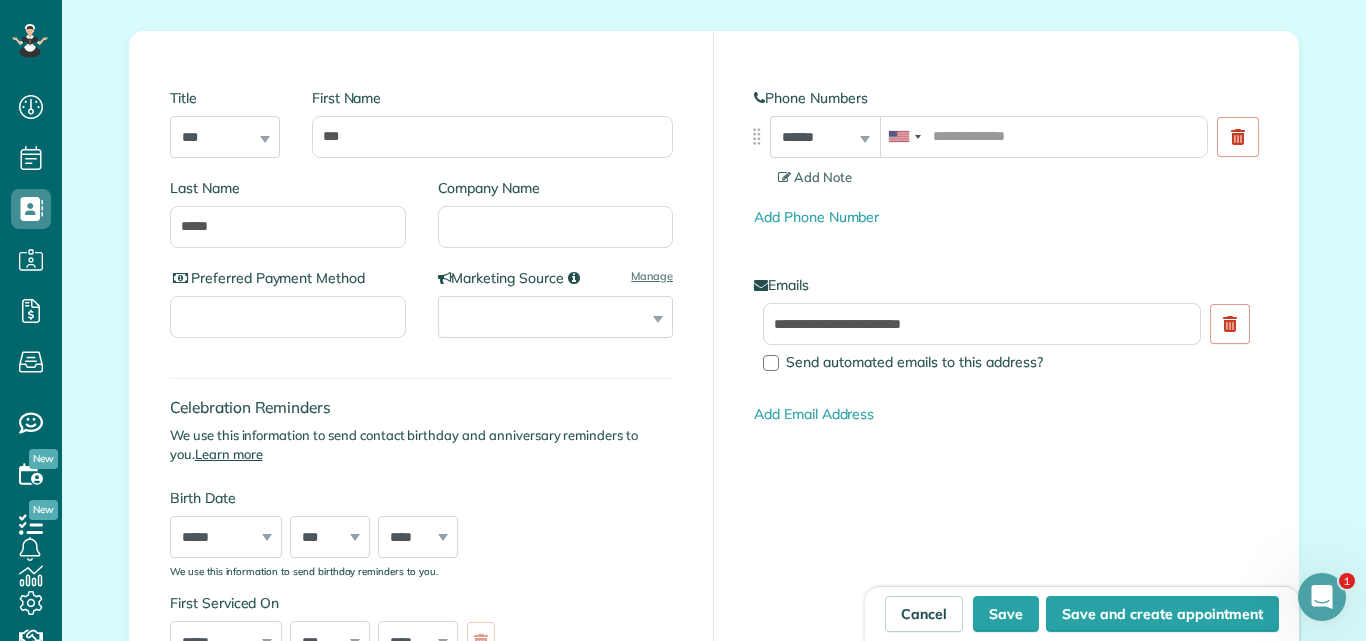 click on "Add Phone Number" at bounding box center [1006, 217] 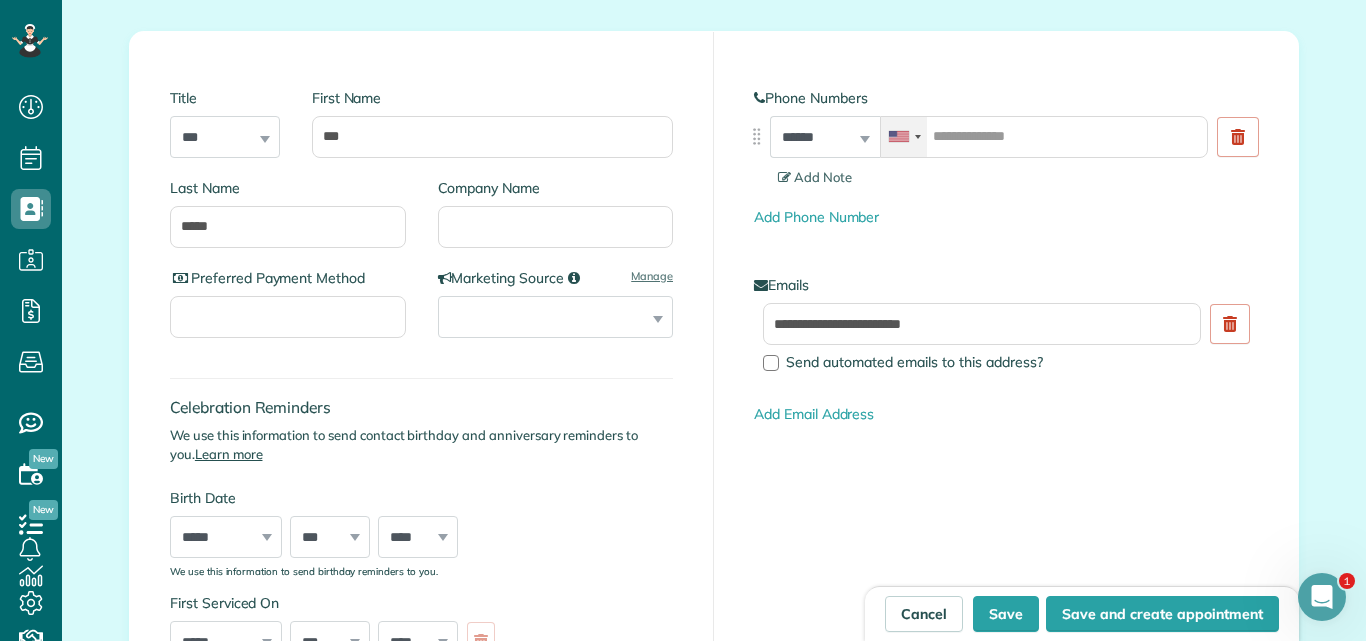 click at bounding box center [904, 137] 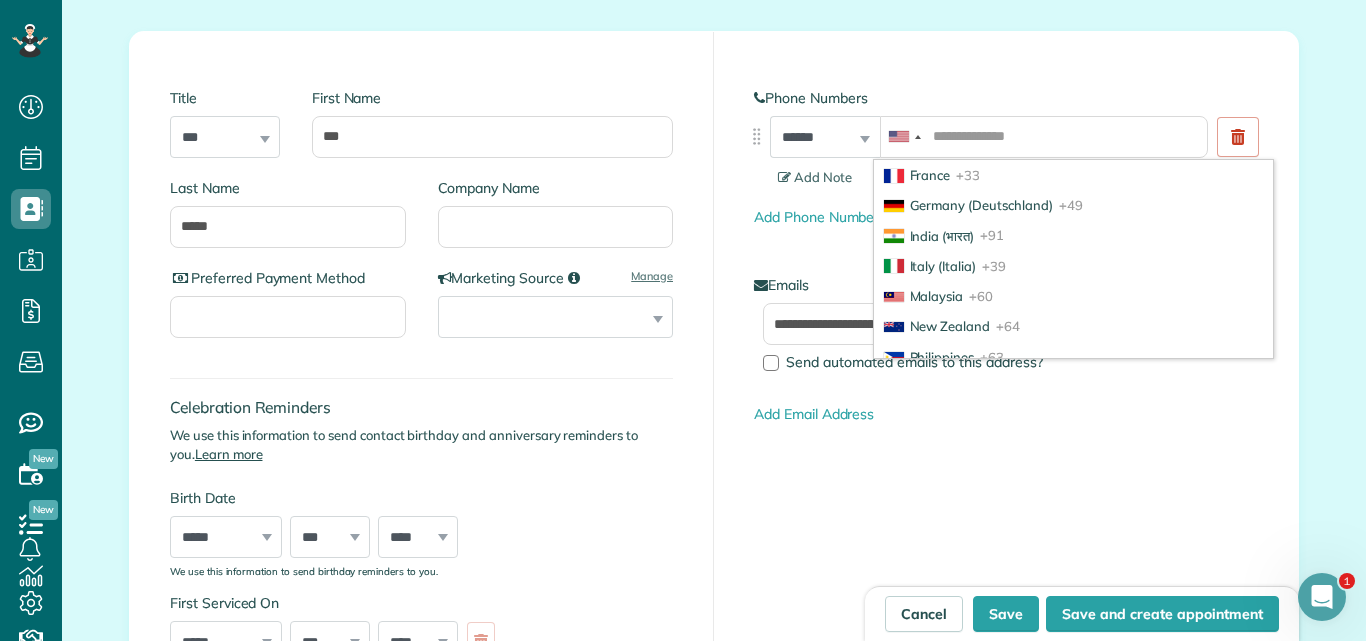 scroll, scrollTop: 279, scrollLeft: 0, axis: vertical 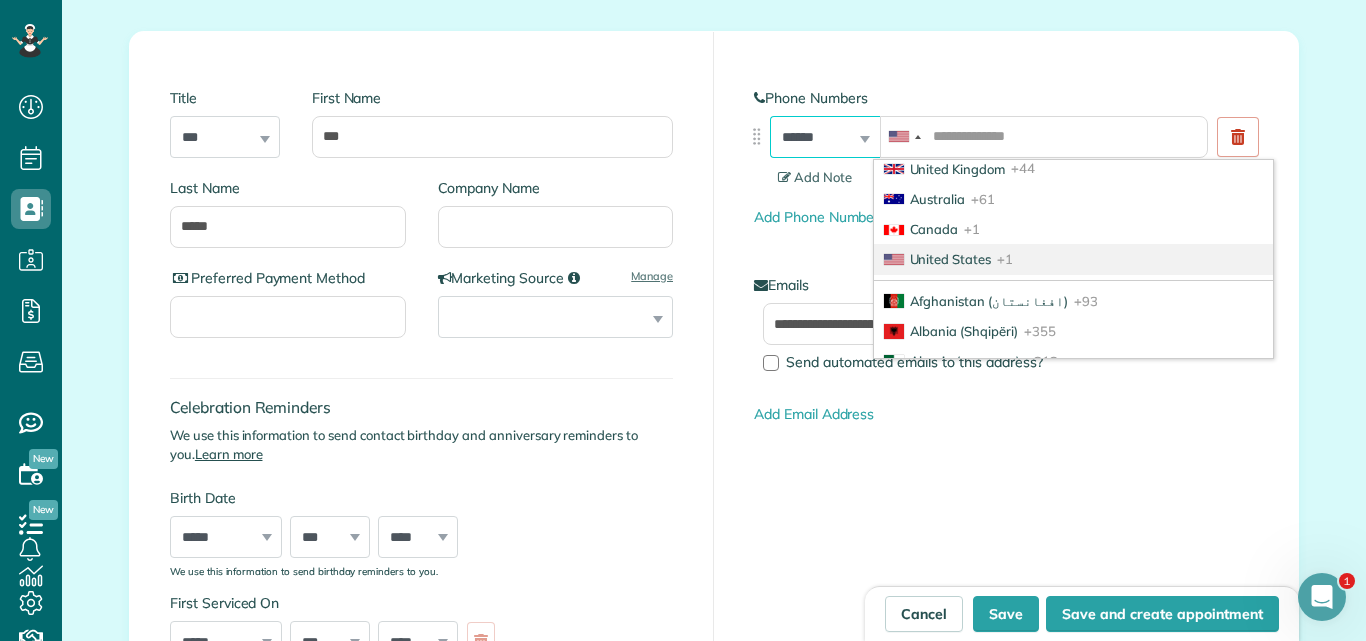 click on "**********" at bounding box center [825, 137] 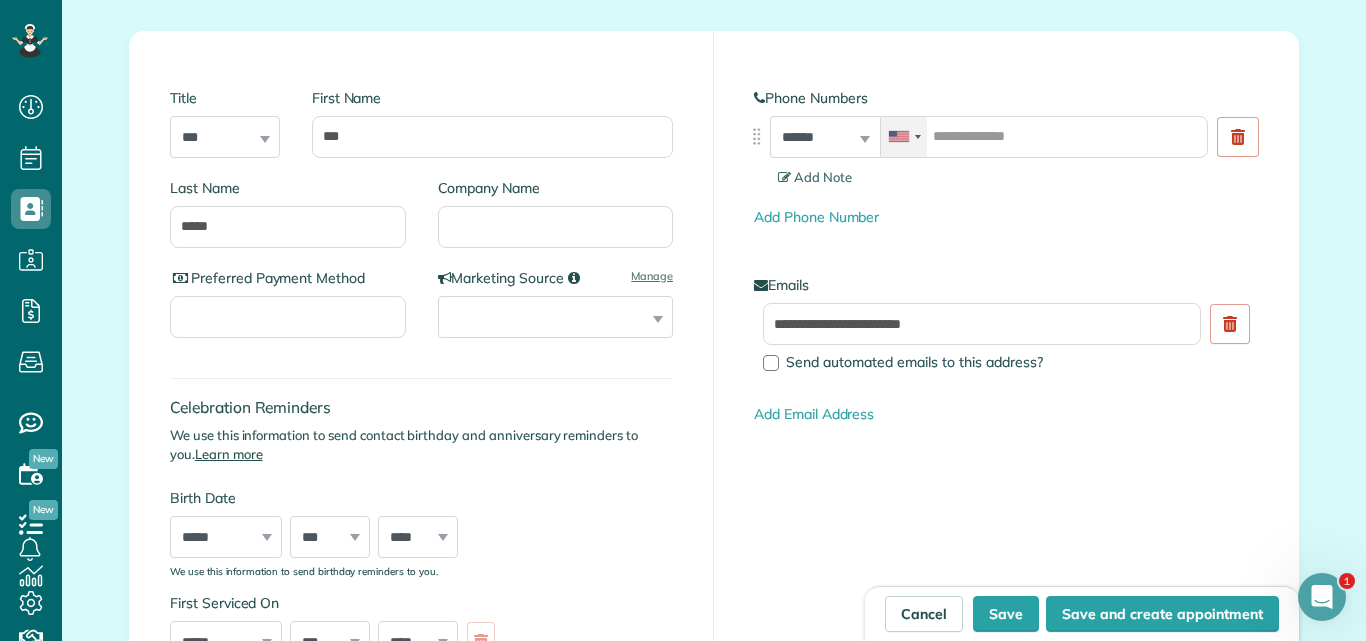 click at bounding box center [899, 136] 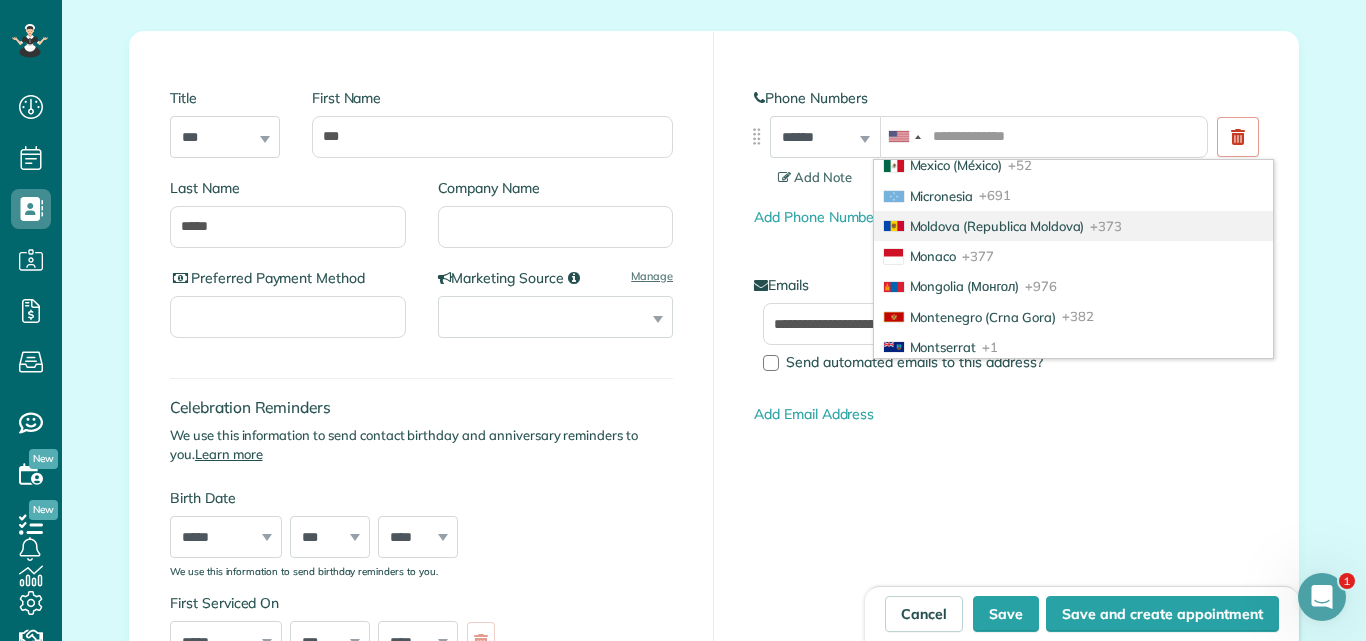 scroll, scrollTop: 4597, scrollLeft: 0, axis: vertical 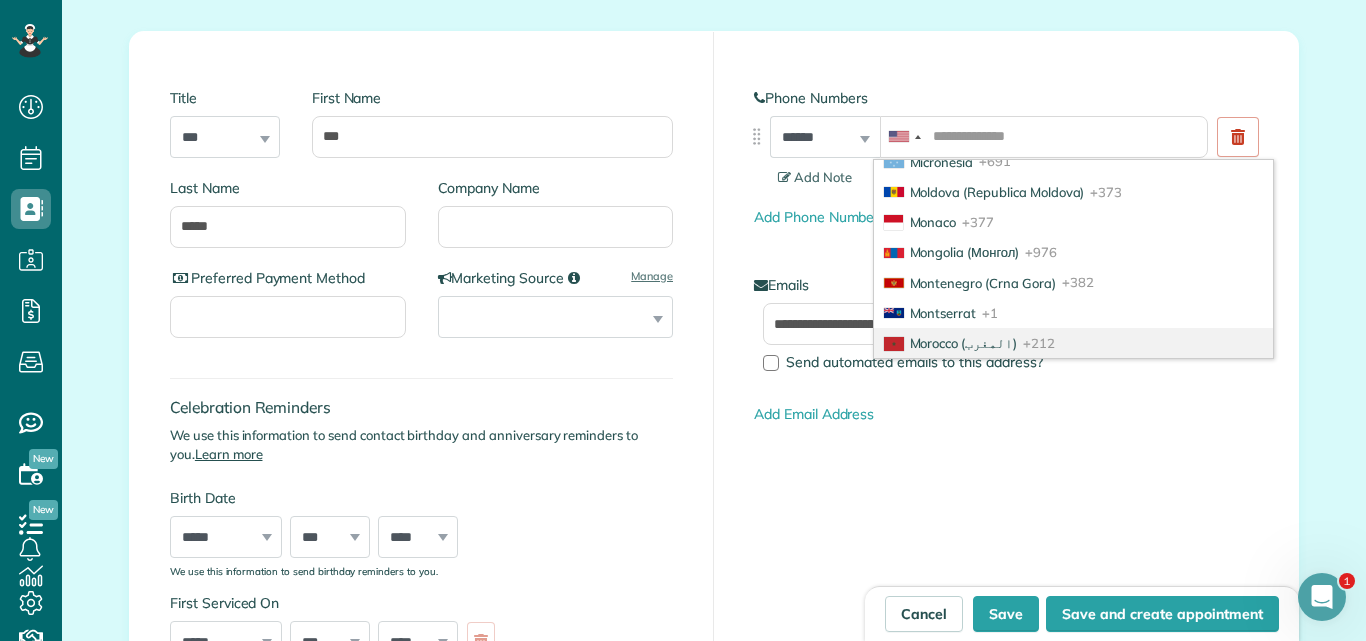 click on "Morocco (‫المغرب‬‎) +212" at bounding box center [1074, 343] 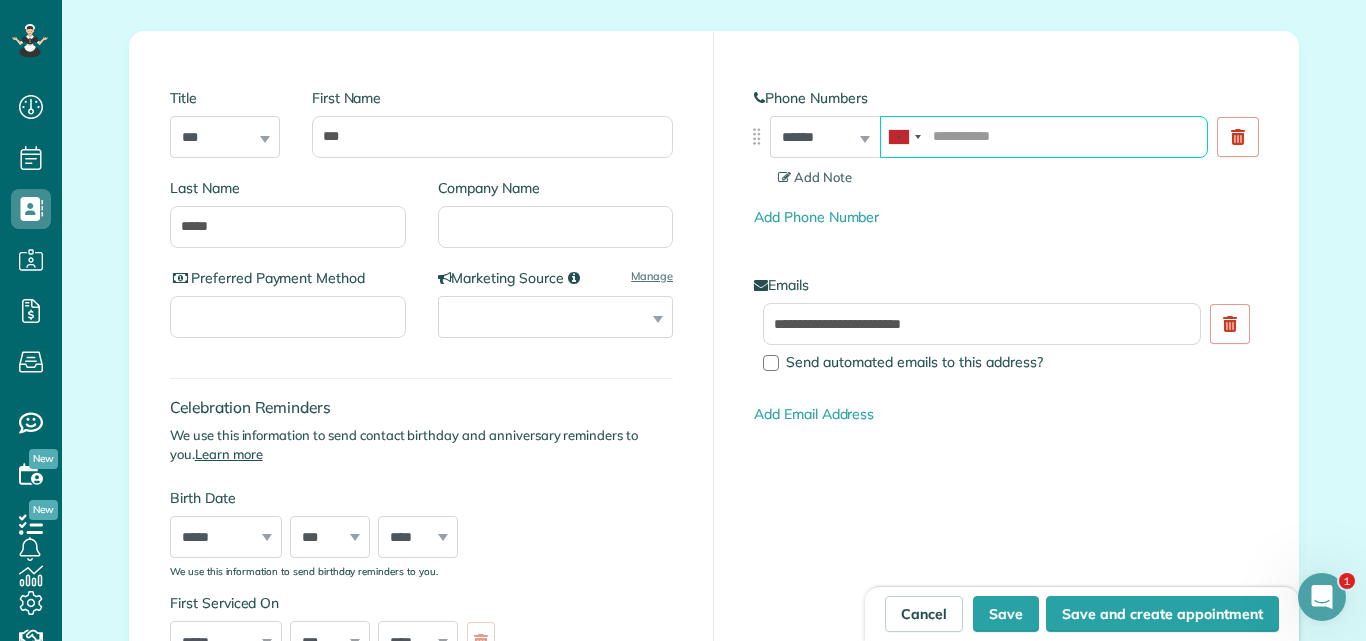 click at bounding box center [1044, 137] 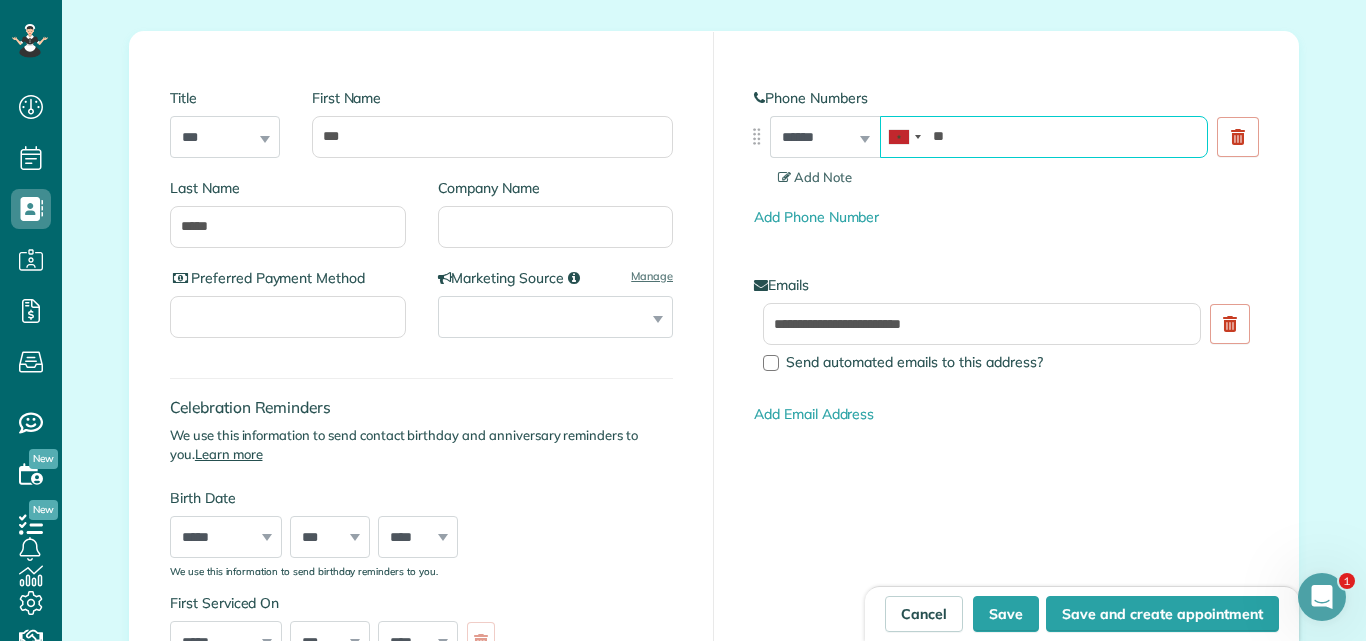 paste on "*" 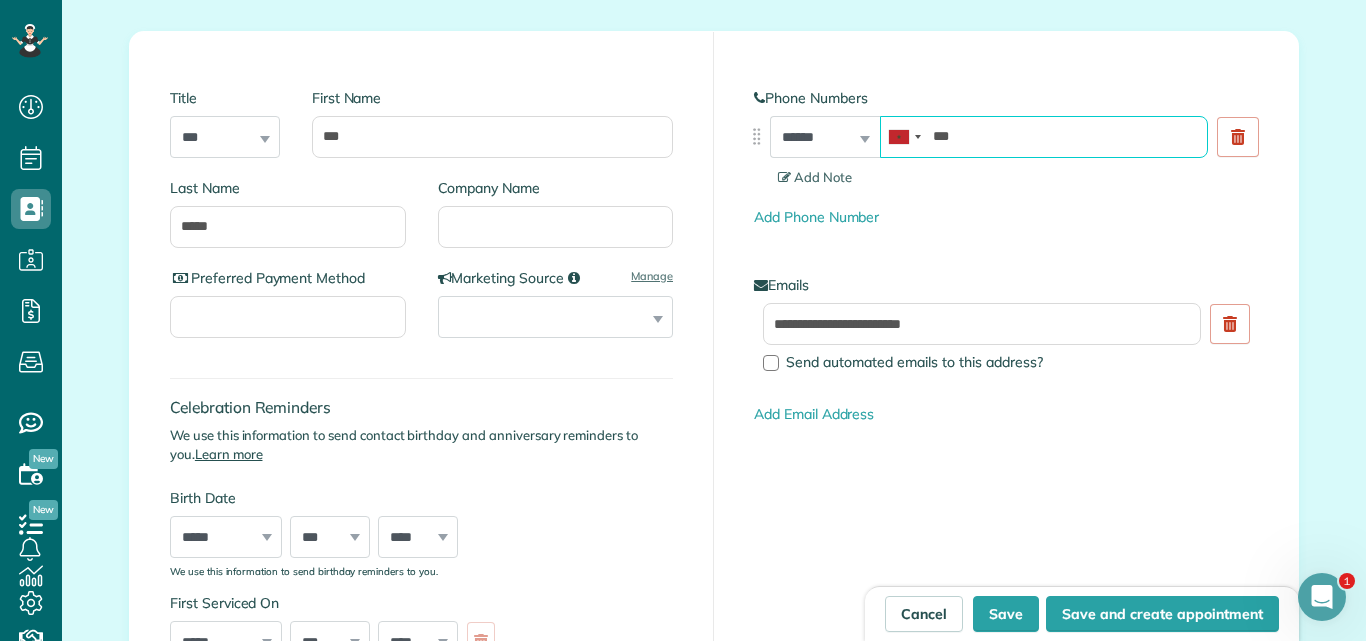 click on "***" at bounding box center (1044, 137) 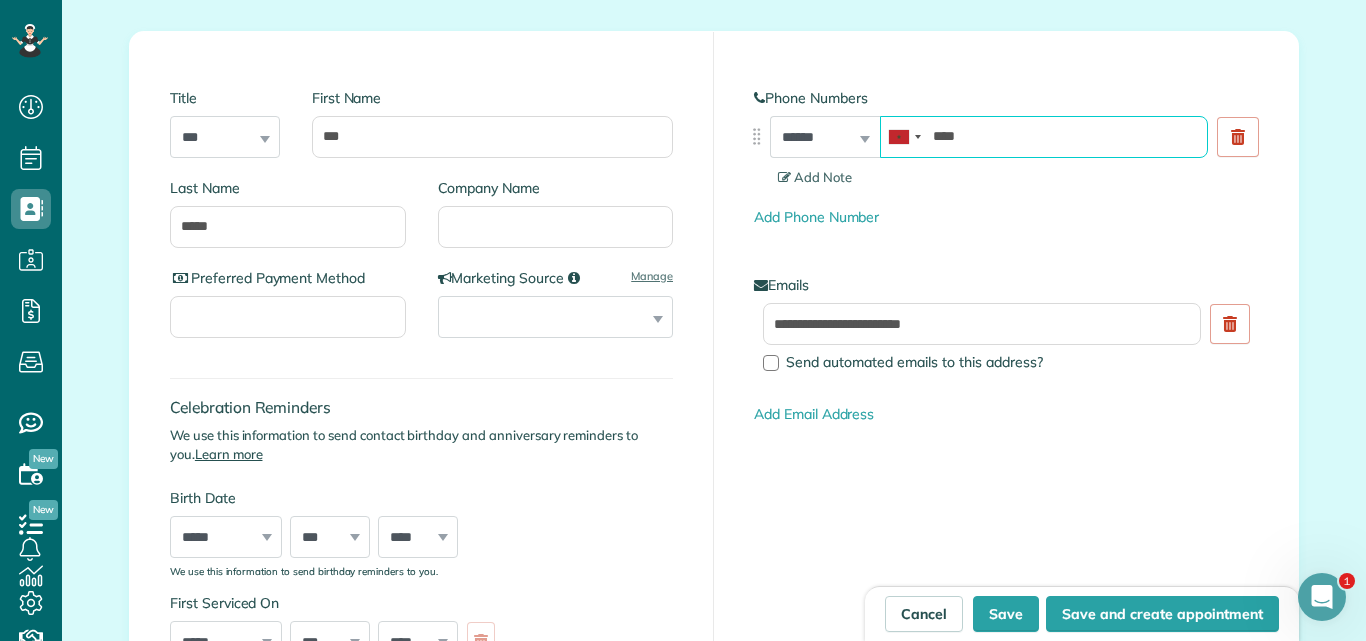 click on "****" at bounding box center [1044, 137] 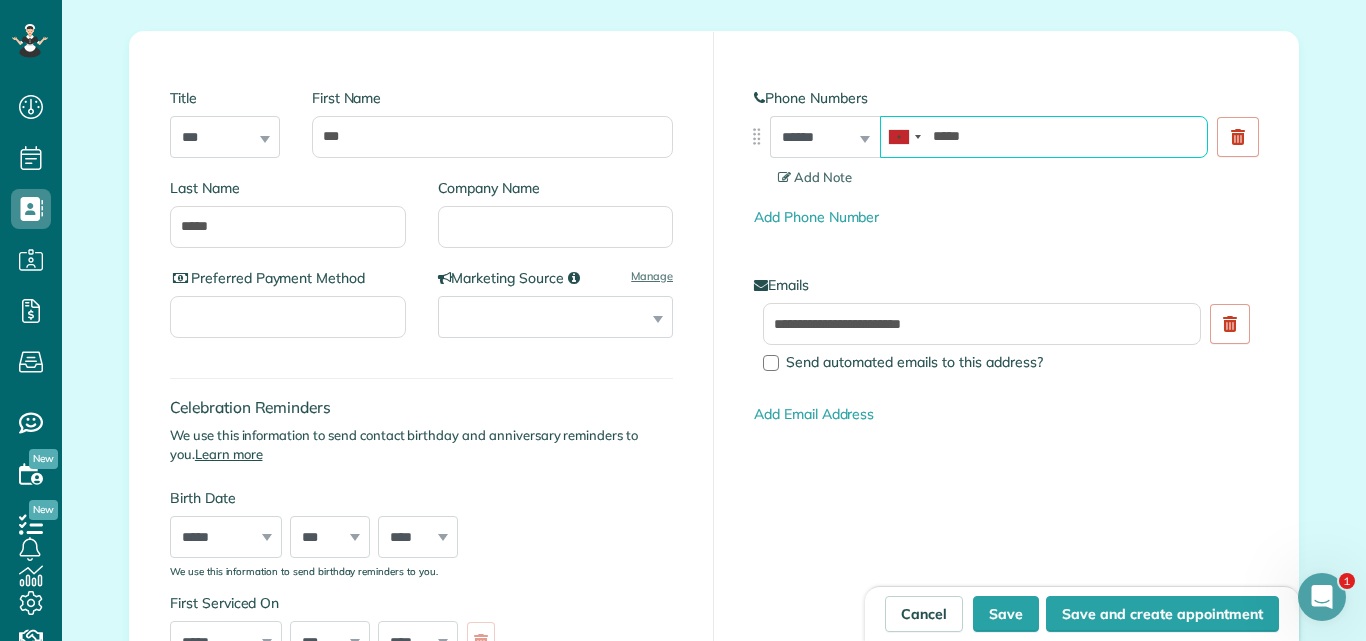 paste on "*" 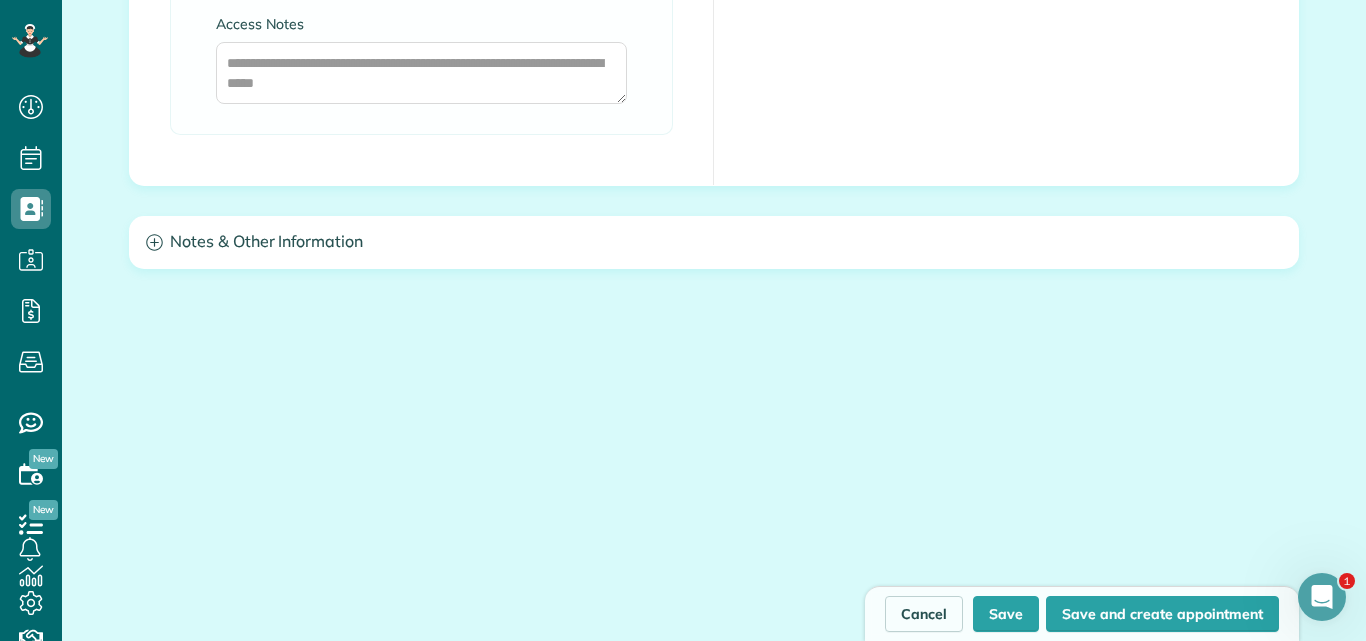 scroll, scrollTop: 1833, scrollLeft: 0, axis: vertical 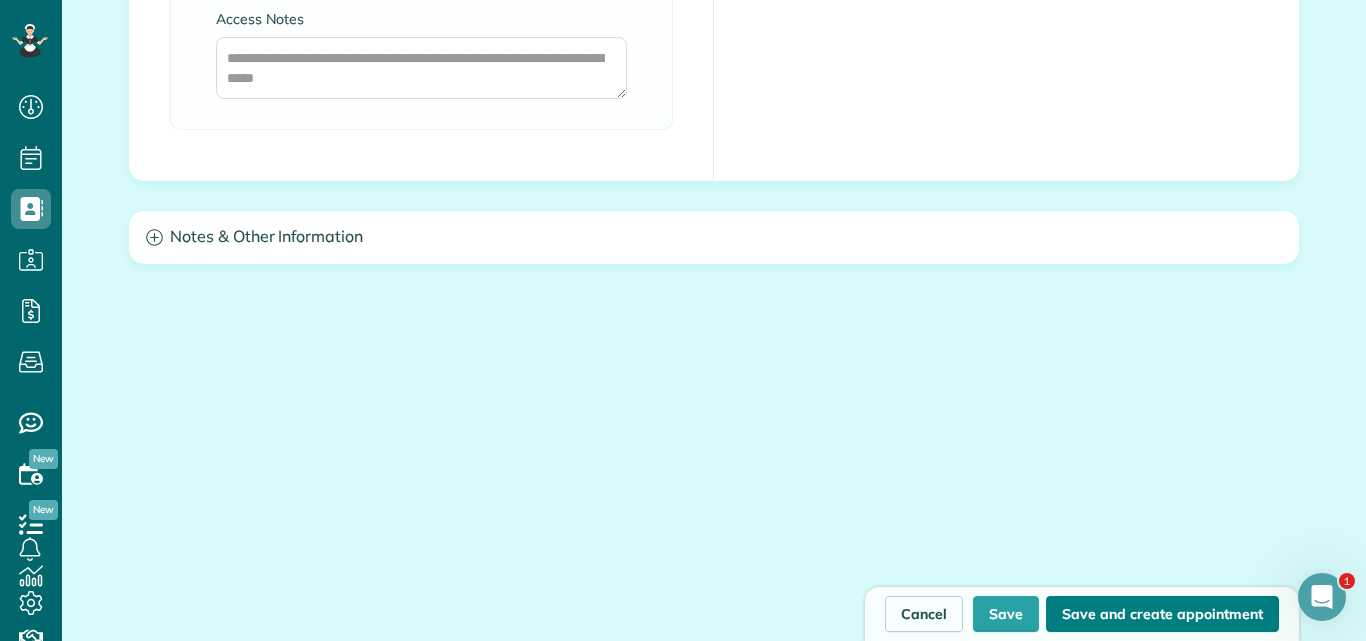click on "Save and create appointment" at bounding box center [1162, 614] 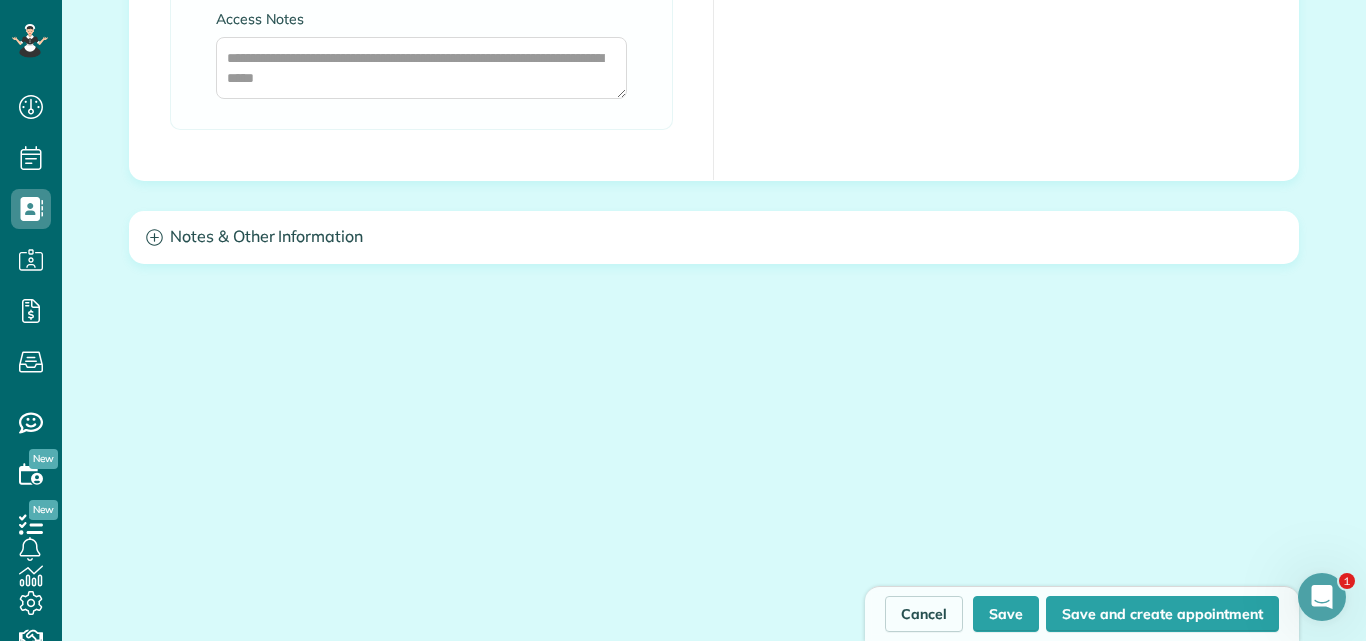 type on "**********" 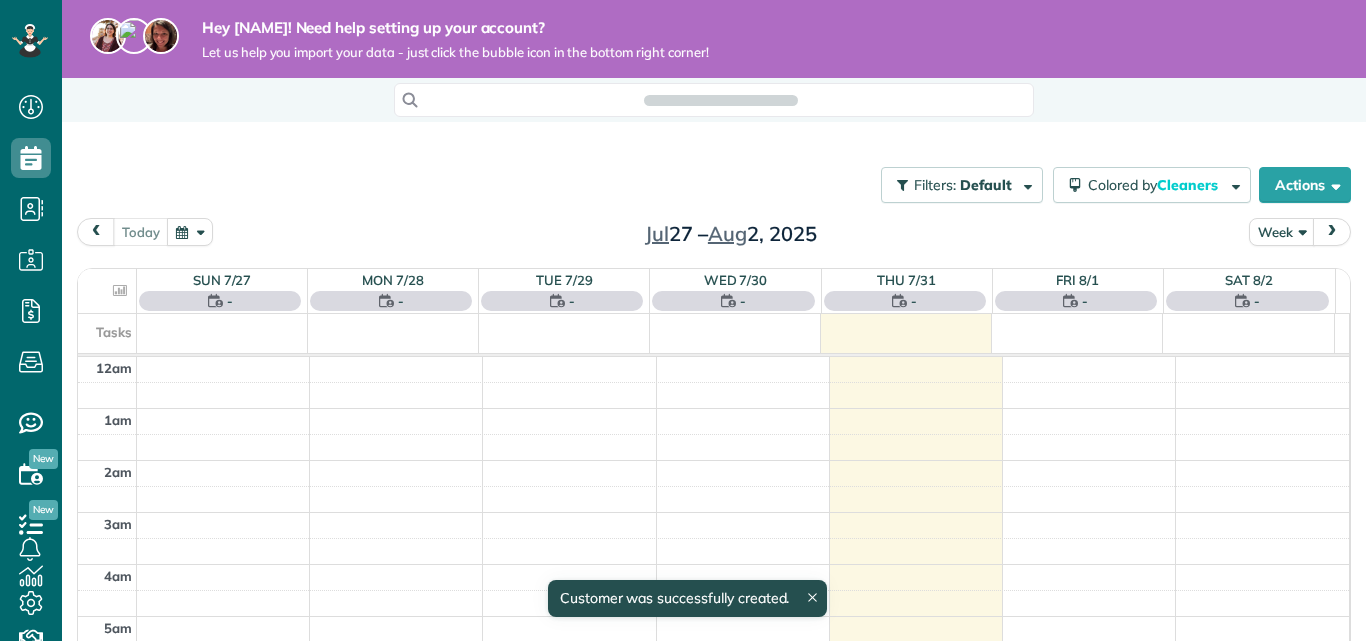 scroll, scrollTop: 0, scrollLeft: 0, axis: both 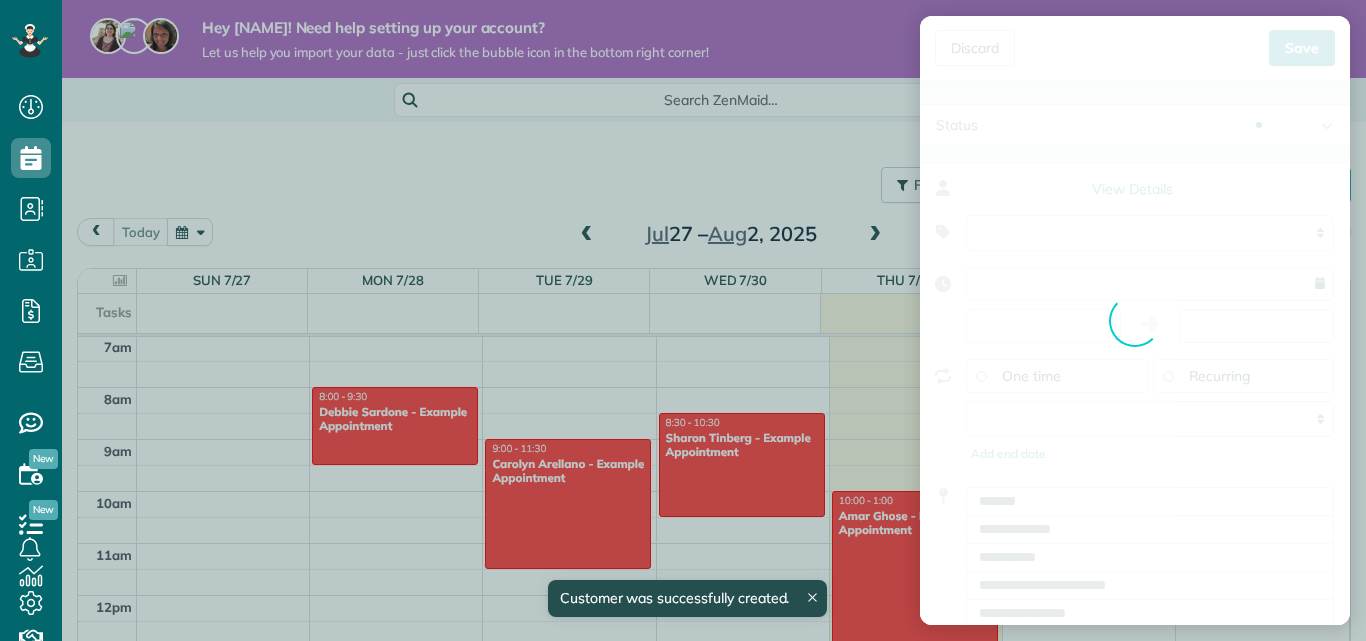 type on "**********" 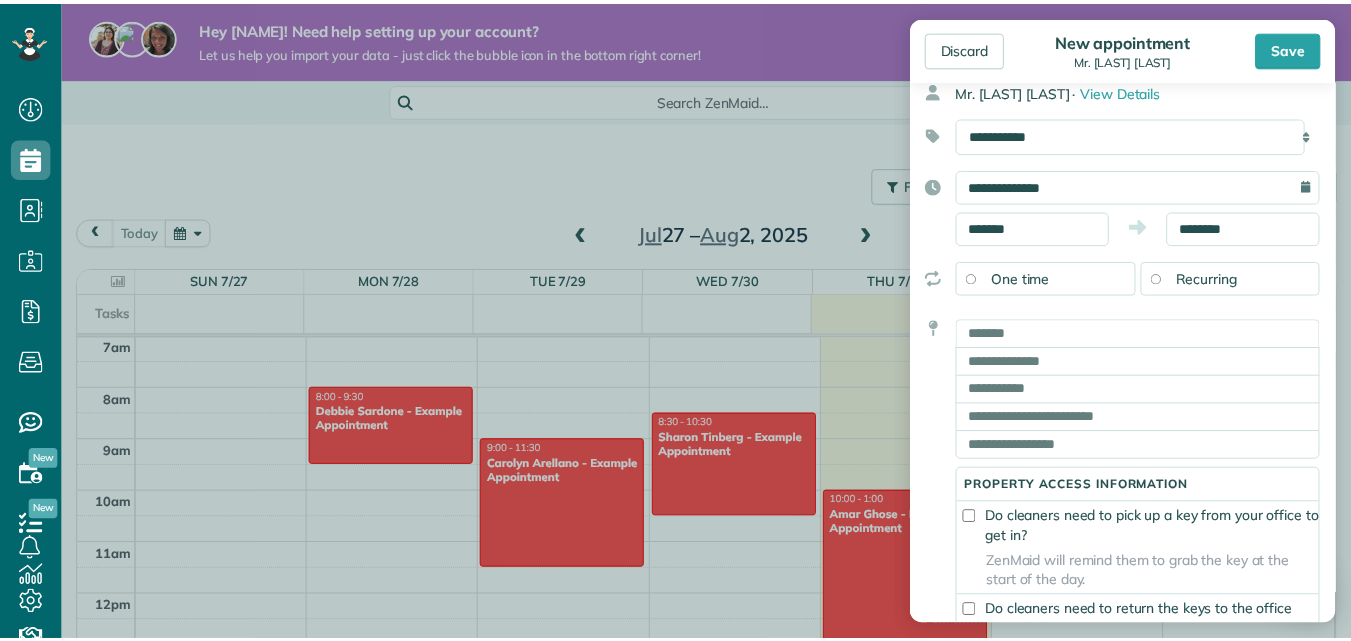 scroll, scrollTop: 133, scrollLeft: 0, axis: vertical 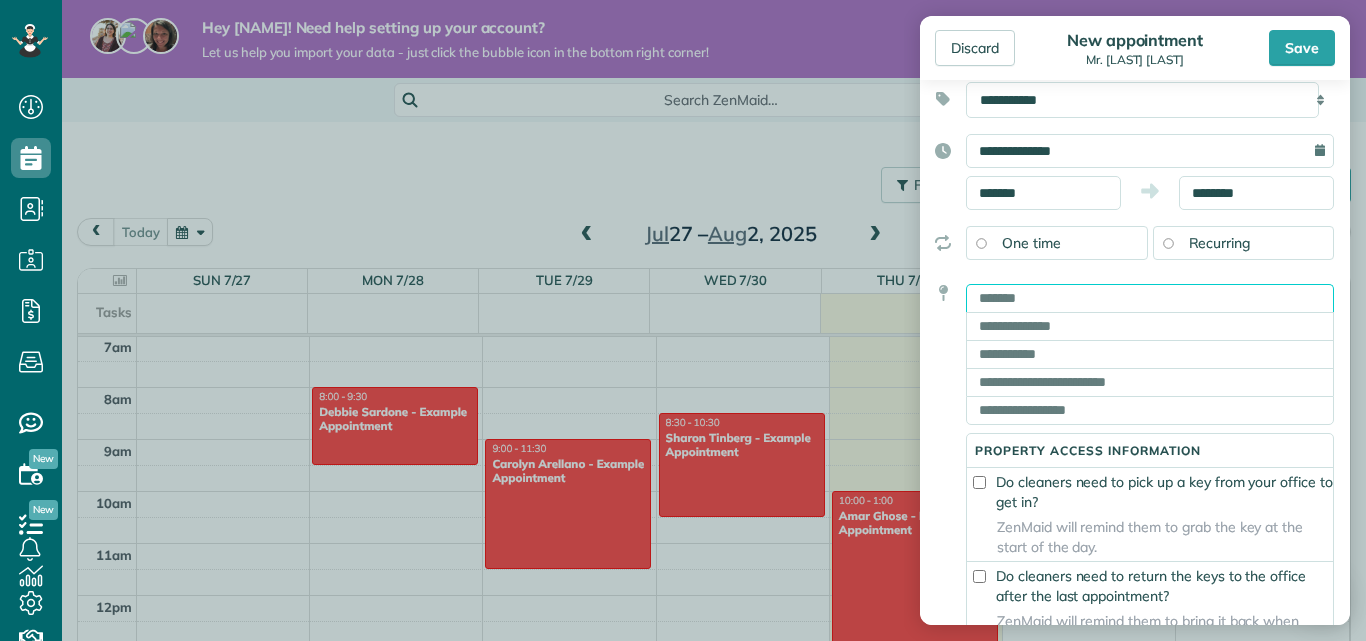 click at bounding box center (1150, 298) 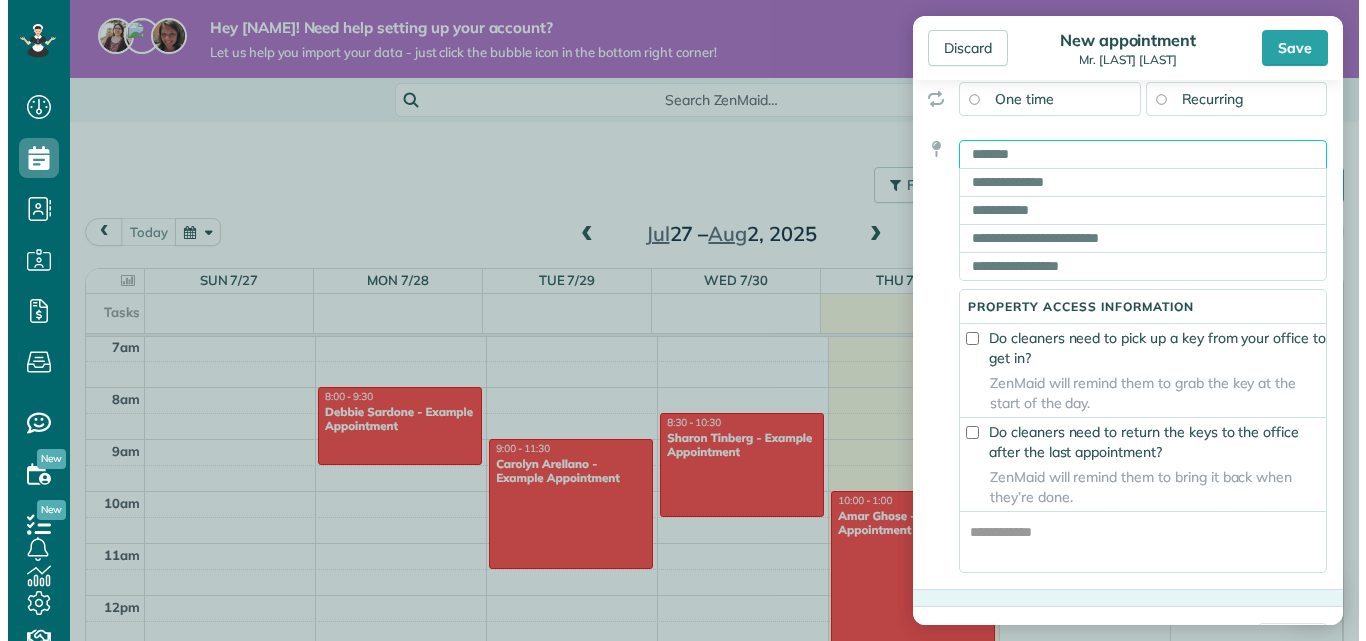 scroll, scrollTop: 300, scrollLeft: 0, axis: vertical 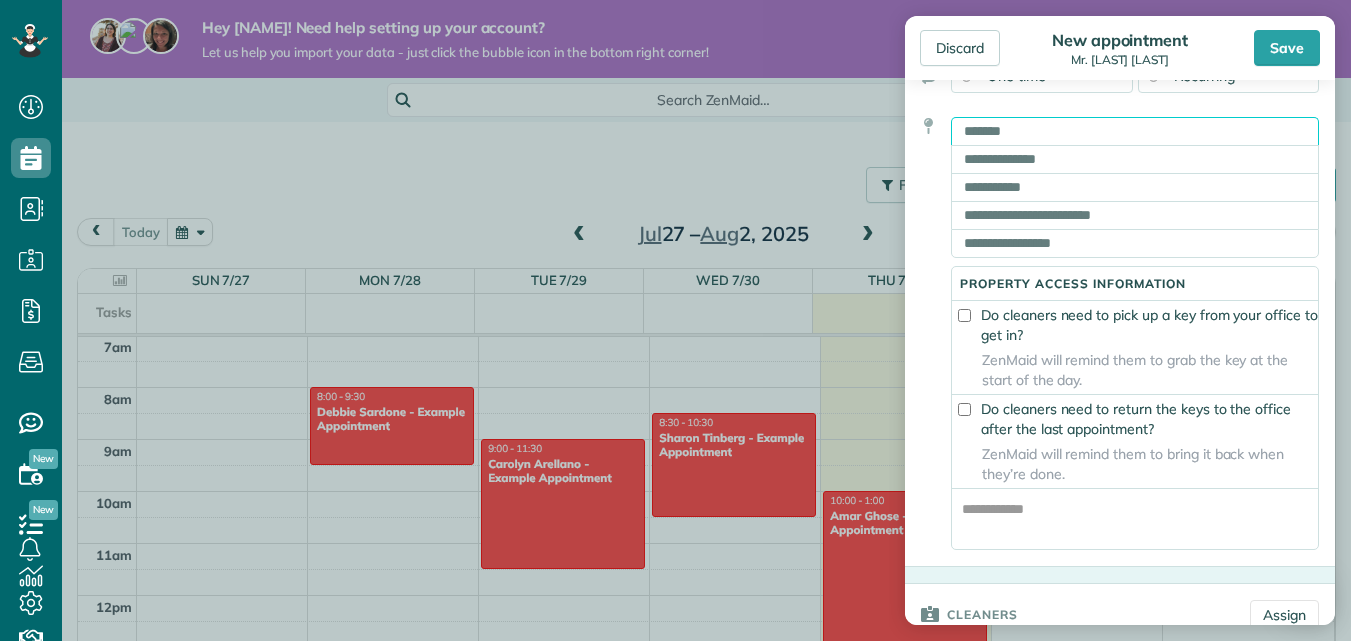 click at bounding box center (1135, 131) 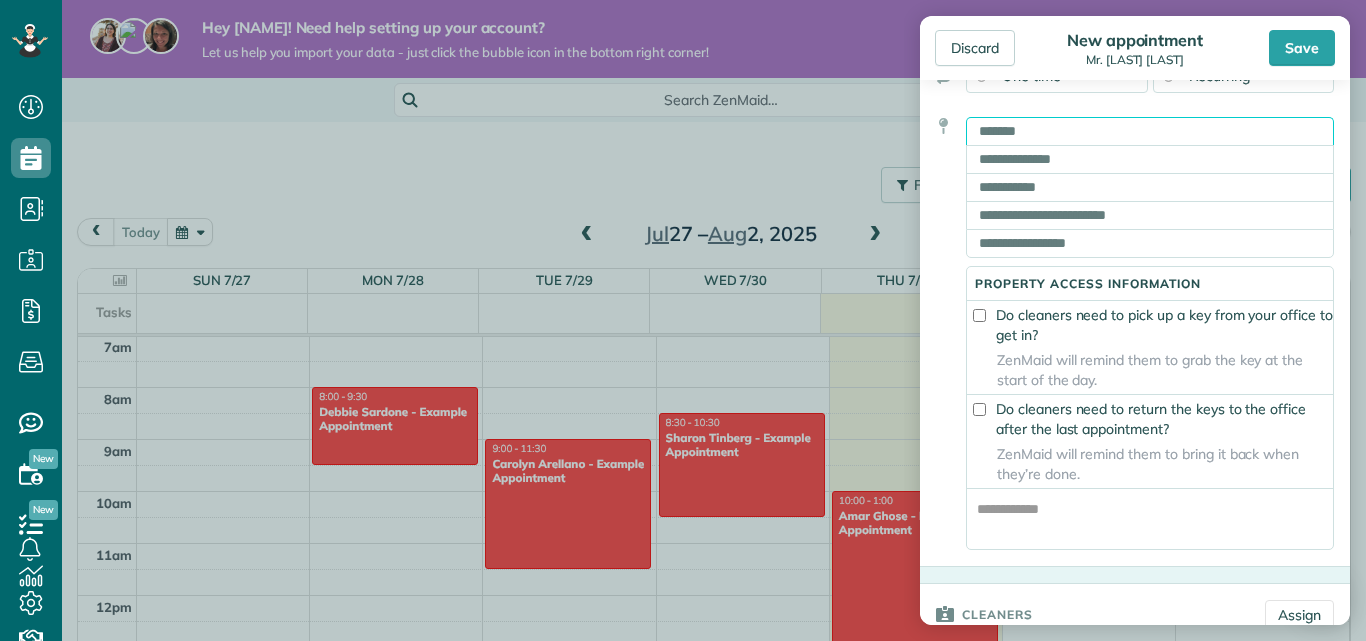 click at bounding box center (1150, 131) 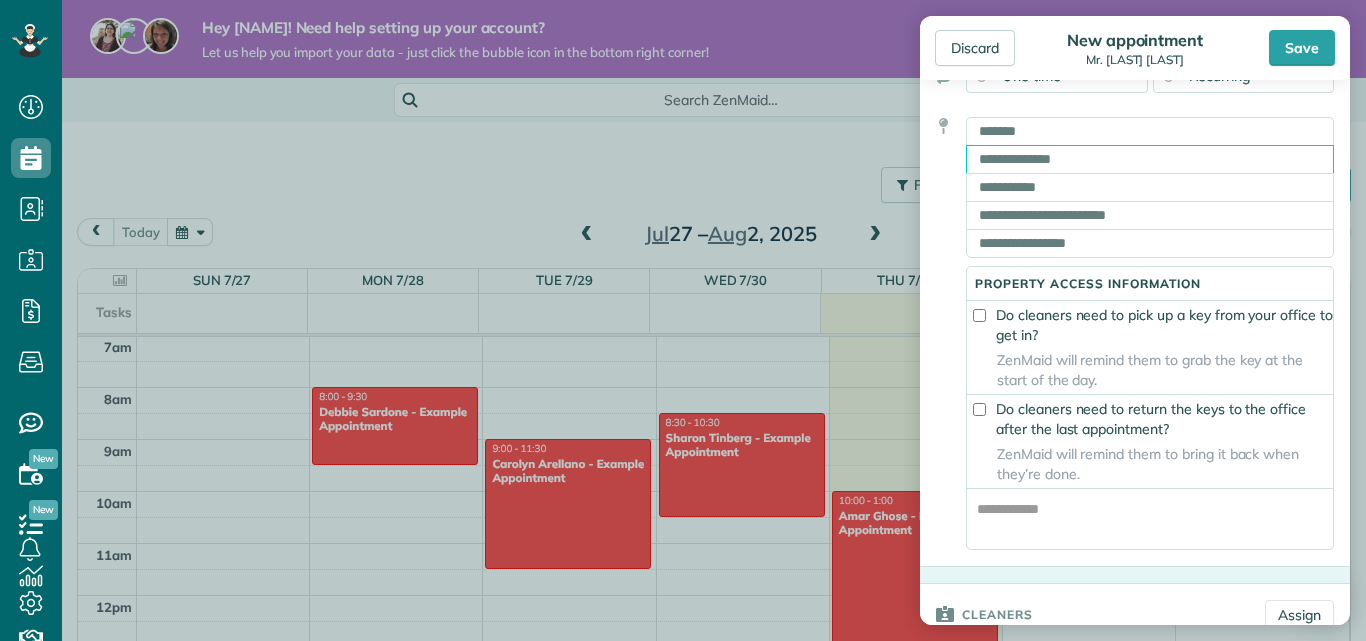 click at bounding box center (1150, 159) 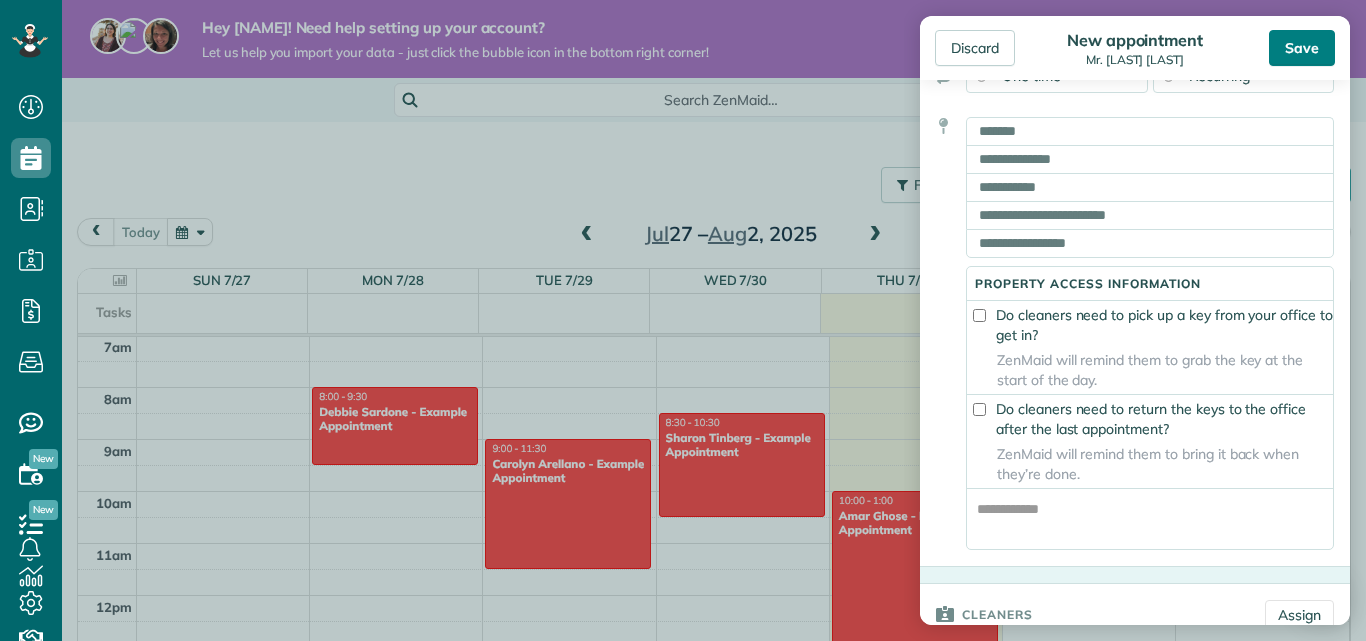click on "Save" at bounding box center [1302, 48] 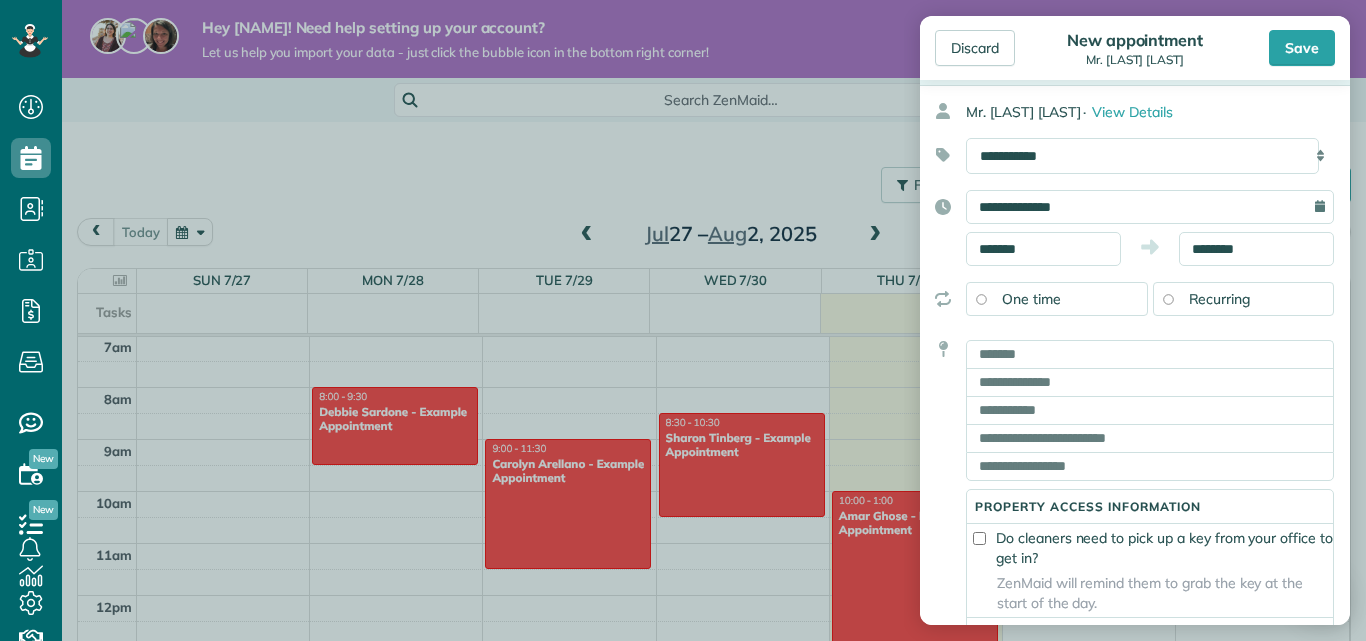 scroll, scrollTop: 300, scrollLeft: 0, axis: vertical 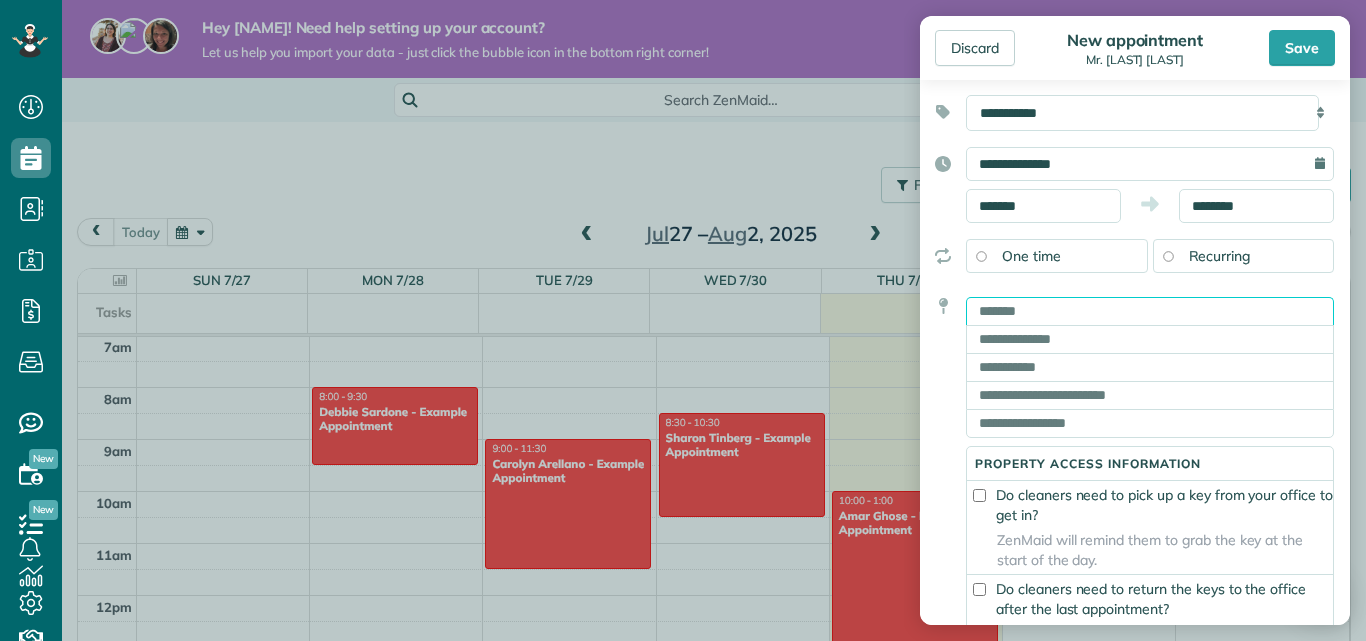 click at bounding box center (1150, 311) 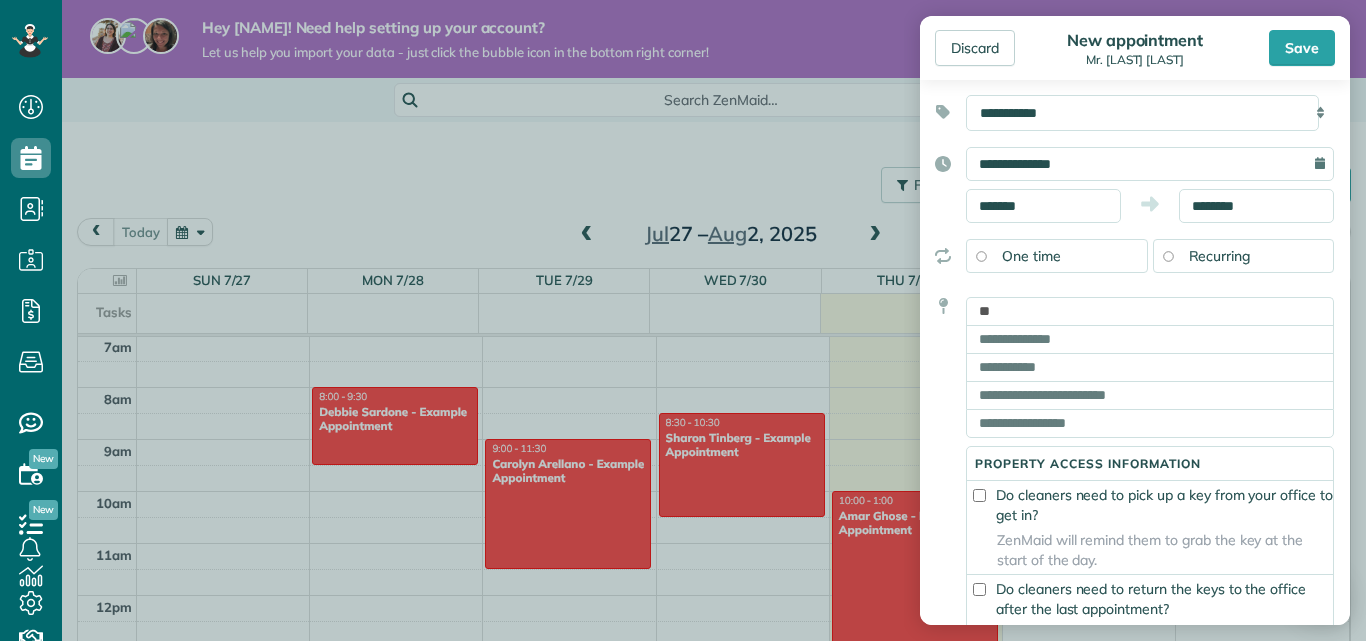 type on "**********" 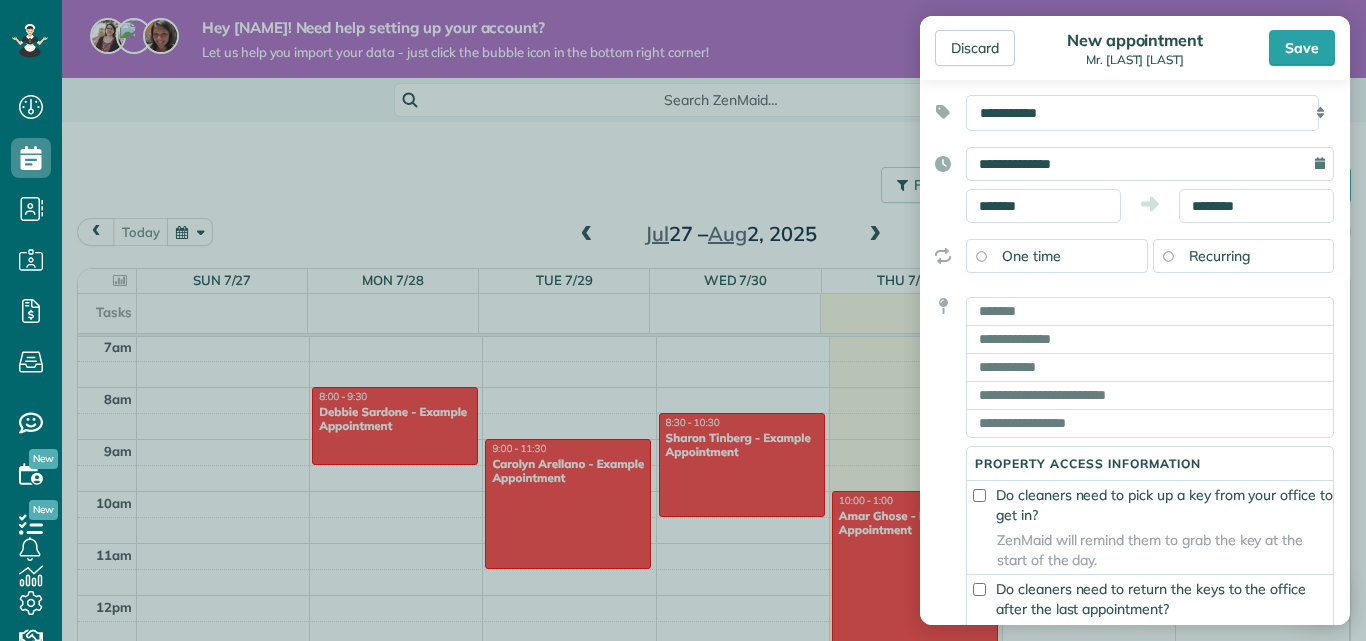 click on "Do cleaners need to pick up a key from your office to get in?" at bounding box center (1150, 505) 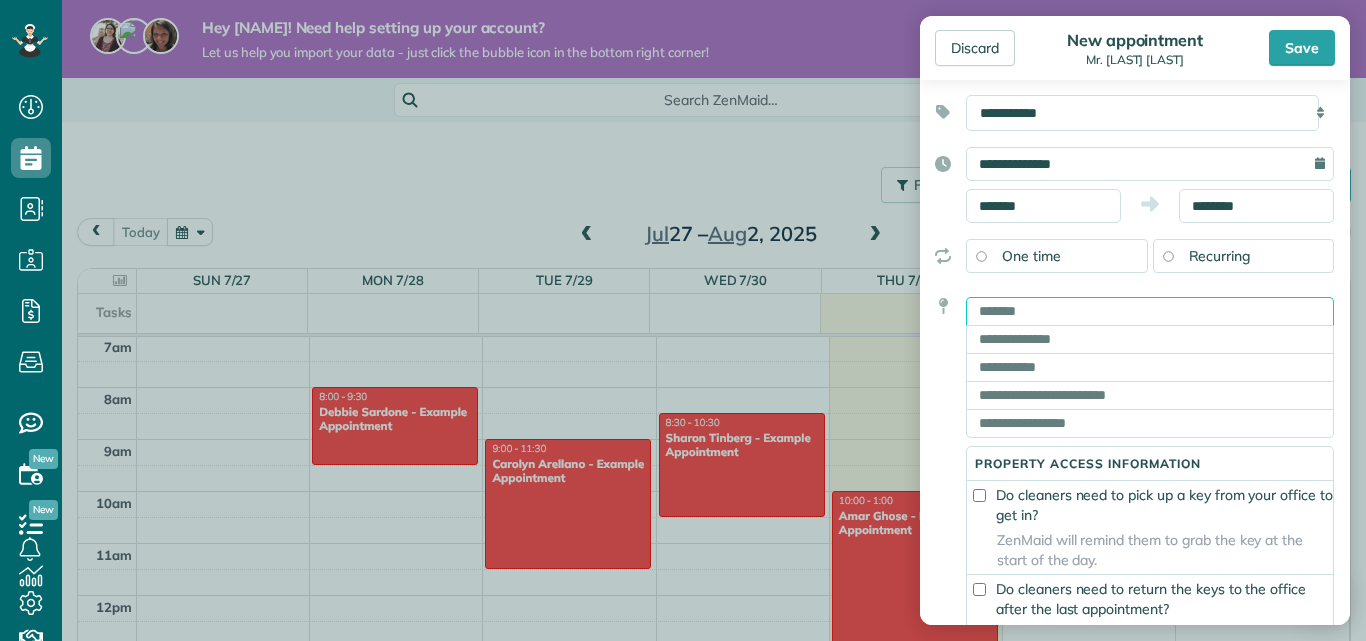 click at bounding box center [1150, 311] 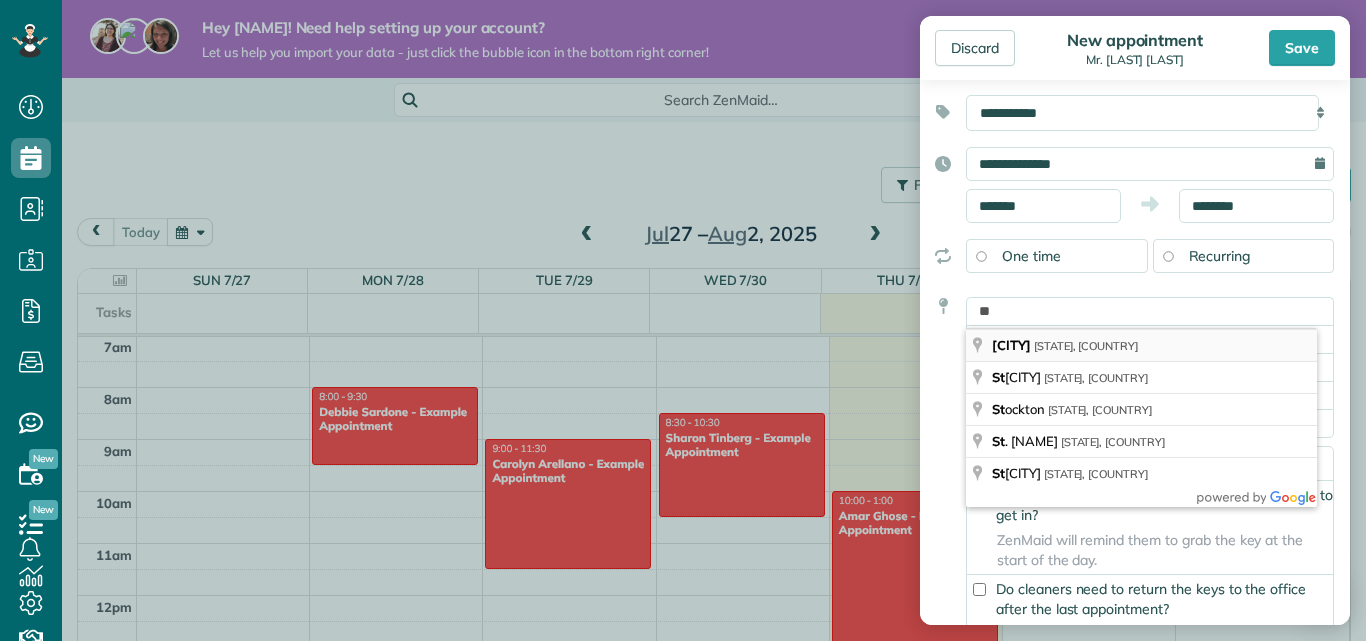 type on "**********" 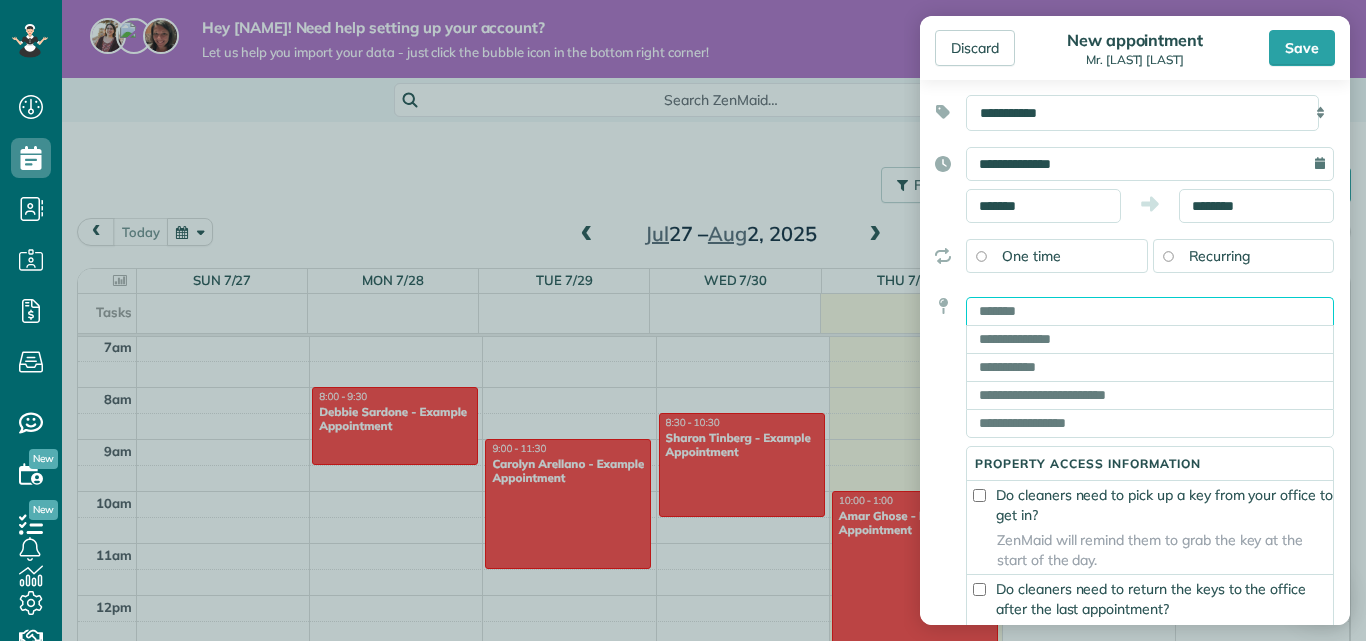 click at bounding box center [1150, 311] 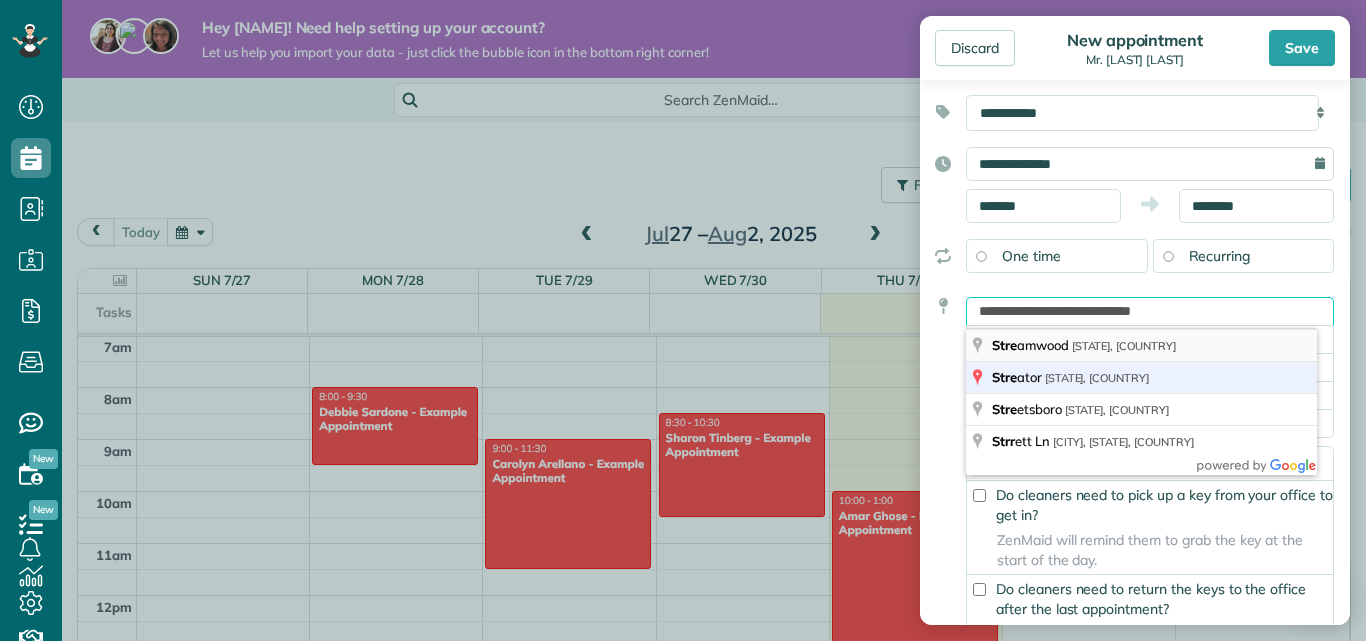 type on "**********" 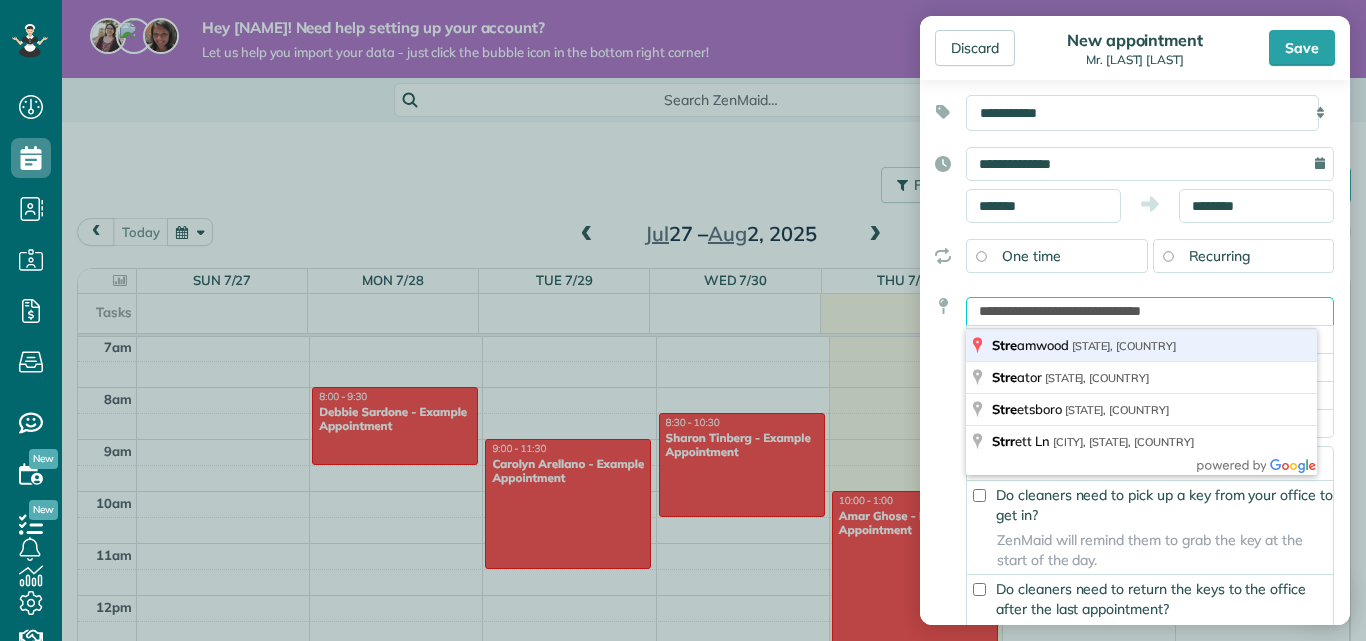 type 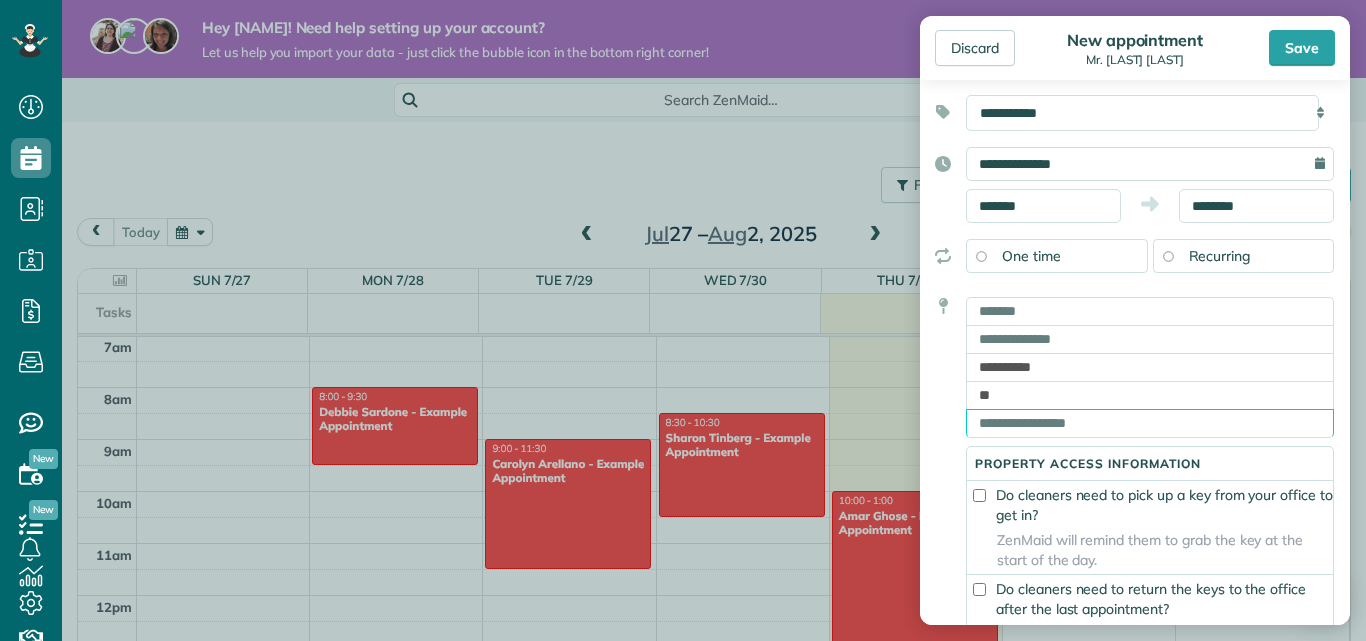 click at bounding box center (1150, 423) 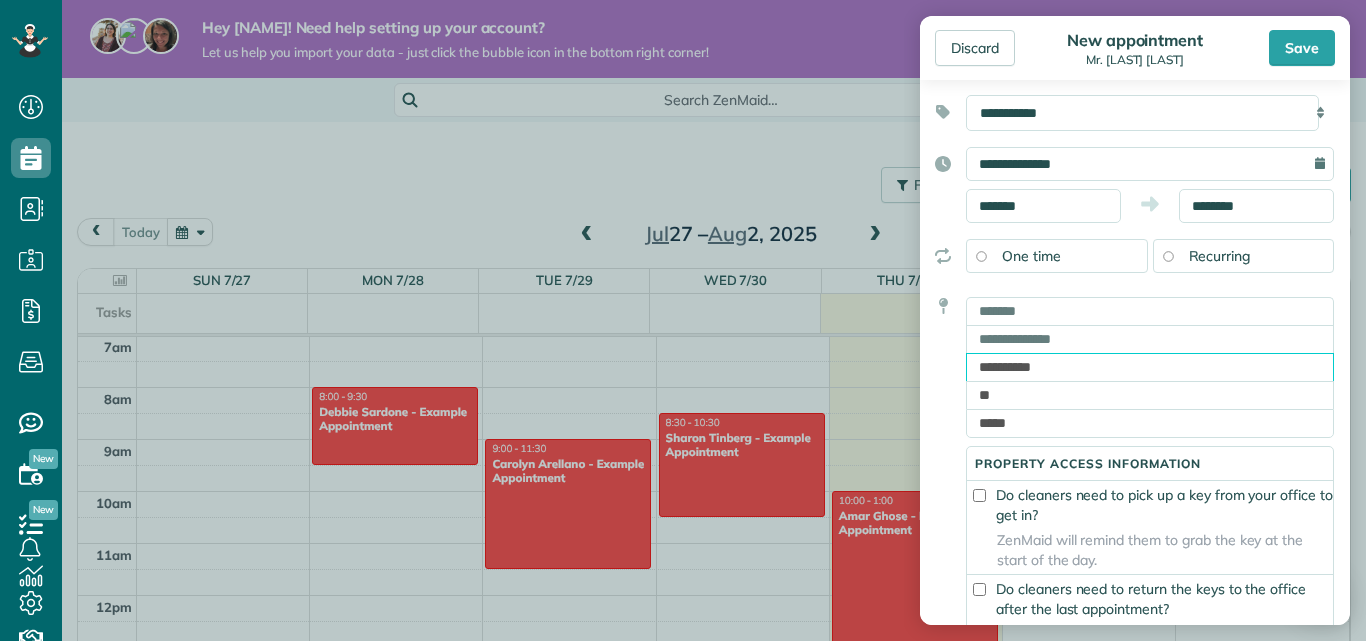 type on "********" 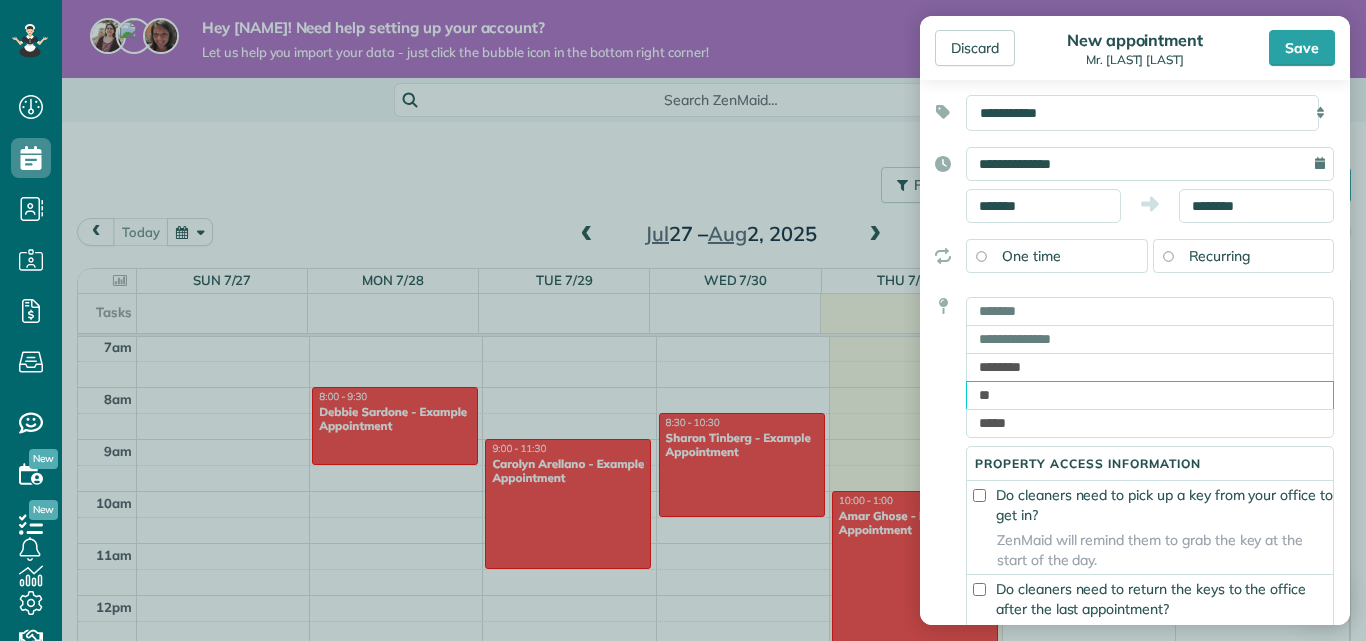 type on "**********" 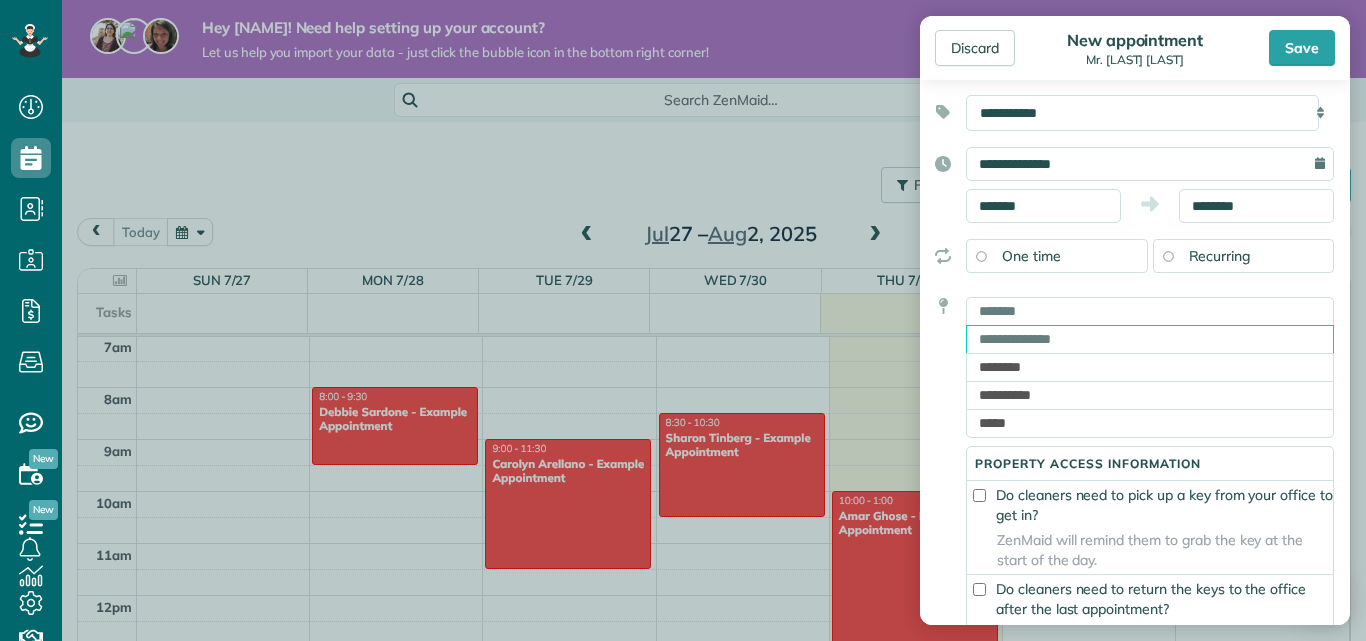click at bounding box center (1150, 339) 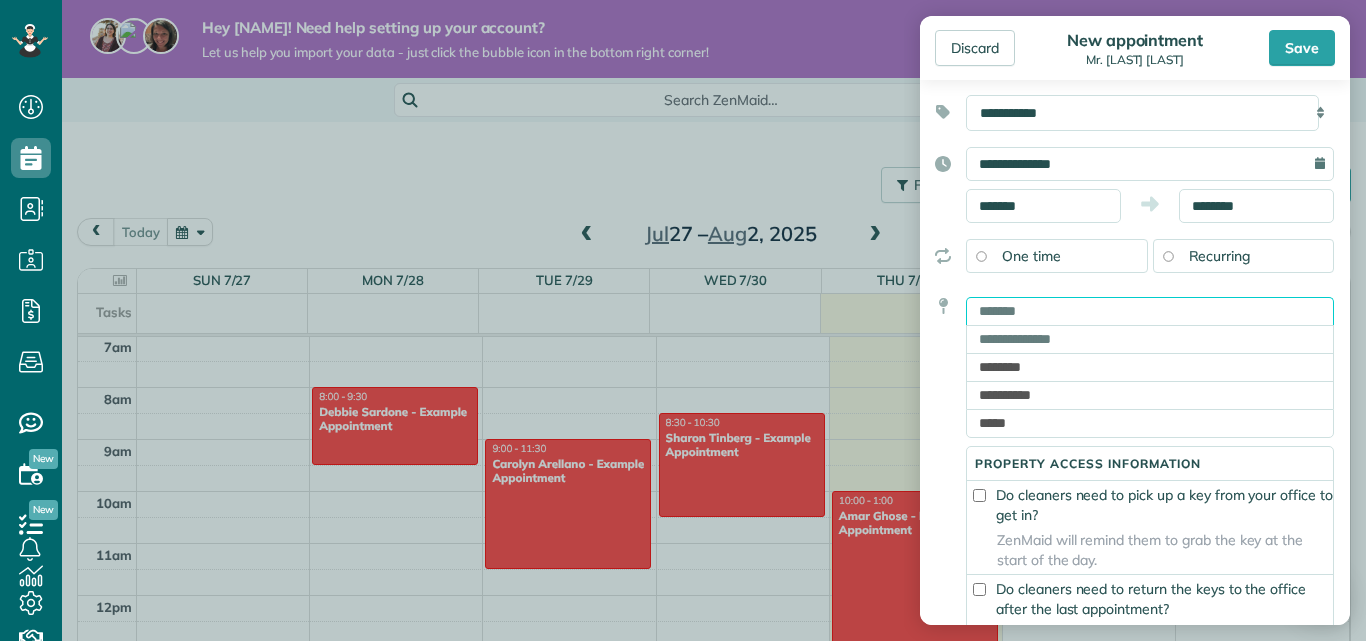 click at bounding box center [1150, 311] 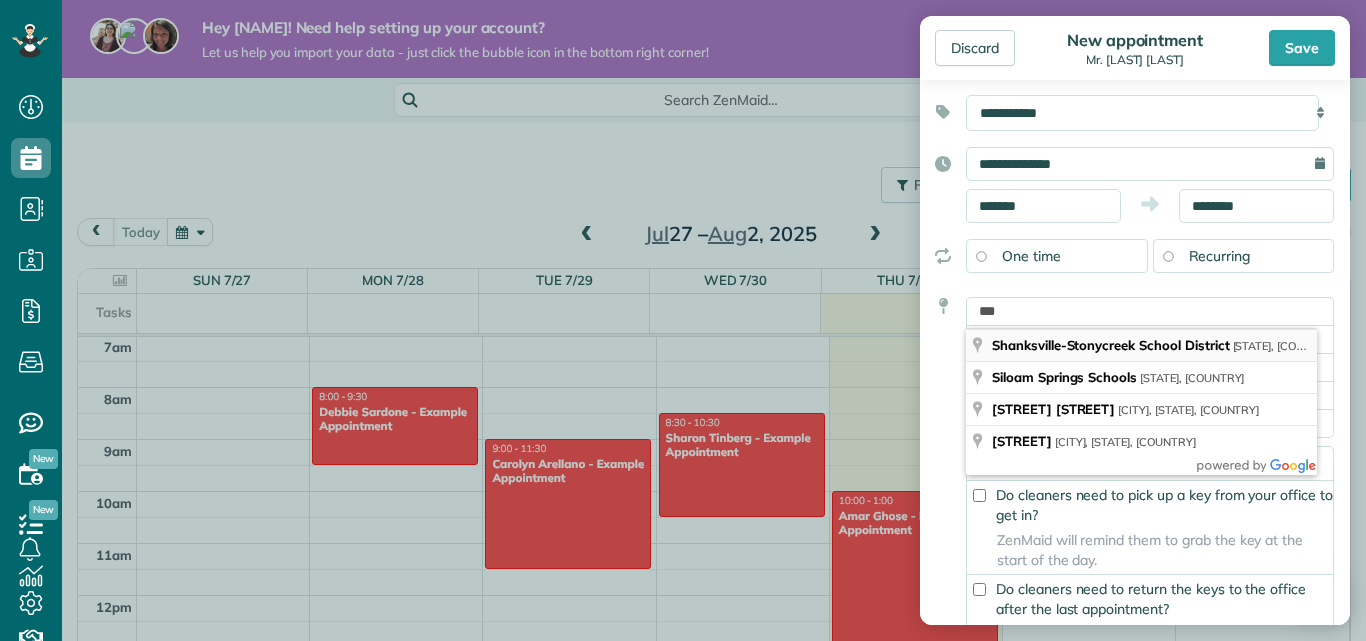 type on "**********" 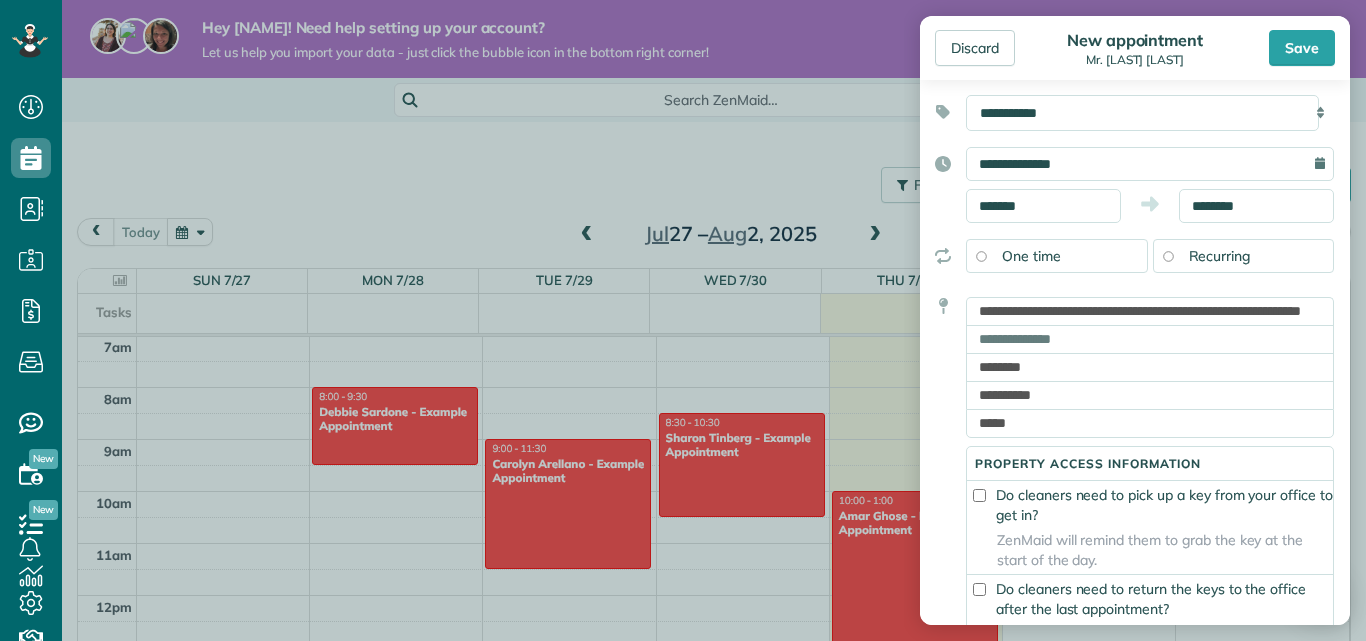 type 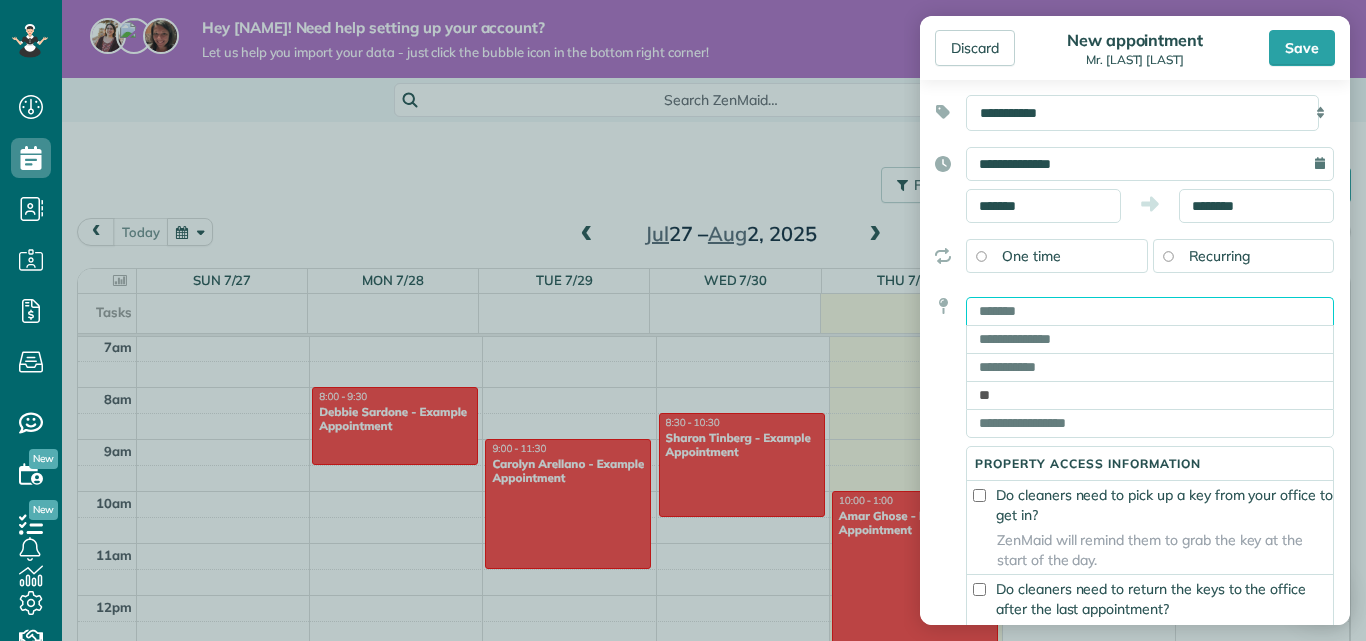 click at bounding box center [1150, 311] 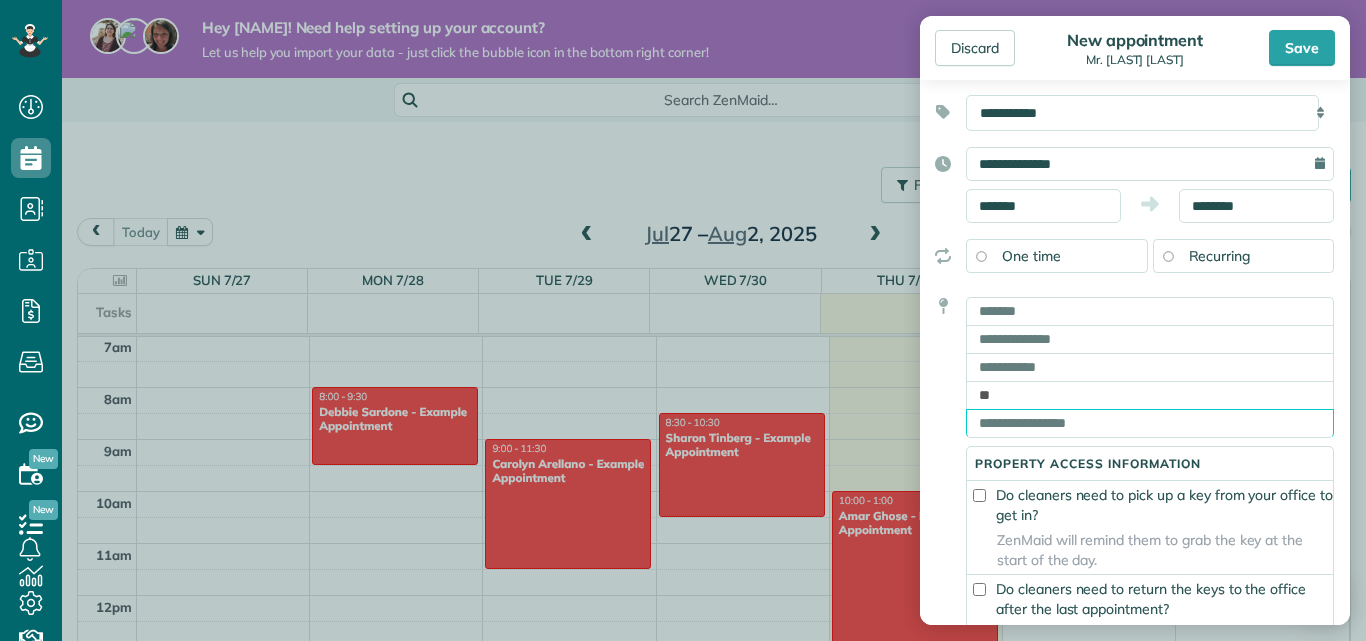 click at bounding box center [1150, 423] 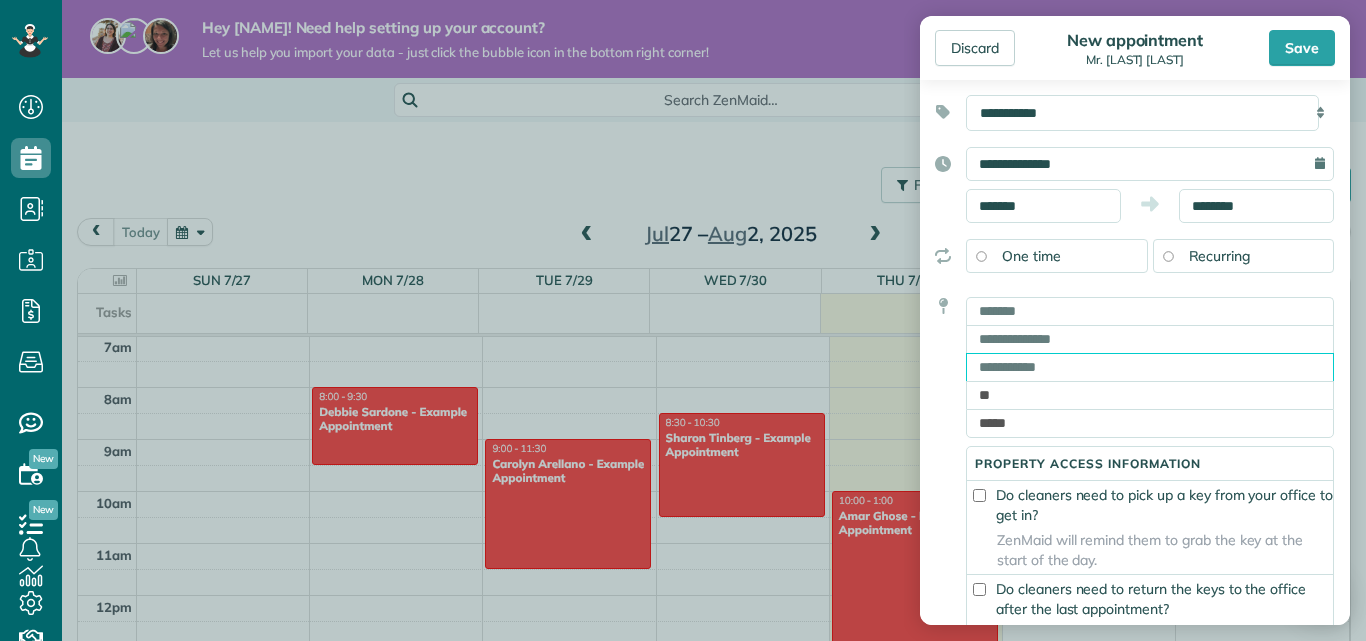 type on "********" 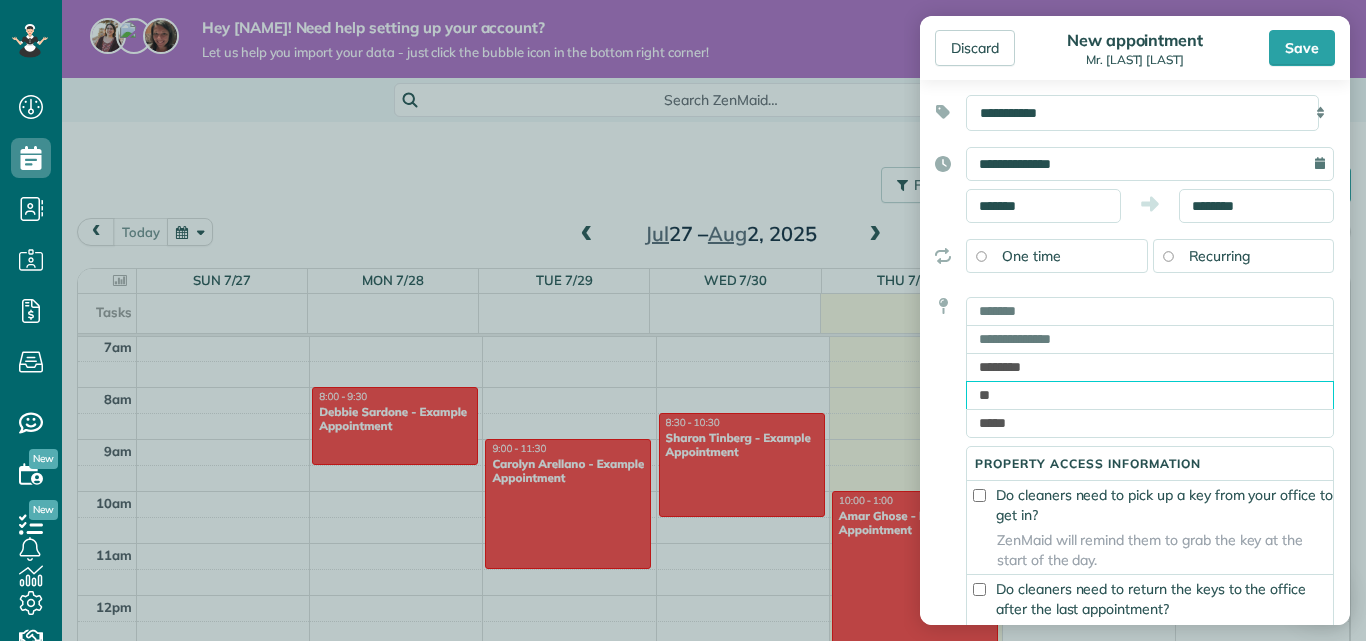 type on "**********" 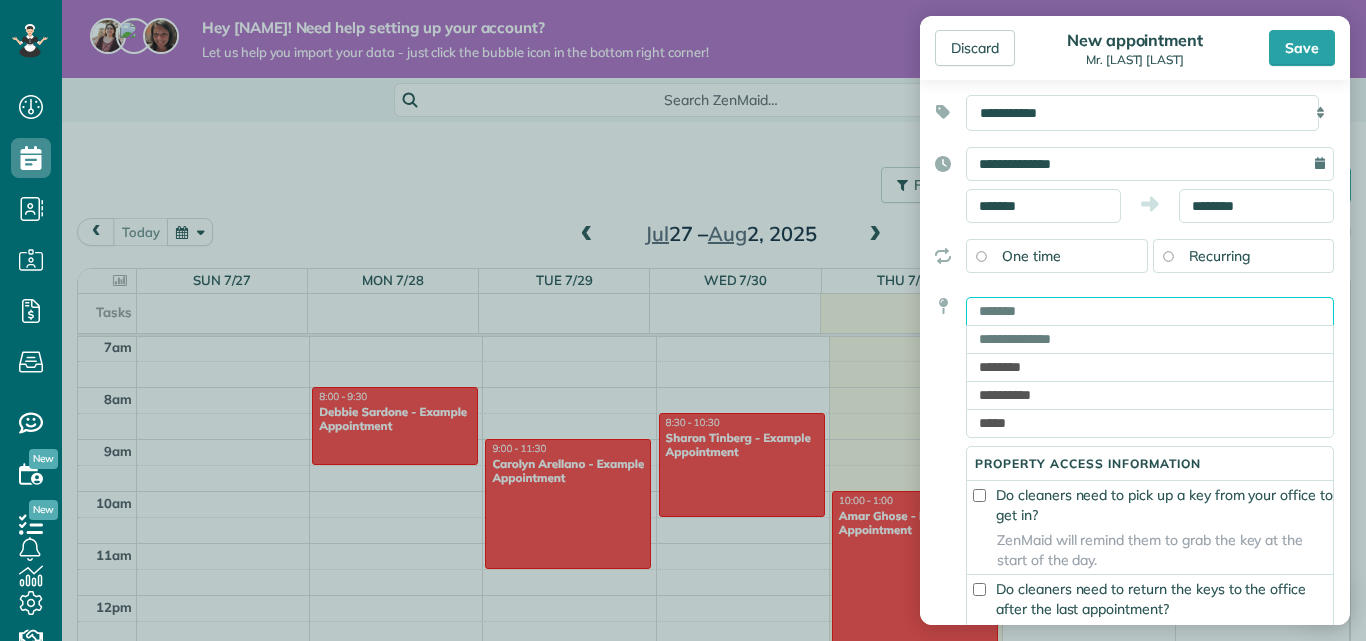 click at bounding box center (1150, 311) 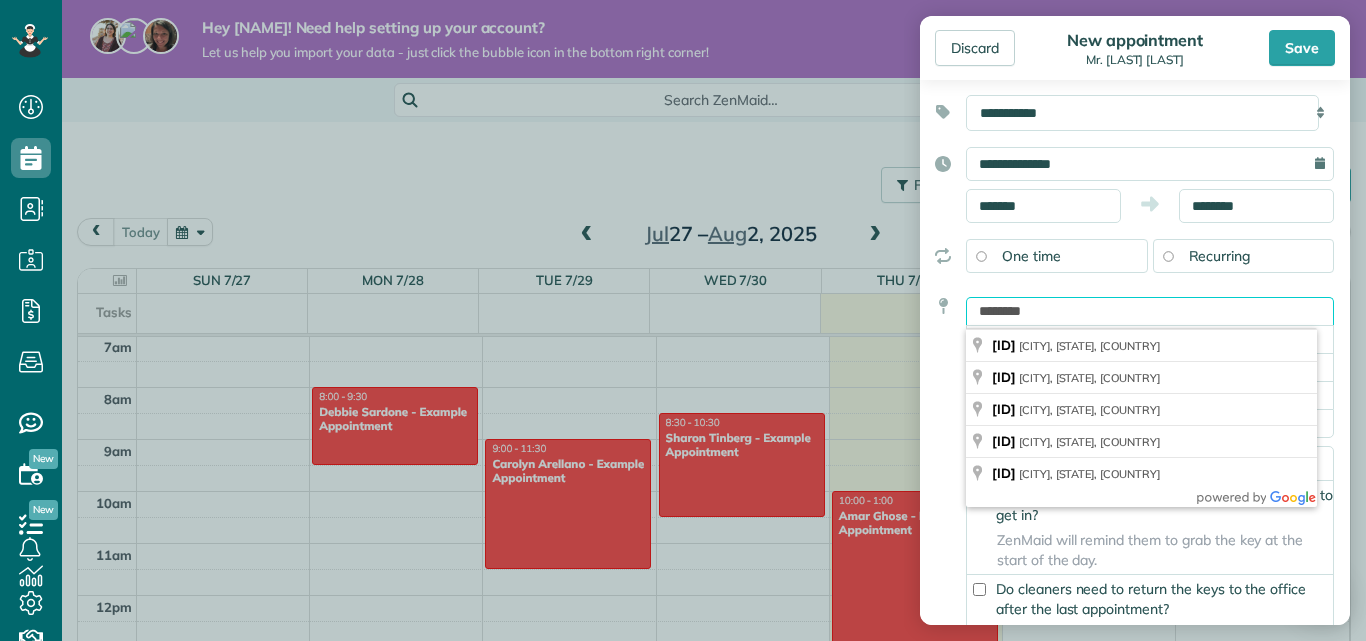 type on "********" 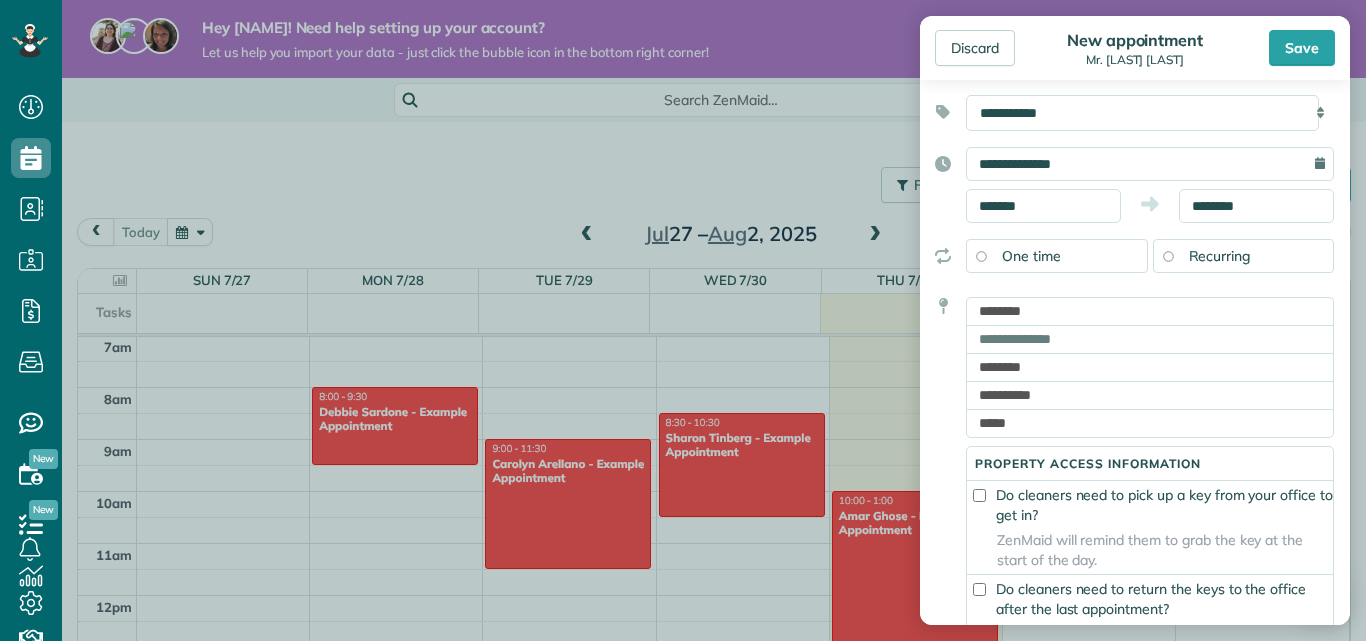 click 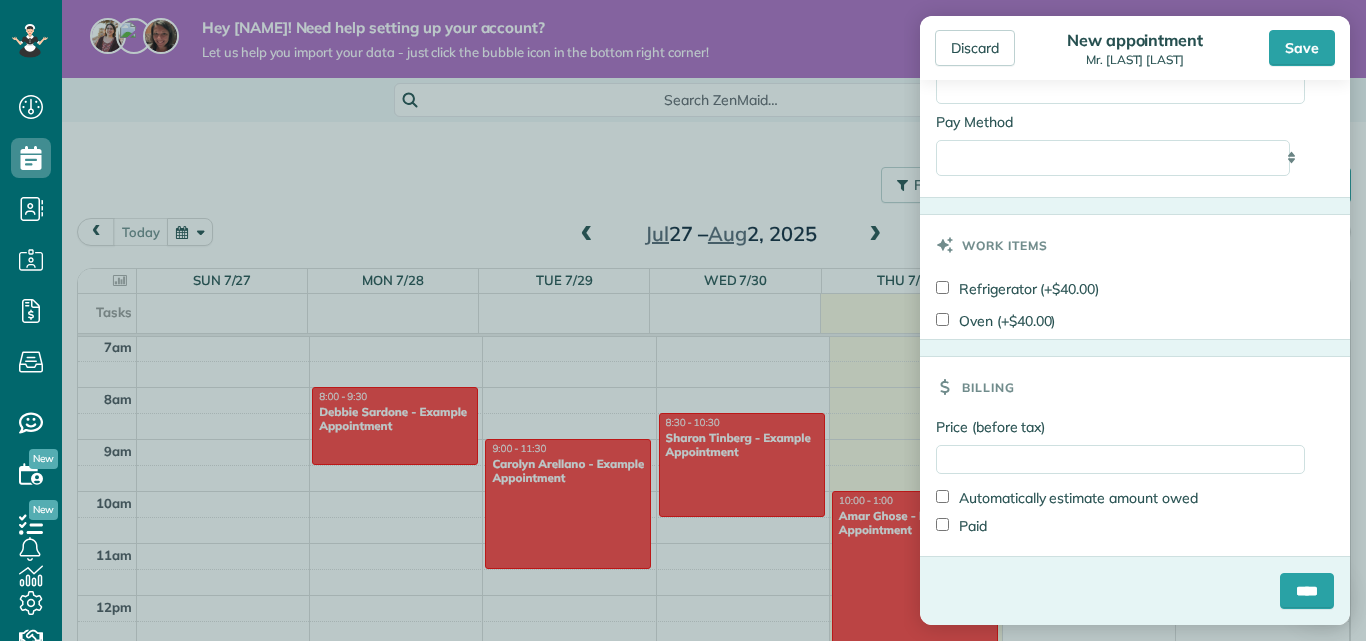 scroll, scrollTop: 1845, scrollLeft: 0, axis: vertical 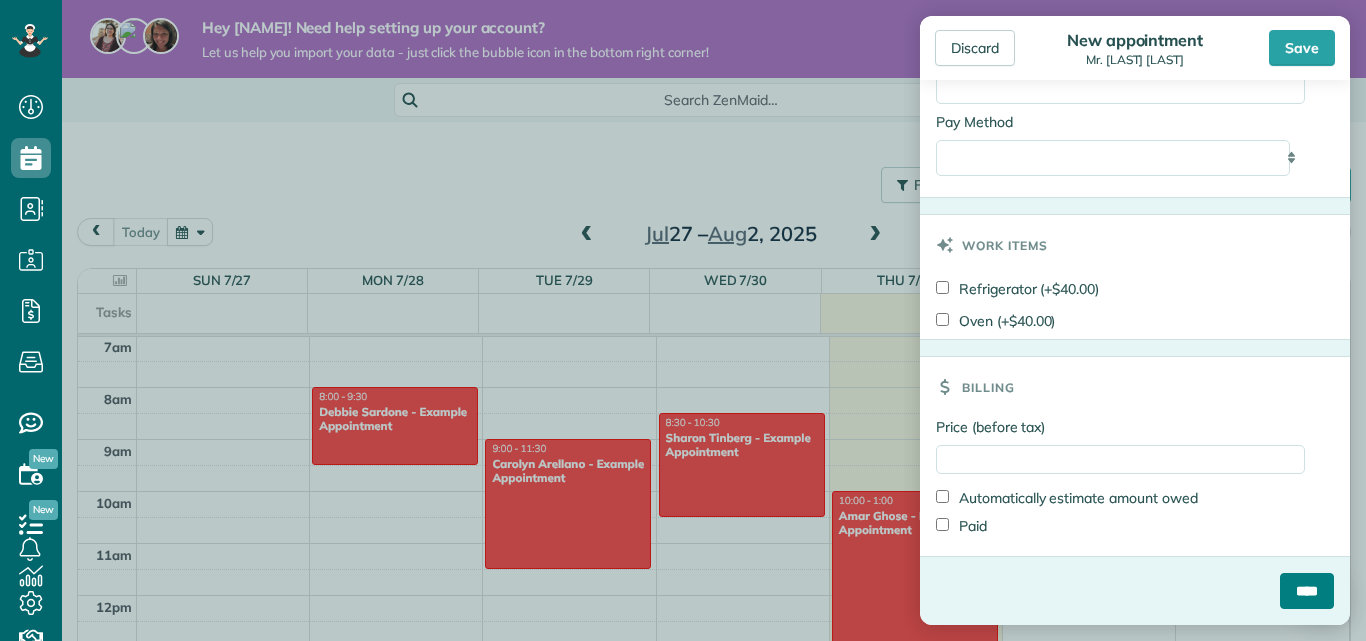 click on "****" at bounding box center (1307, 591) 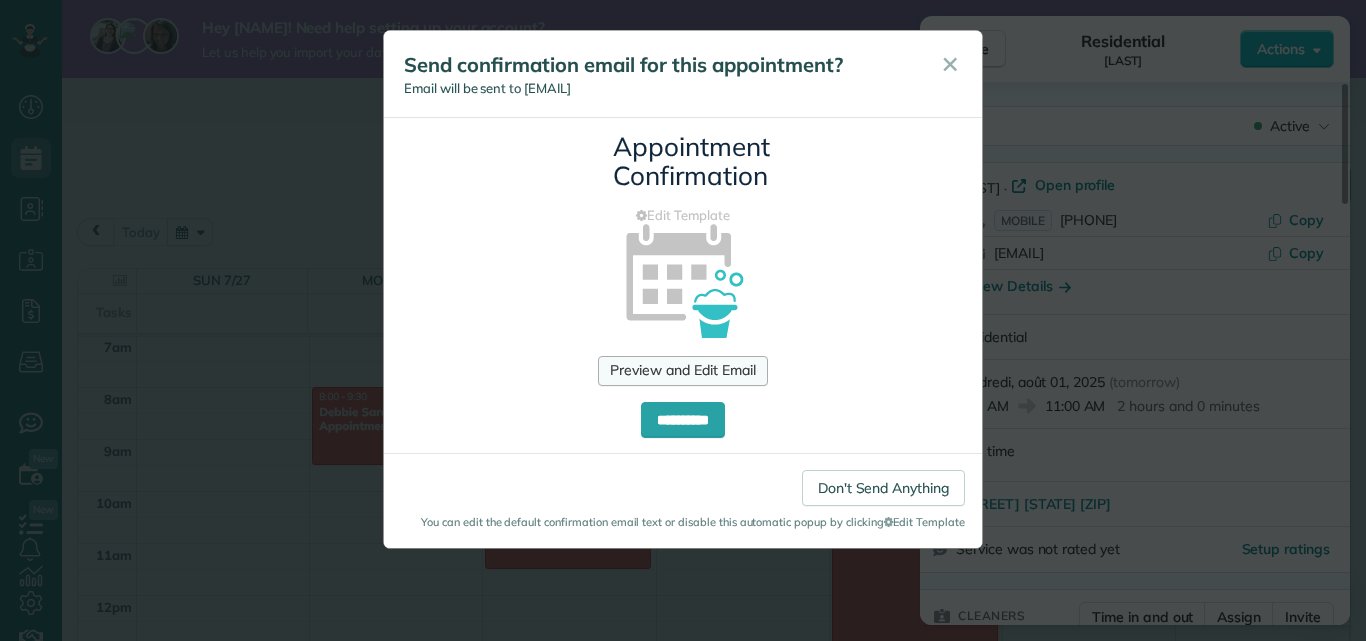 click on "Preview and Edit Email" at bounding box center [682, 371] 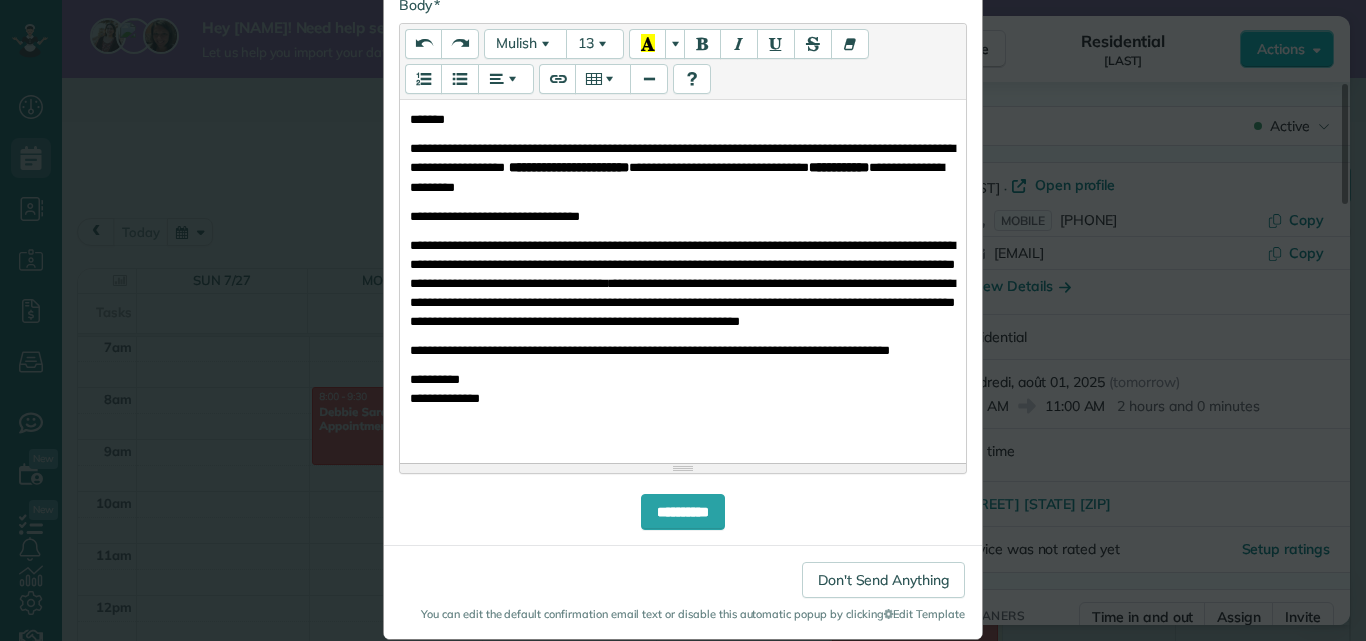 scroll, scrollTop: 496, scrollLeft: 0, axis: vertical 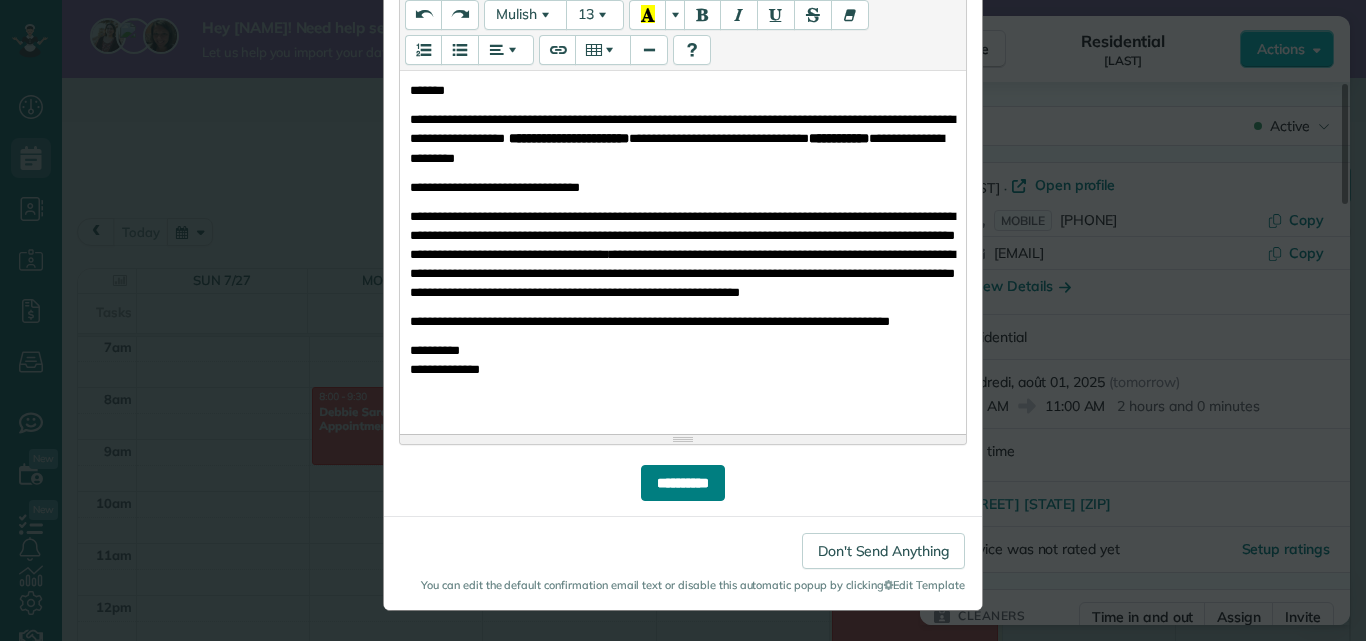 click on "**********" at bounding box center (683, 483) 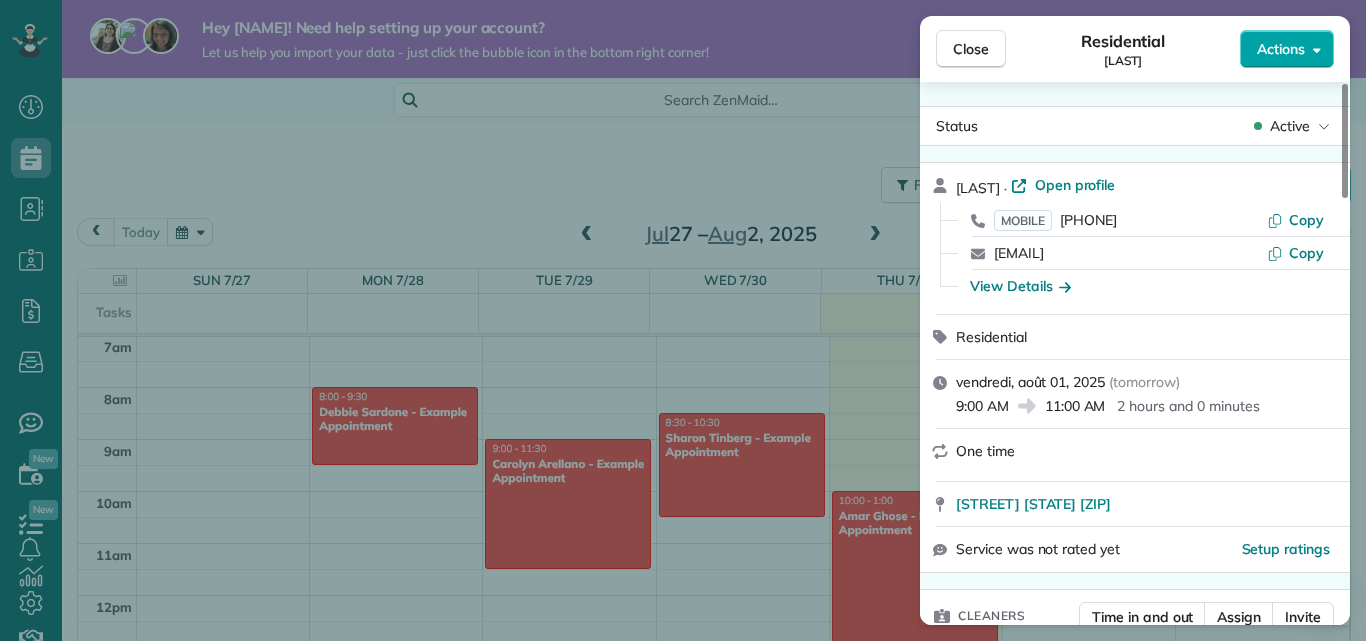 click on "Actions" at bounding box center [1281, 49] 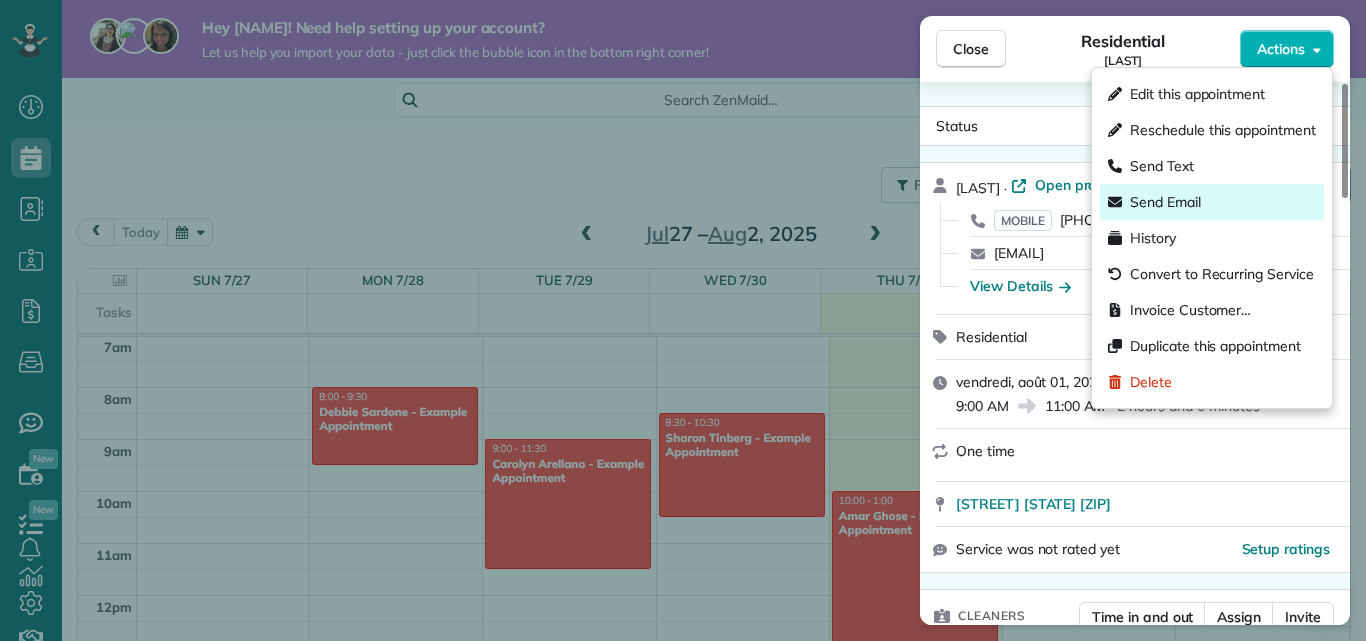 click on "Send Email" at bounding box center [1212, 202] 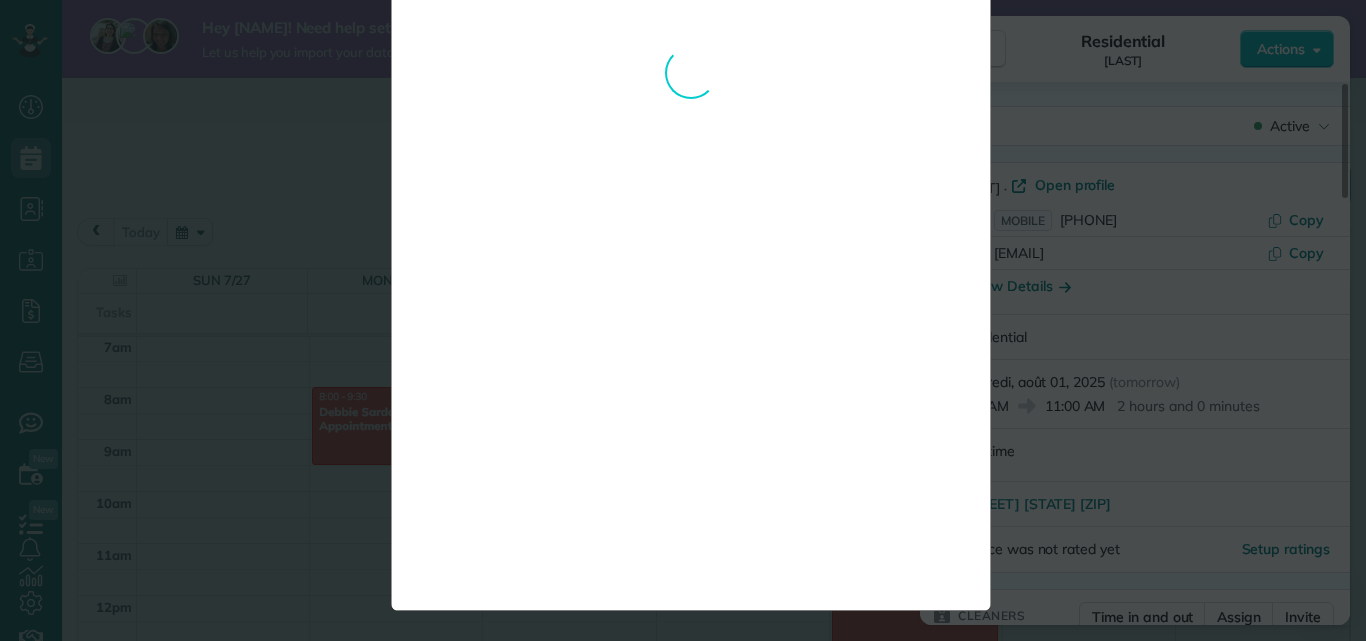 scroll, scrollTop: 0, scrollLeft: 0, axis: both 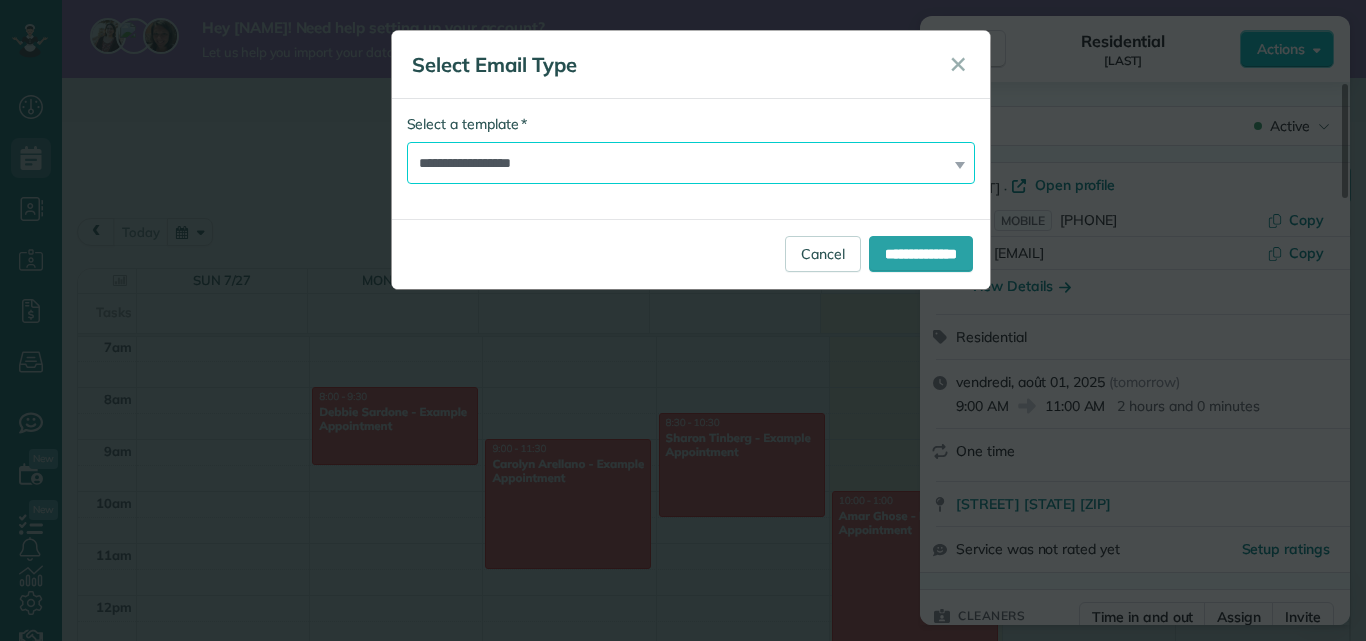 click on "**********" at bounding box center (691, 163) 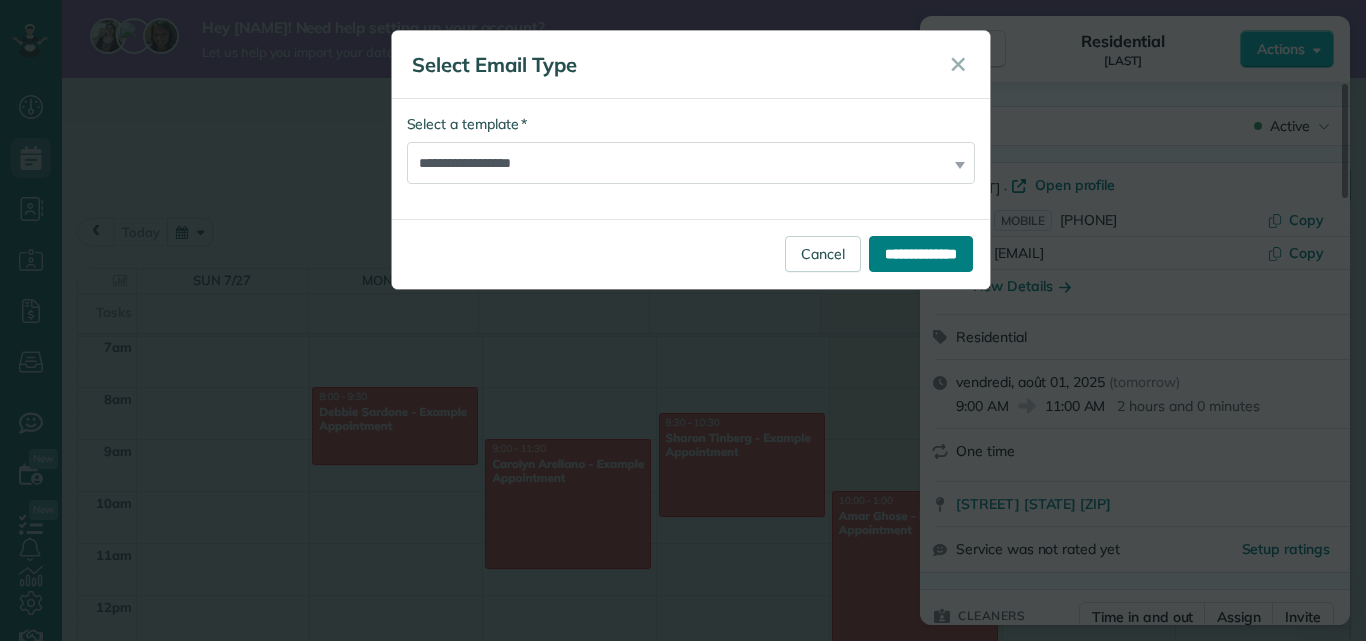 click on "**********" at bounding box center (921, 254) 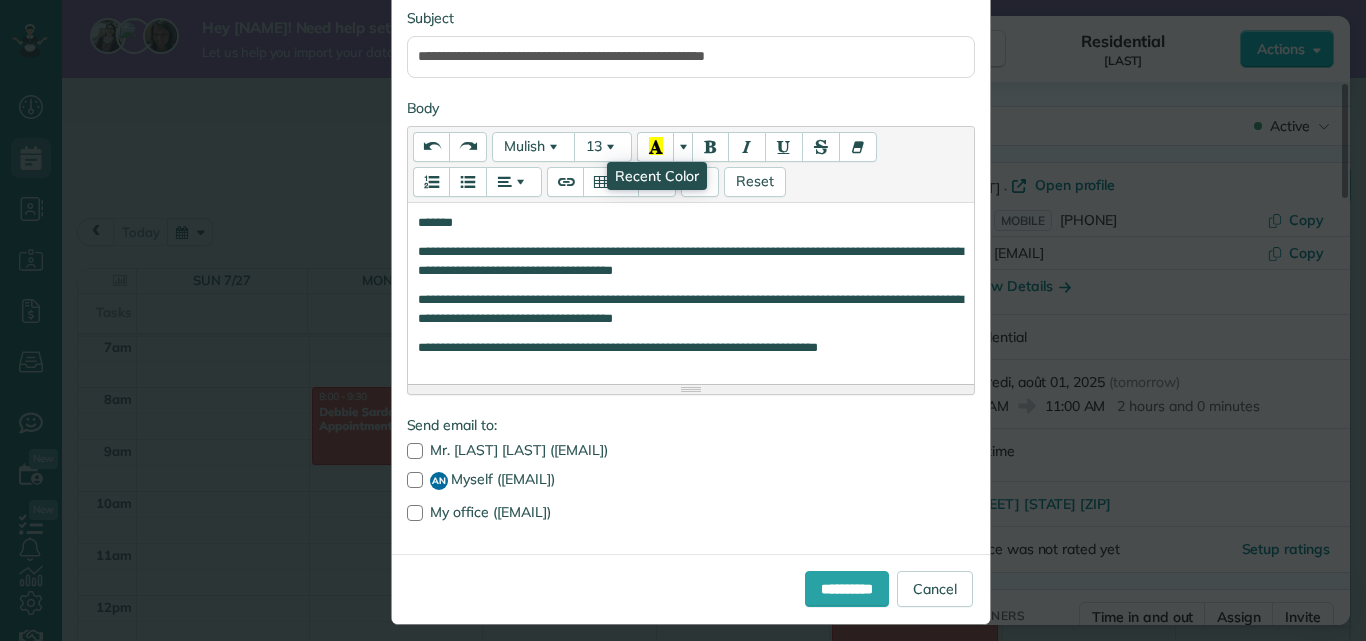 scroll, scrollTop: 200, scrollLeft: 0, axis: vertical 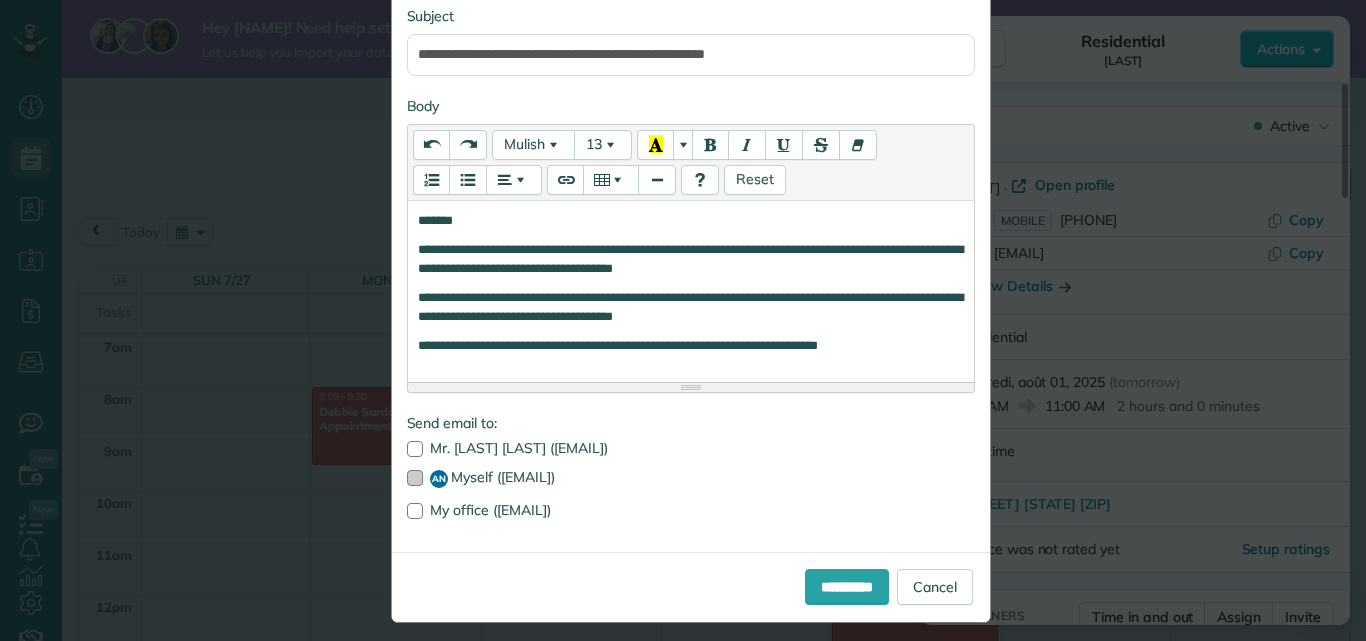 click at bounding box center [415, 478] 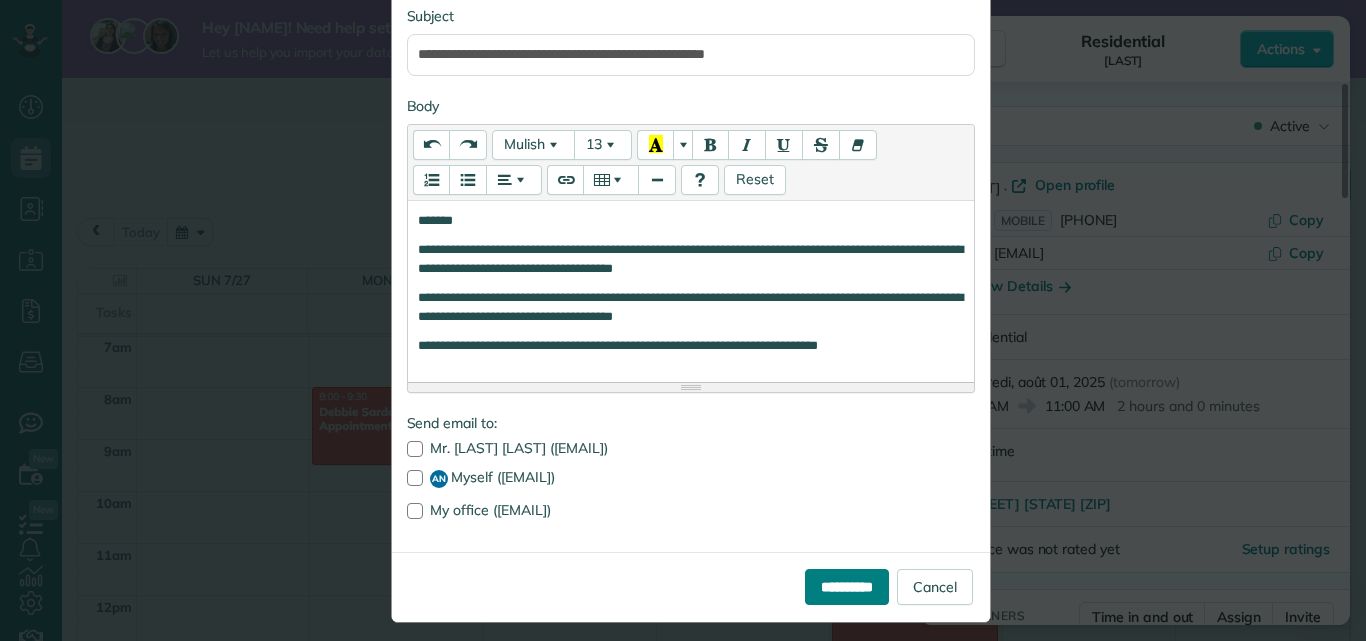 click on "**********" at bounding box center [847, 587] 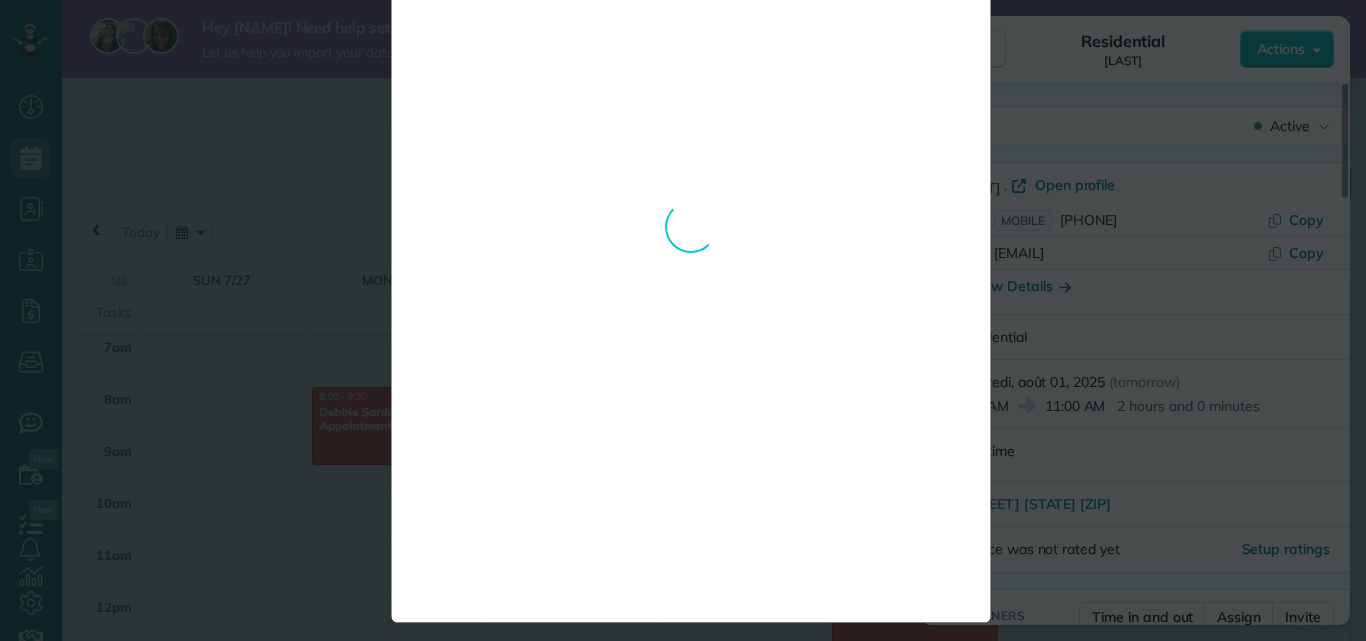 scroll, scrollTop: 0, scrollLeft: 0, axis: both 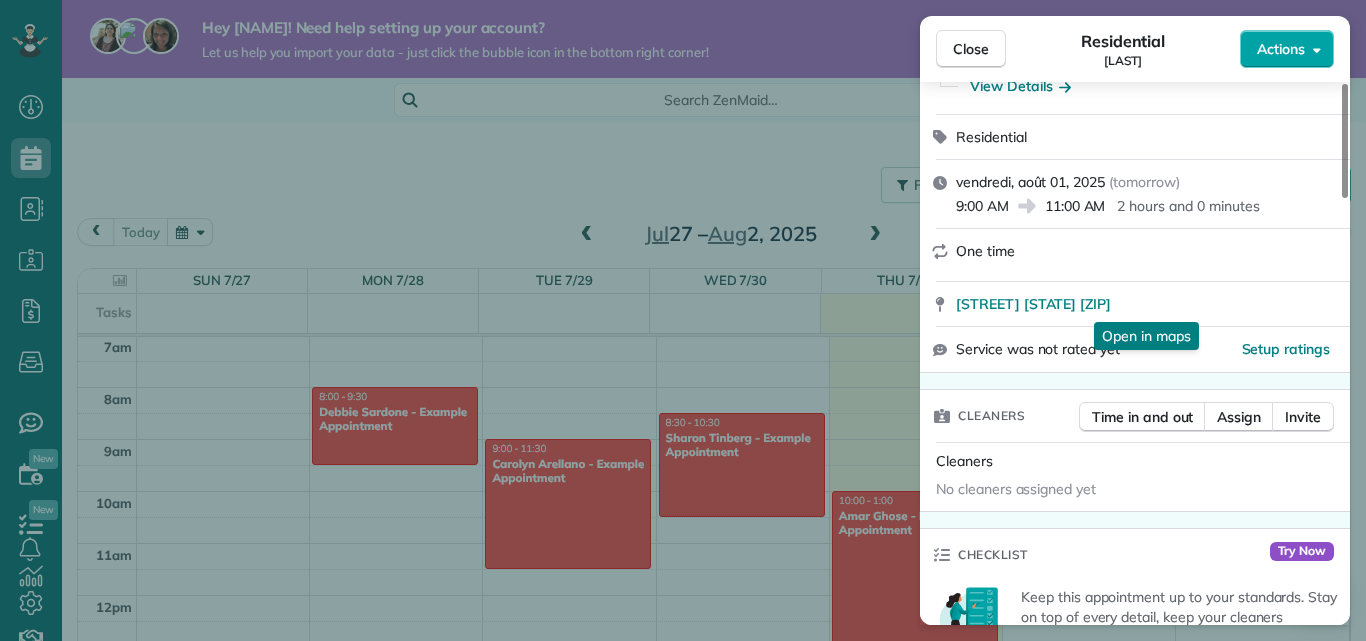 click on "Actions" at bounding box center (1281, 49) 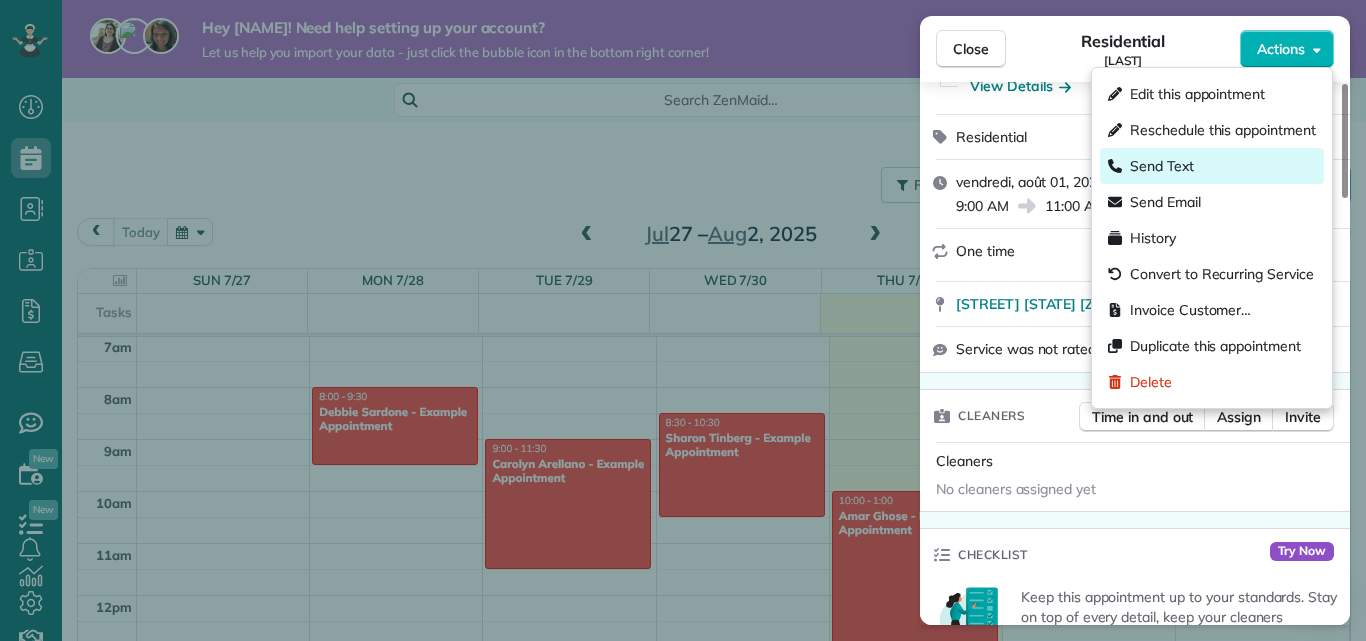 click on "Send Text" at bounding box center (1212, 166) 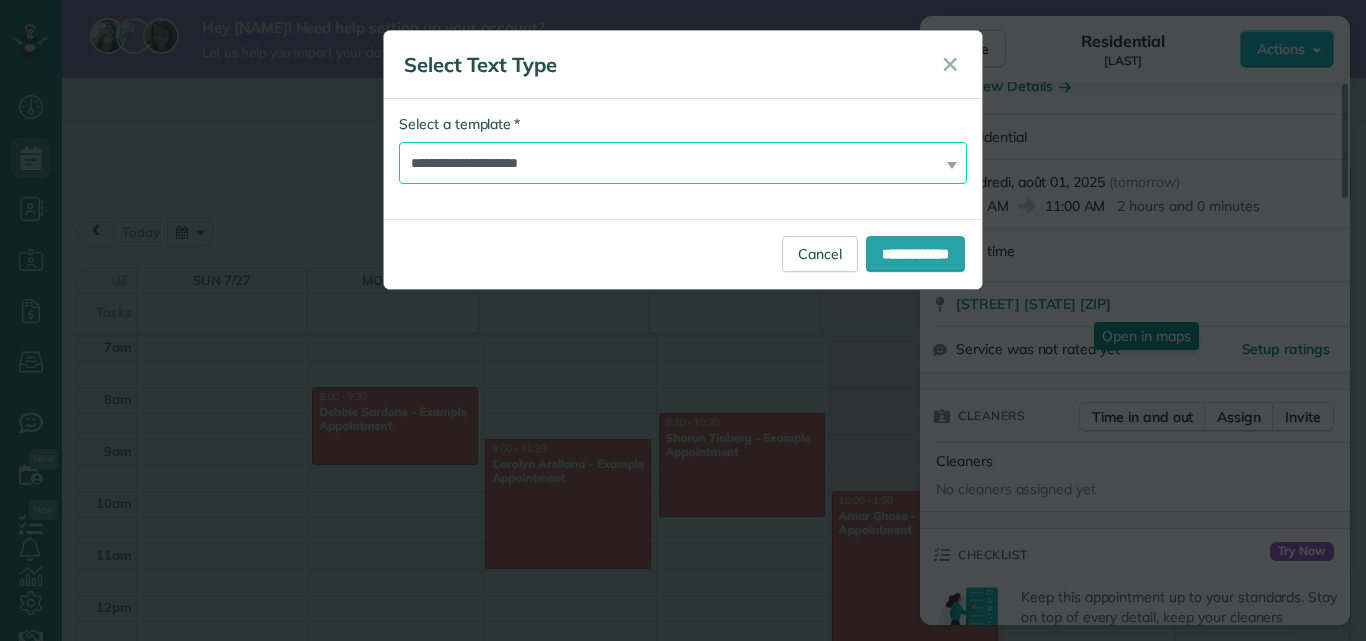 click on "**********" at bounding box center (683, 163) 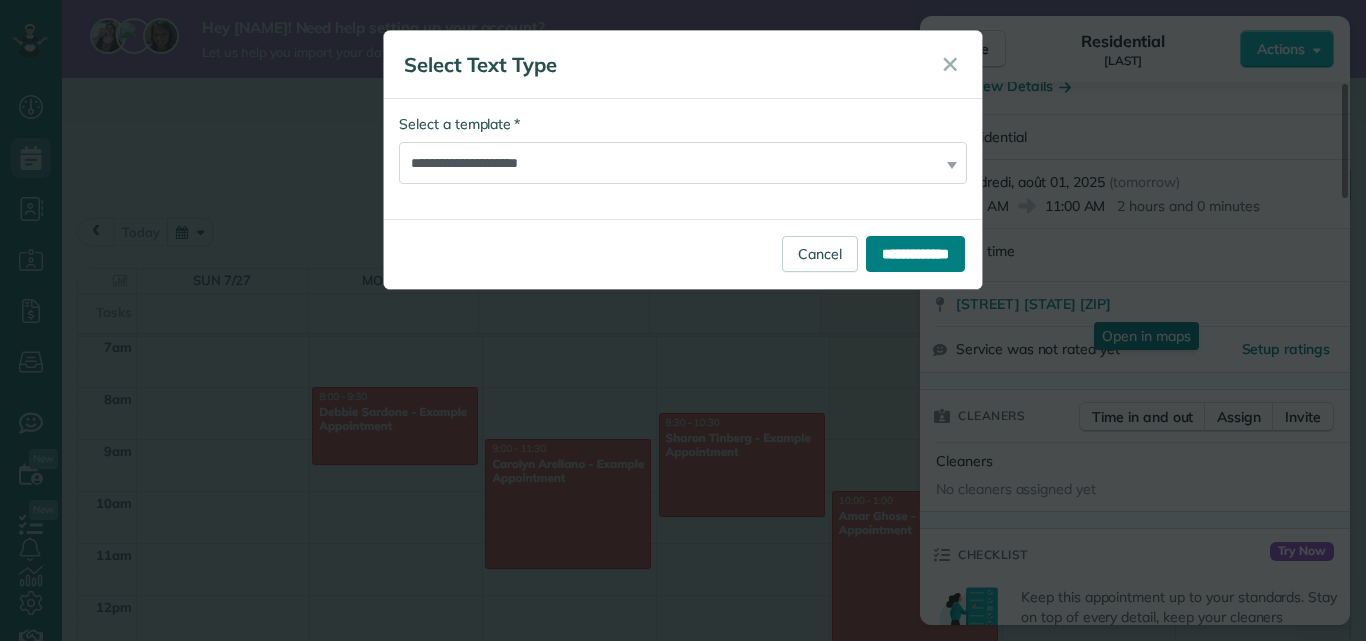 click on "**********" at bounding box center [915, 254] 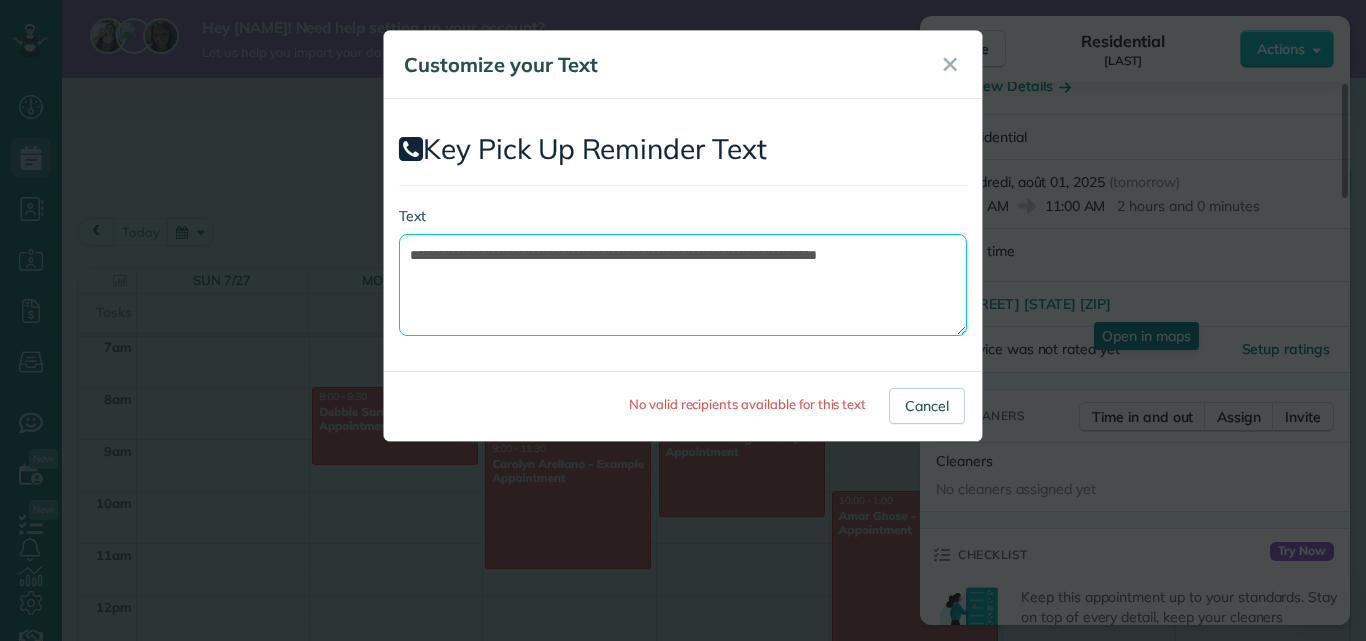 click on "**********" at bounding box center [683, 285] 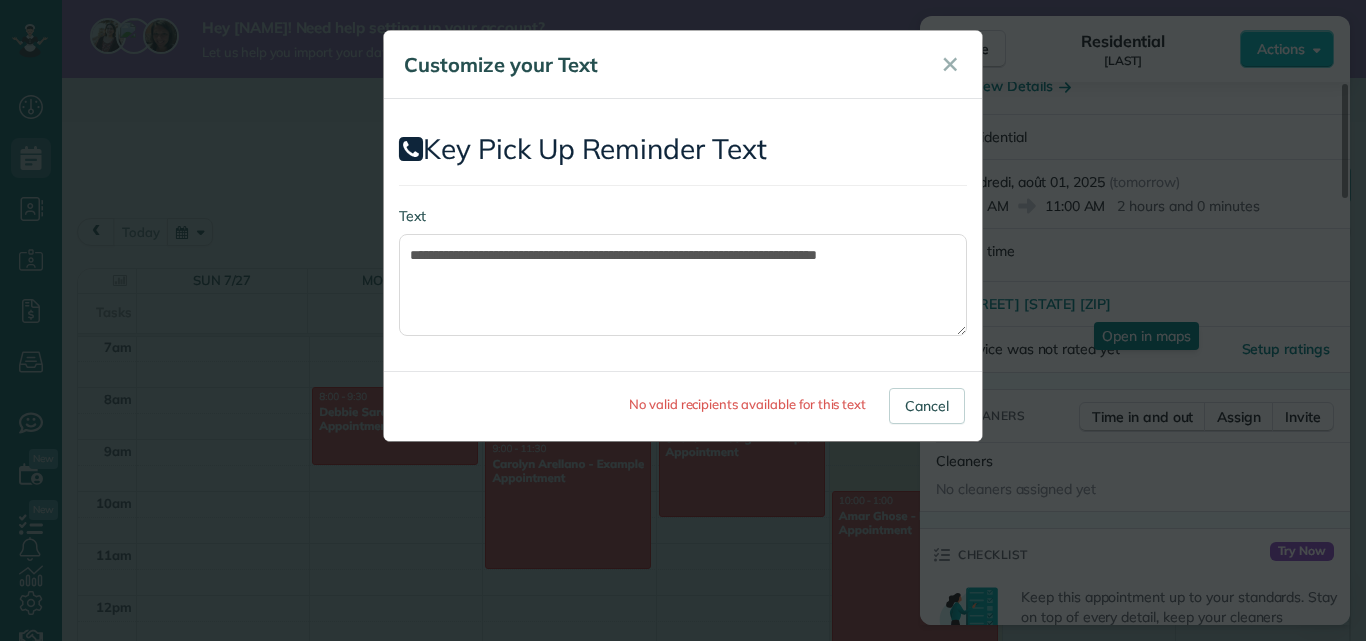 click on "No valid recipients available for this text" at bounding box center [747, 404] 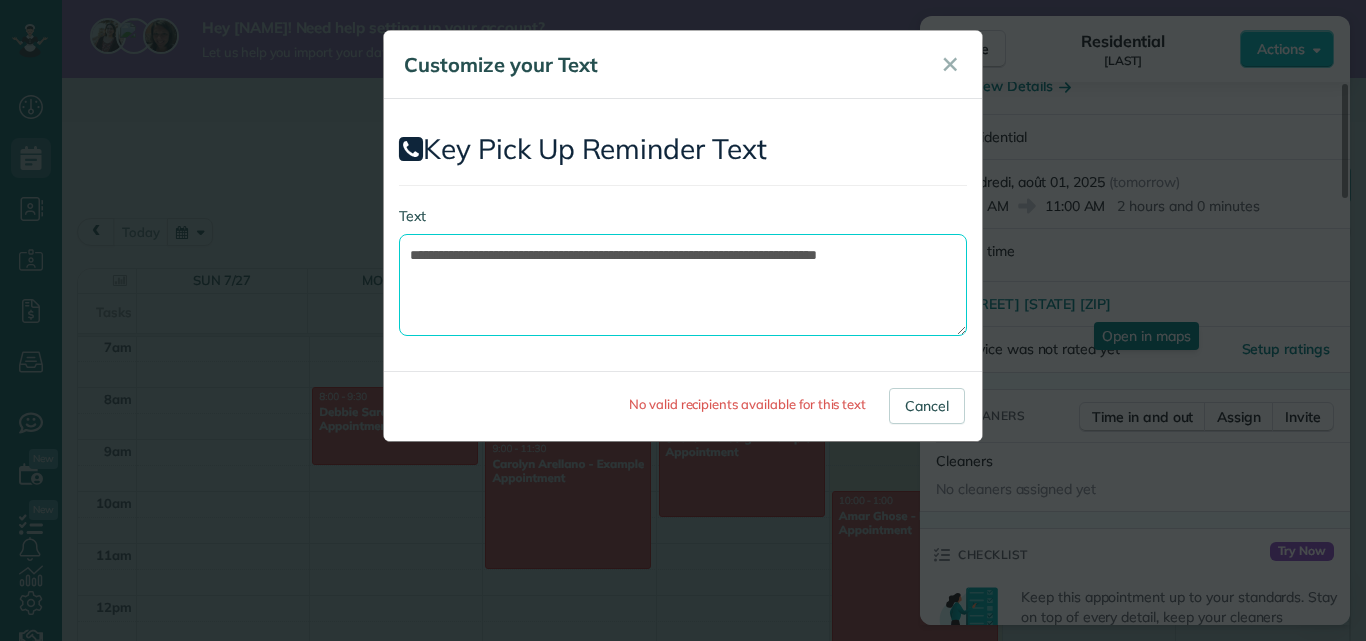 click on "**********" at bounding box center [683, 285] 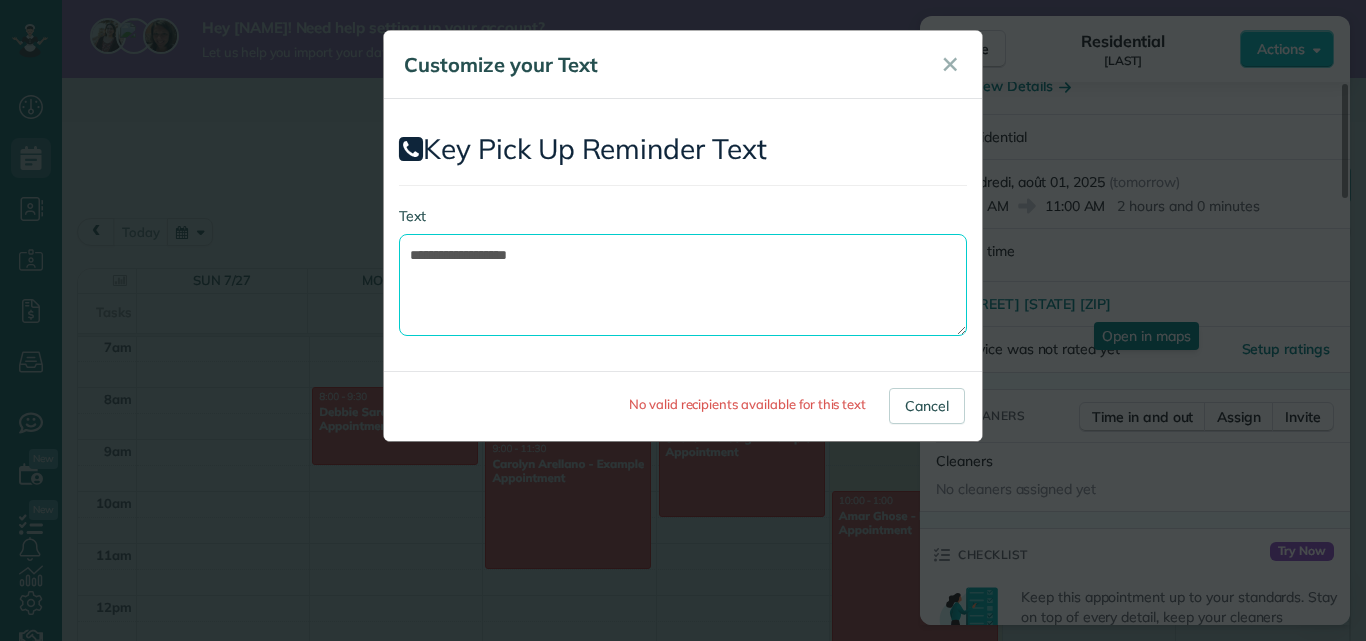 type on "**********" 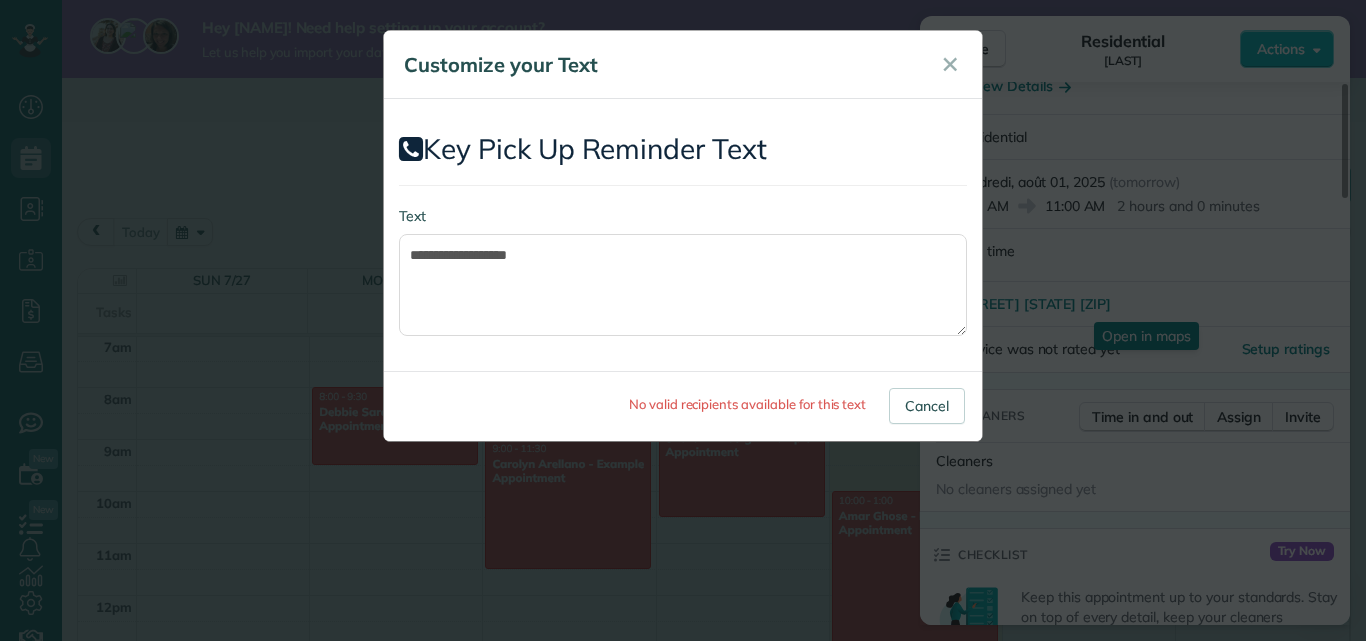 click on "No valid recipients available for this text" at bounding box center [747, 404] 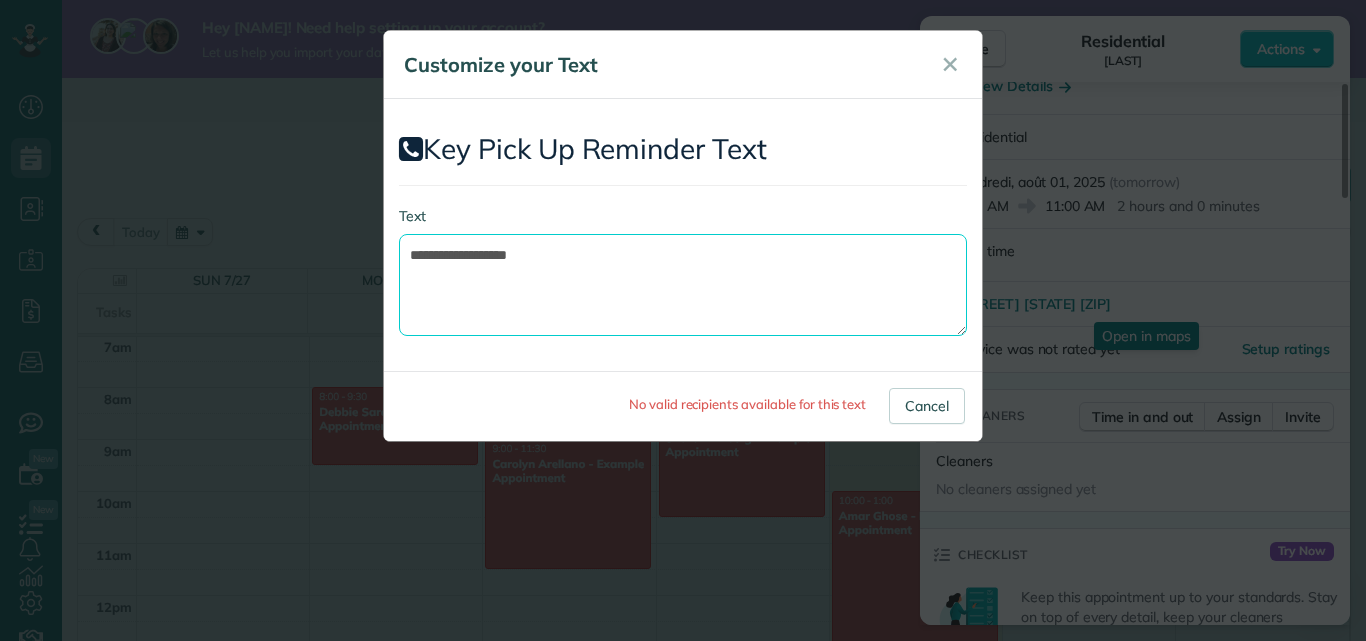 click on "**********" at bounding box center [683, 285] 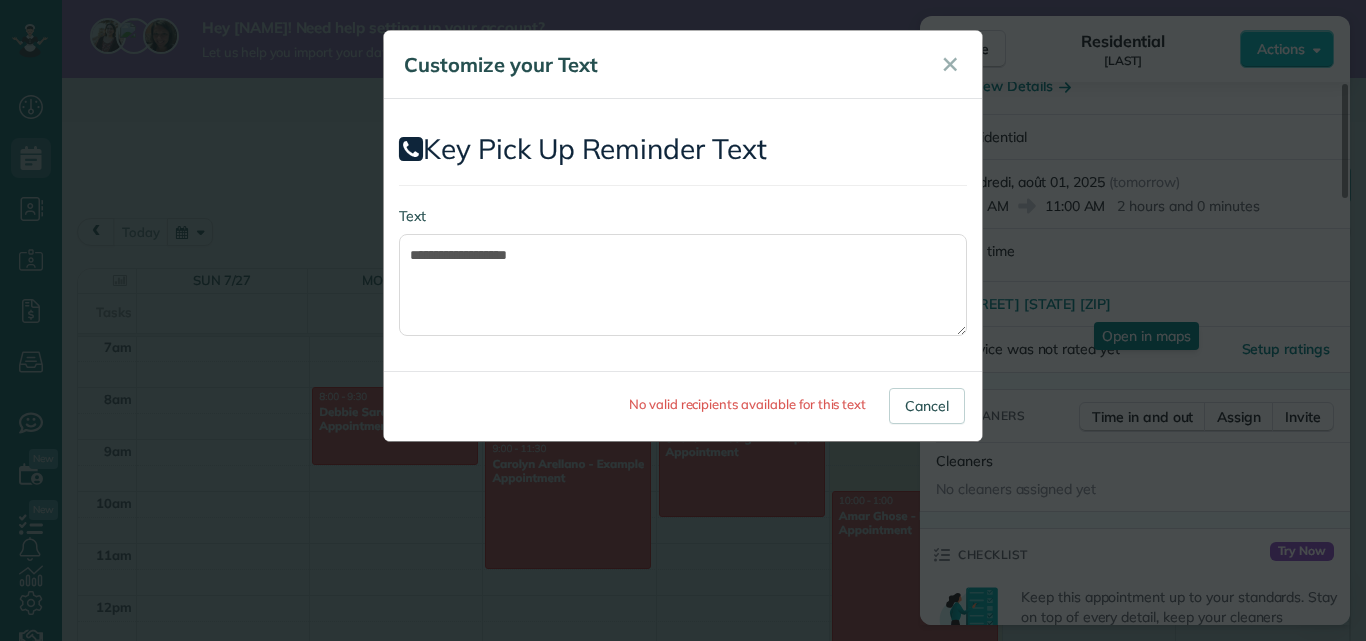 click on "Text" at bounding box center [683, 216] 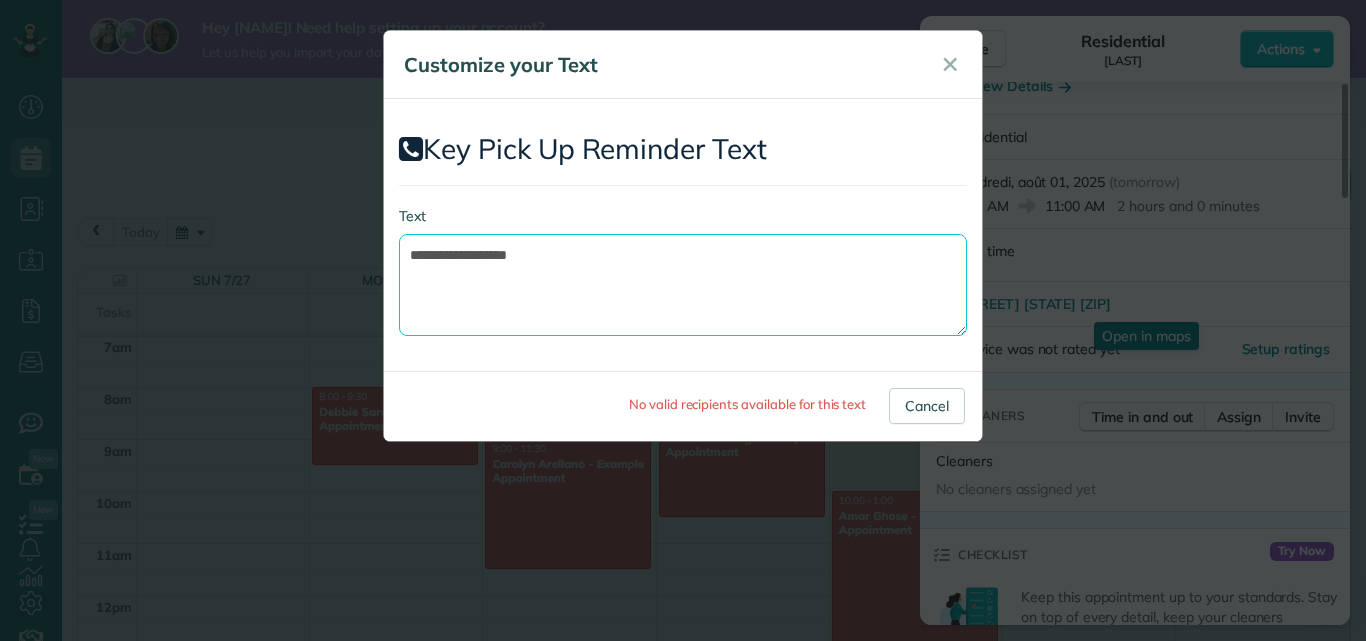 click on "**********" at bounding box center [683, 285] 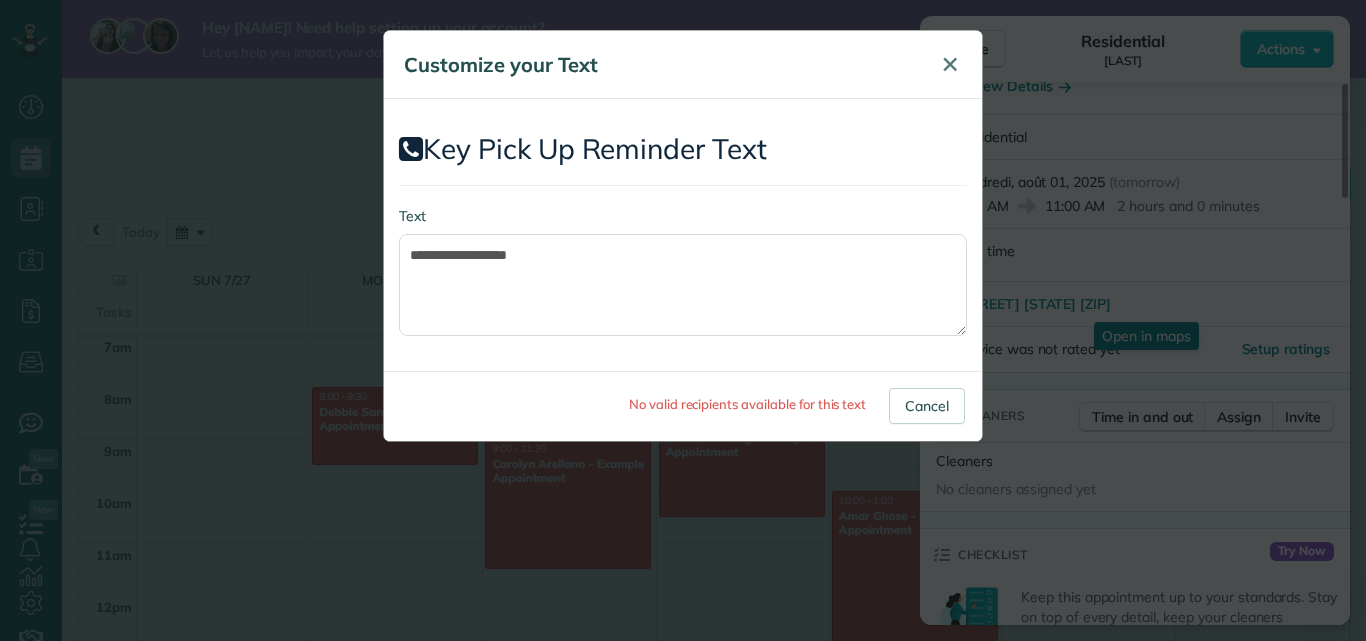 click on "✕" at bounding box center [950, 64] 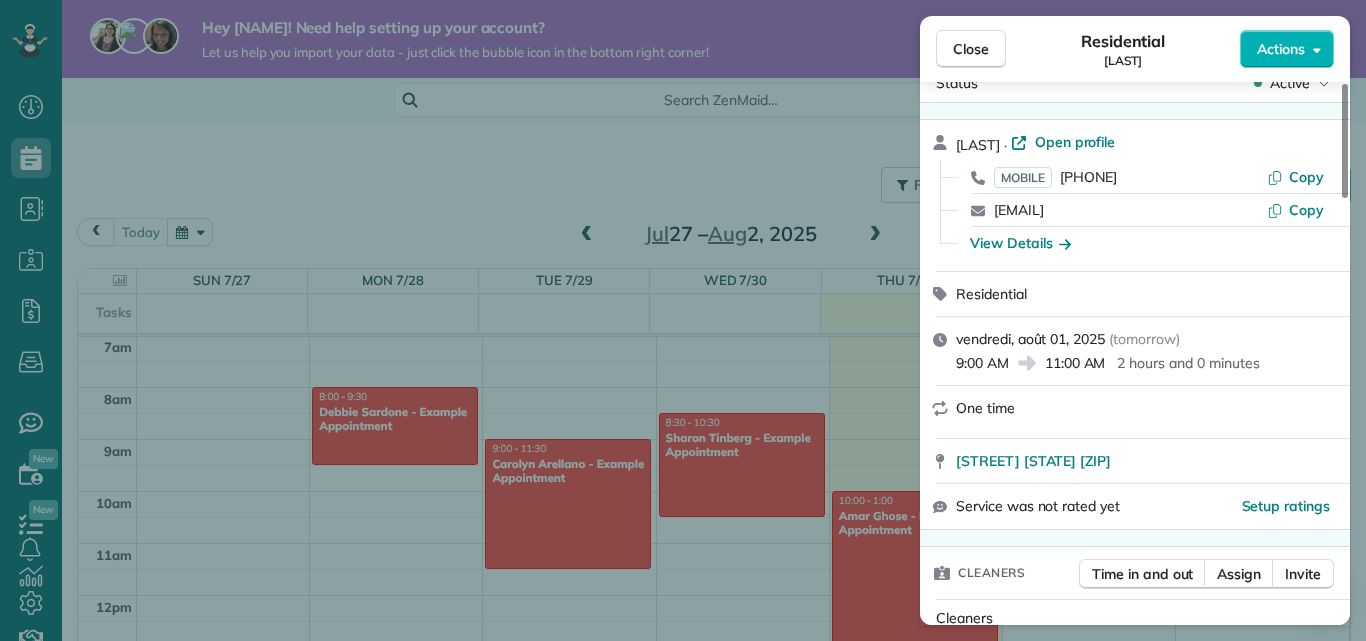 scroll, scrollTop: 0, scrollLeft: 0, axis: both 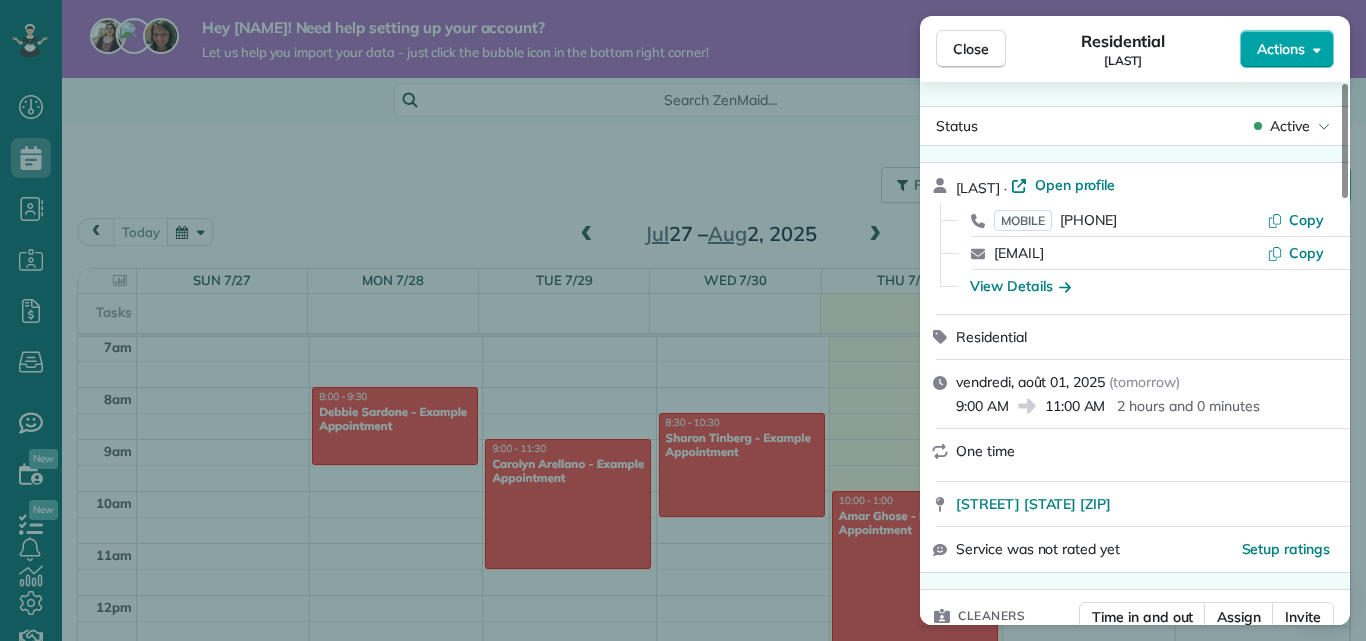click on "Actions" at bounding box center [1281, 49] 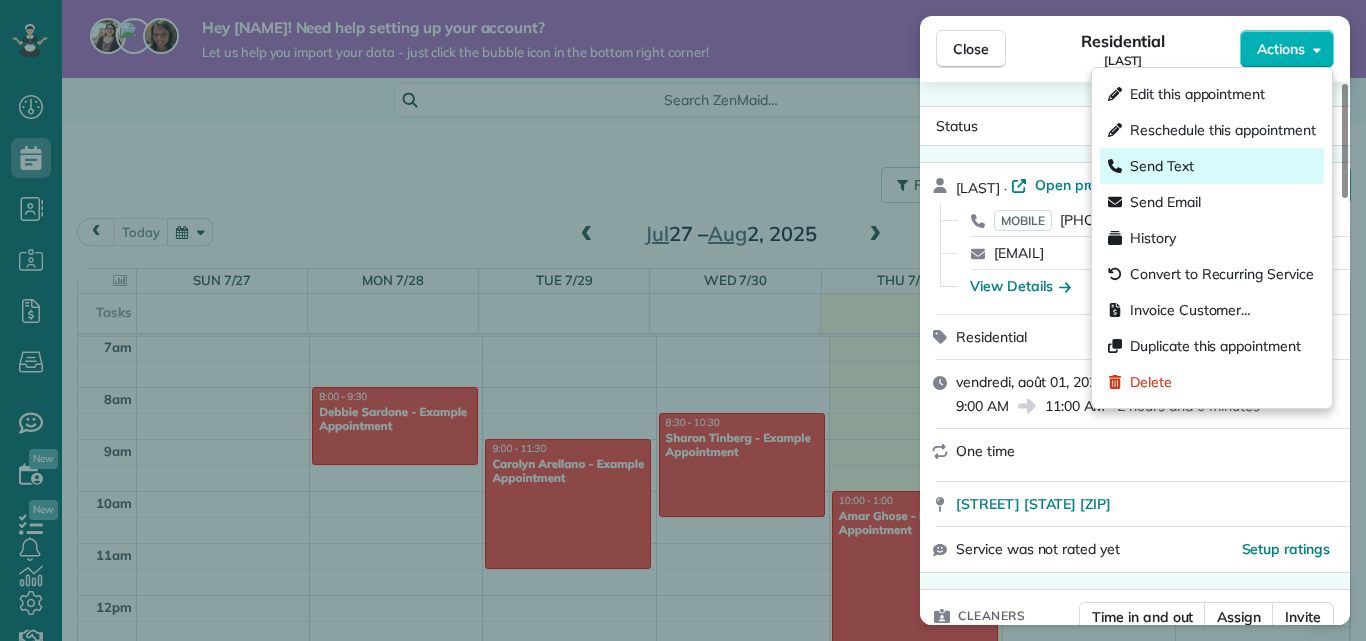 click on "Send Text" at bounding box center [1162, 166] 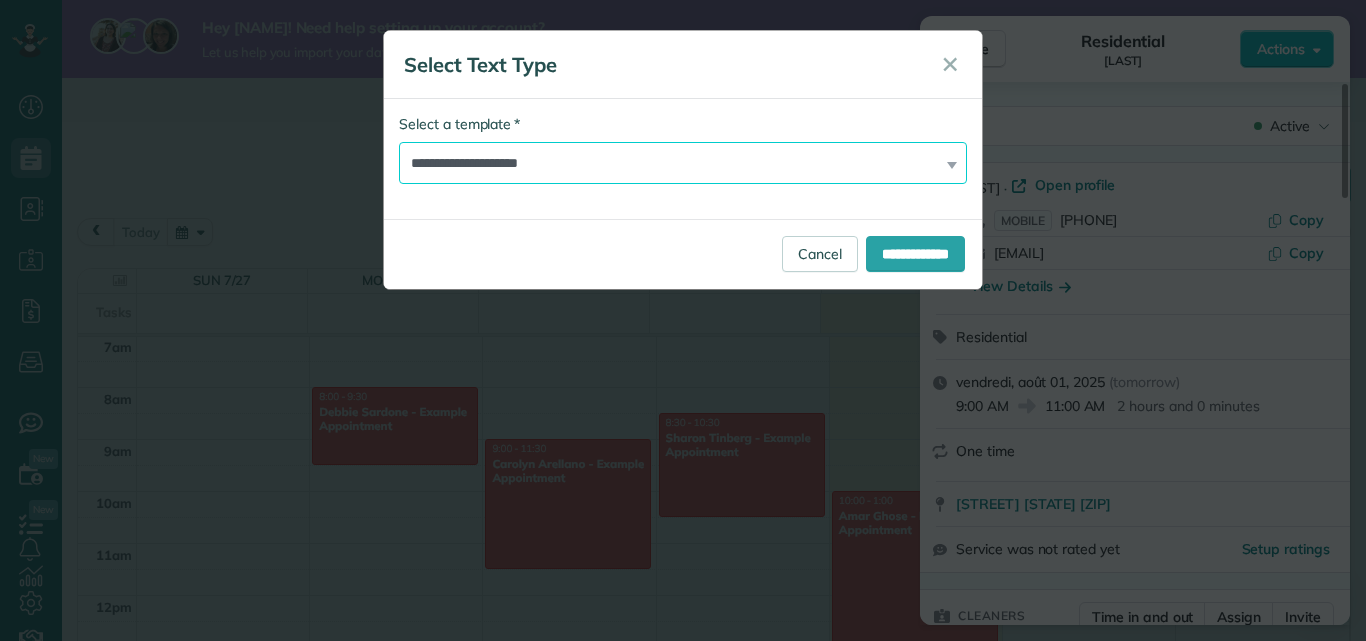 click on "**********" at bounding box center (683, 163) 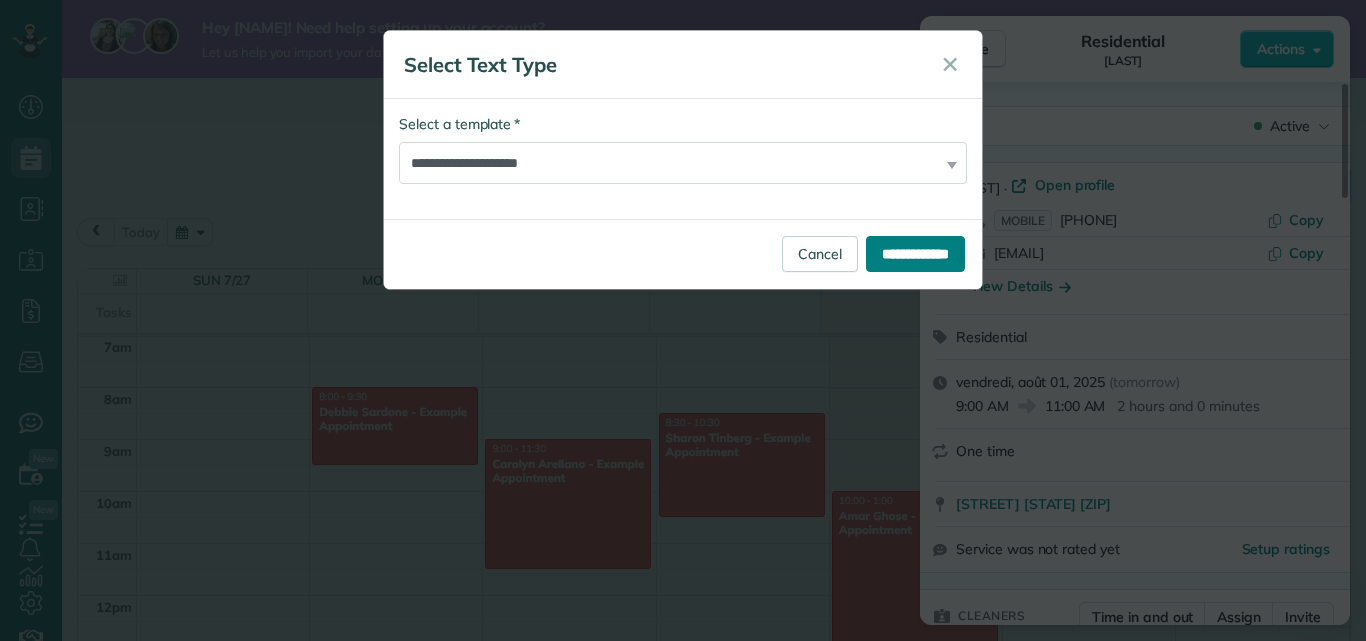 click on "**********" at bounding box center [915, 254] 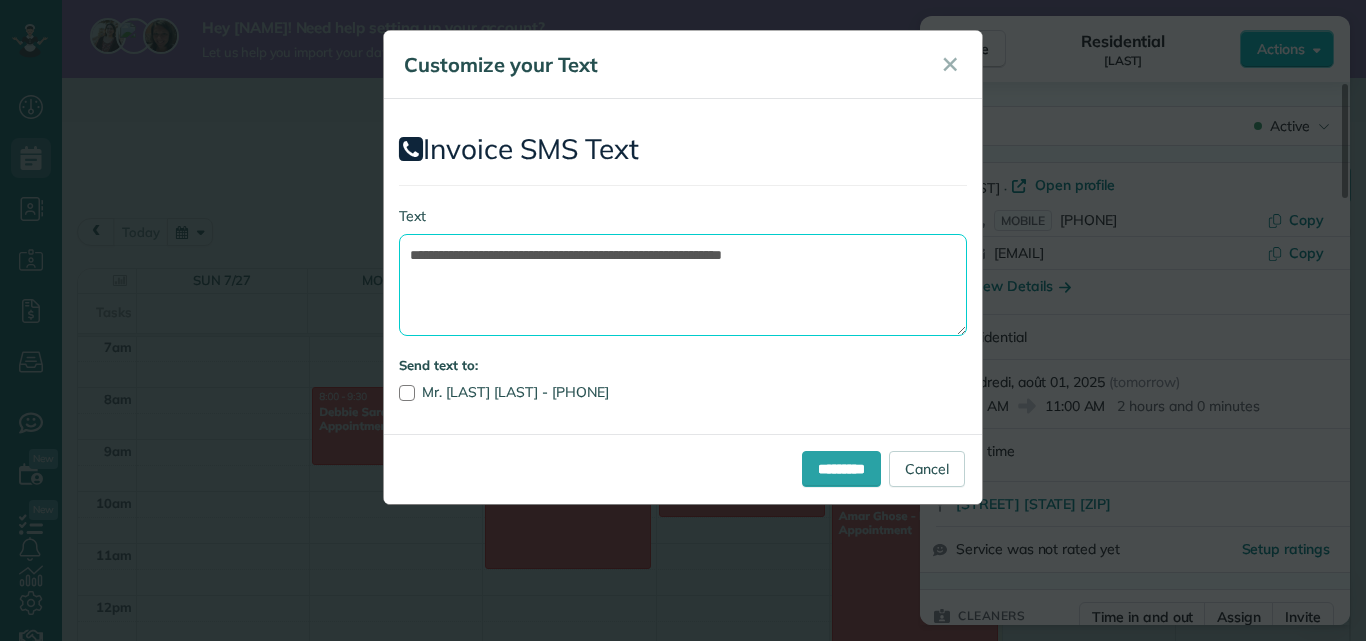 click on "**********" at bounding box center (683, 285) 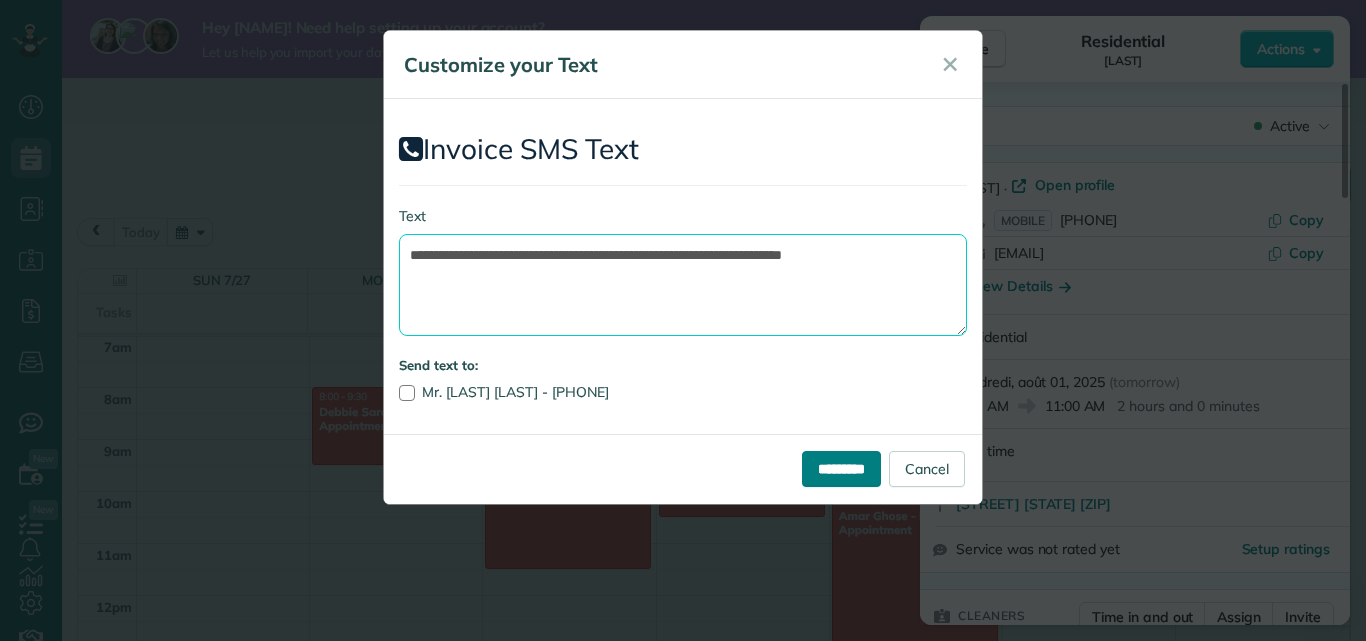 type on "**********" 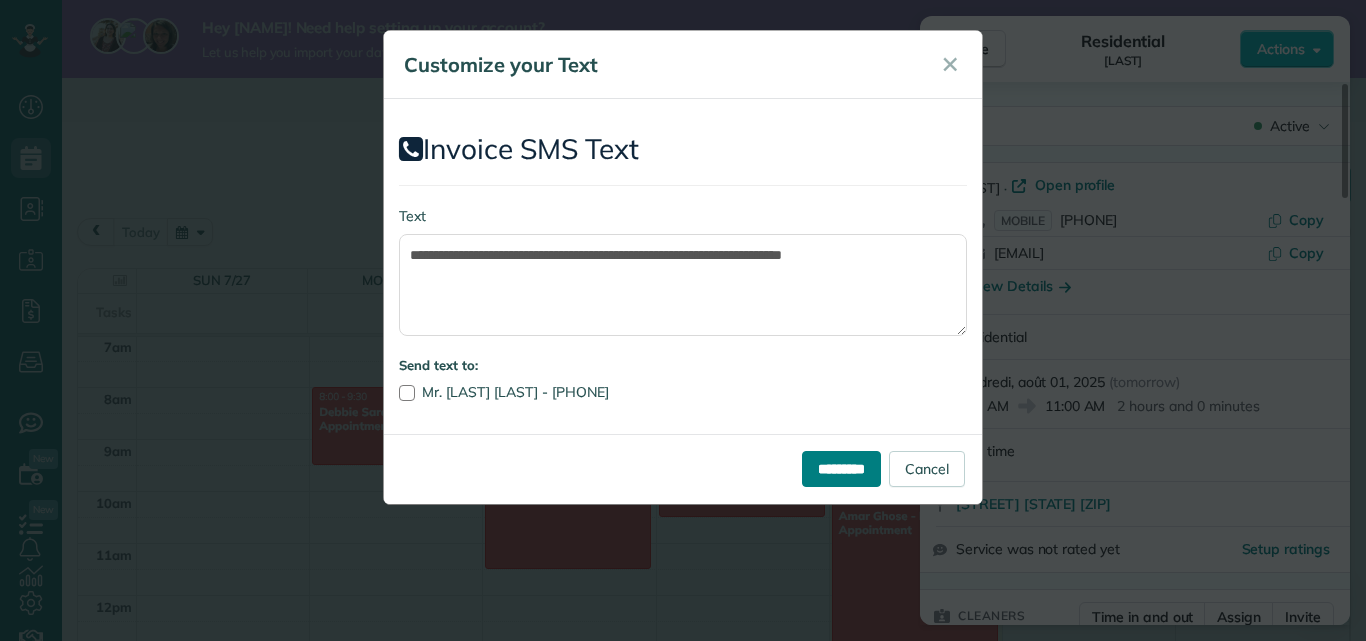 click on "*********" at bounding box center [841, 469] 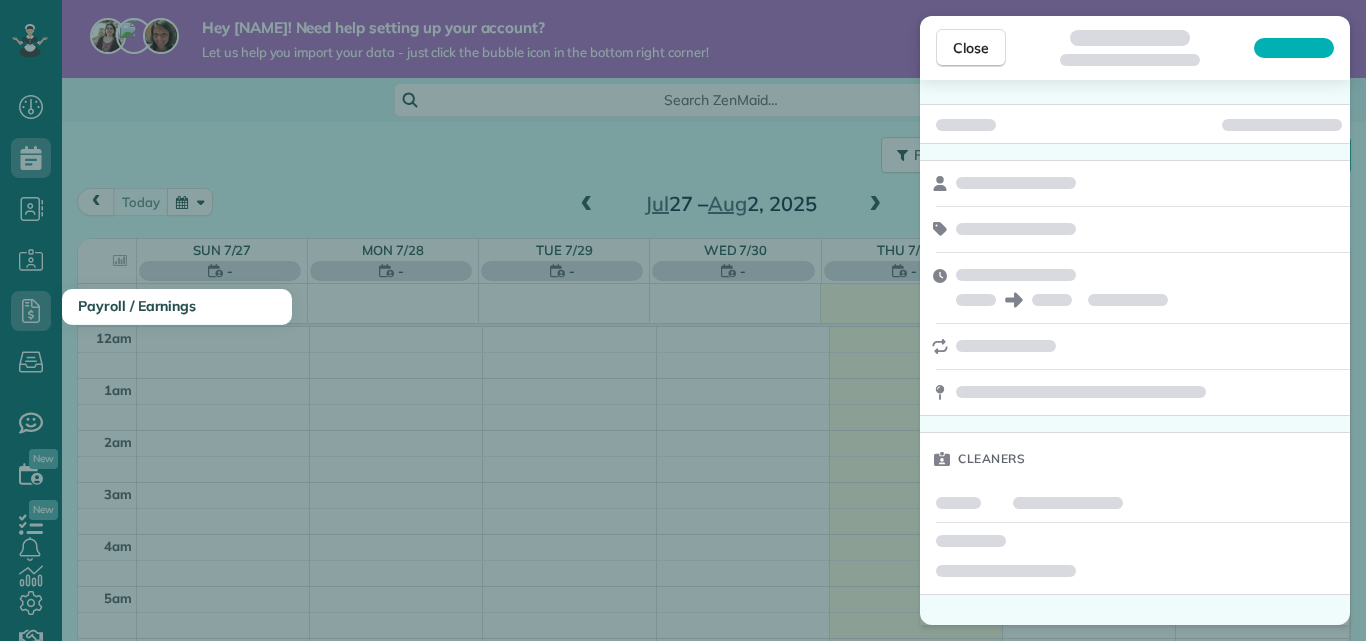 scroll, scrollTop: 0, scrollLeft: 0, axis: both 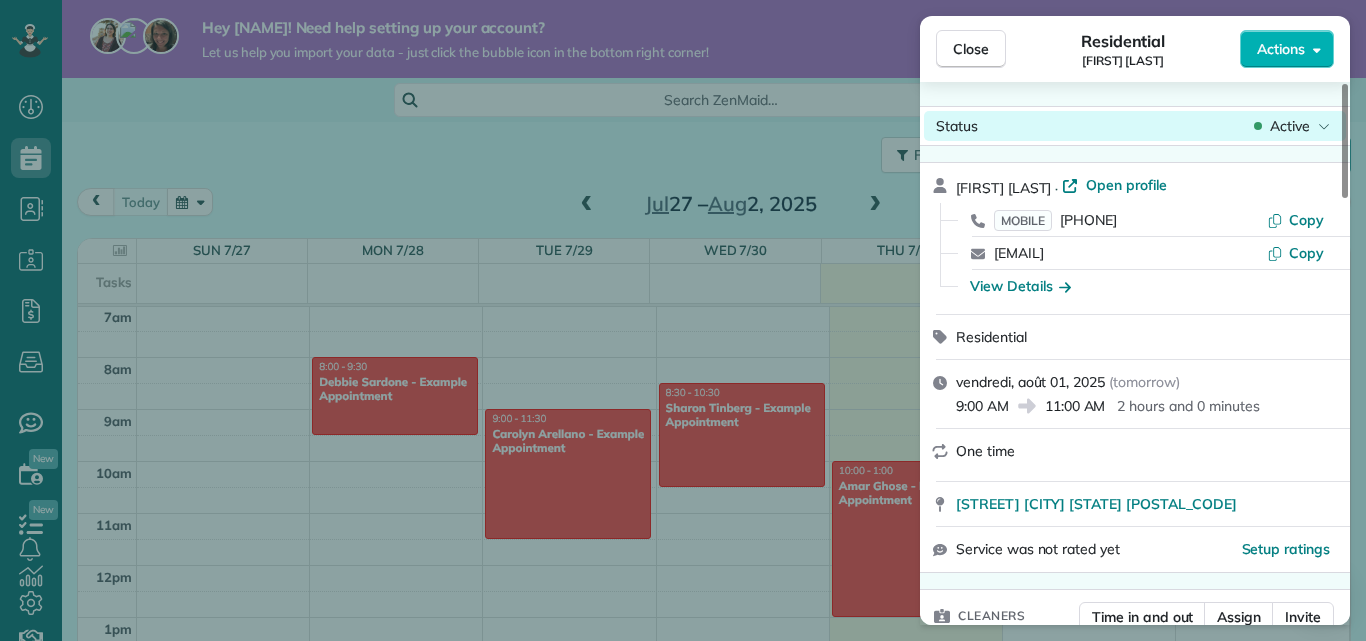 click on "Active" at bounding box center (1290, 126) 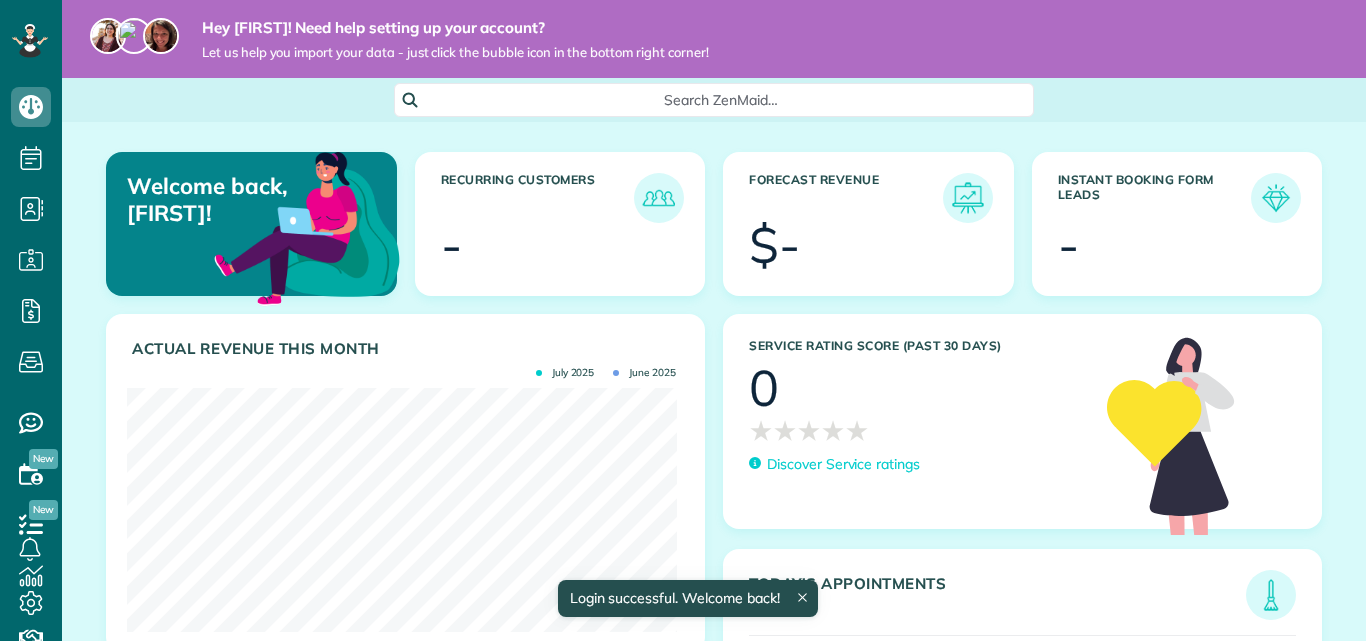 scroll, scrollTop: 0, scrollLeft: 0, axis: both 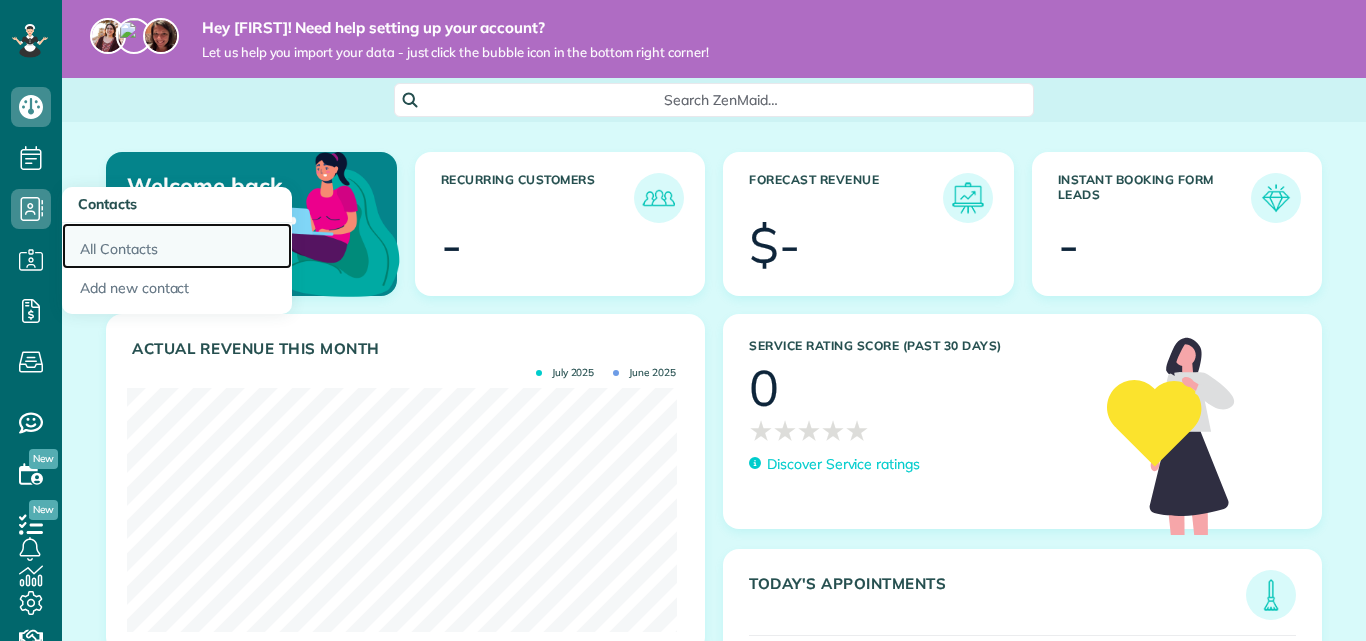 click on "All Contacts" at bounding box center [177, 246] 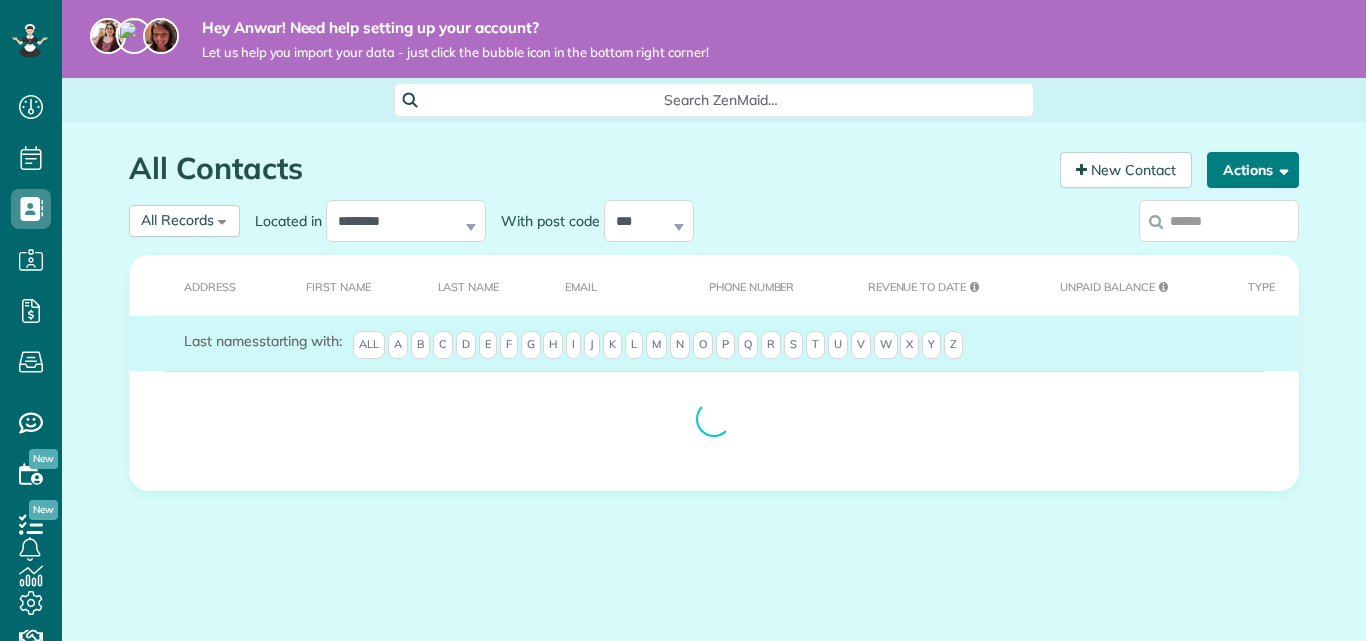 scroll, scrollTop: 0, scrollLeft: 0, axis: both 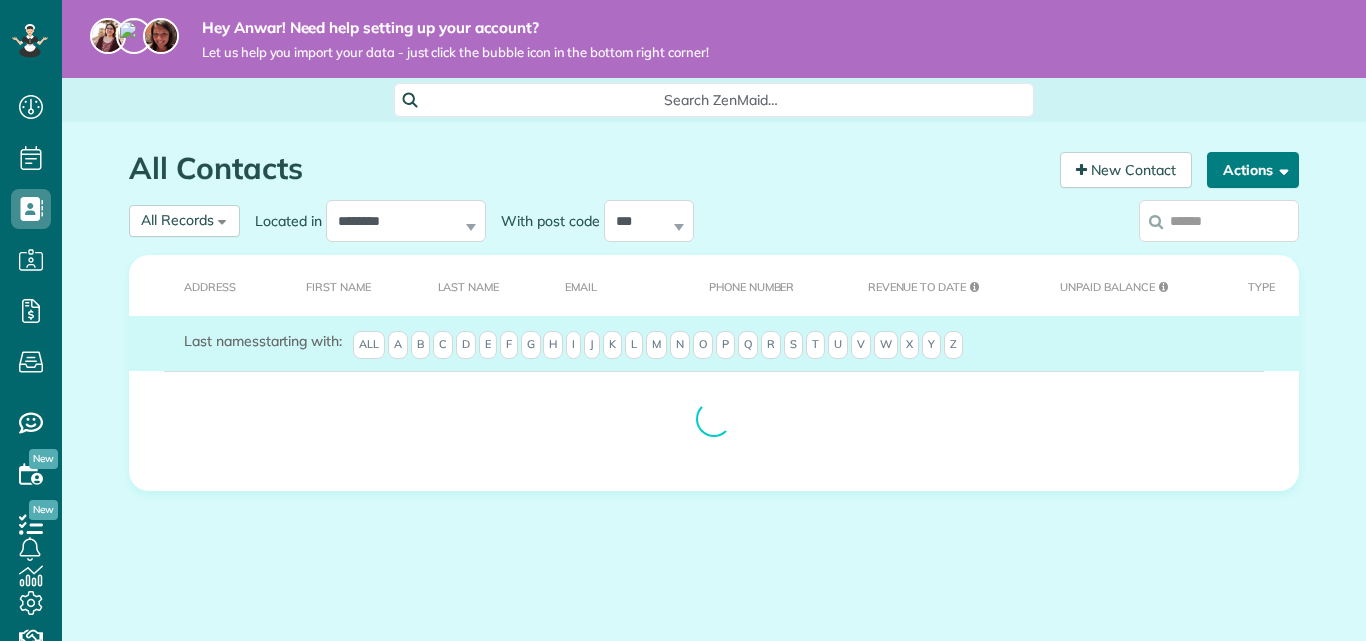 click on "Actions" at bounding box center [1253, 170] 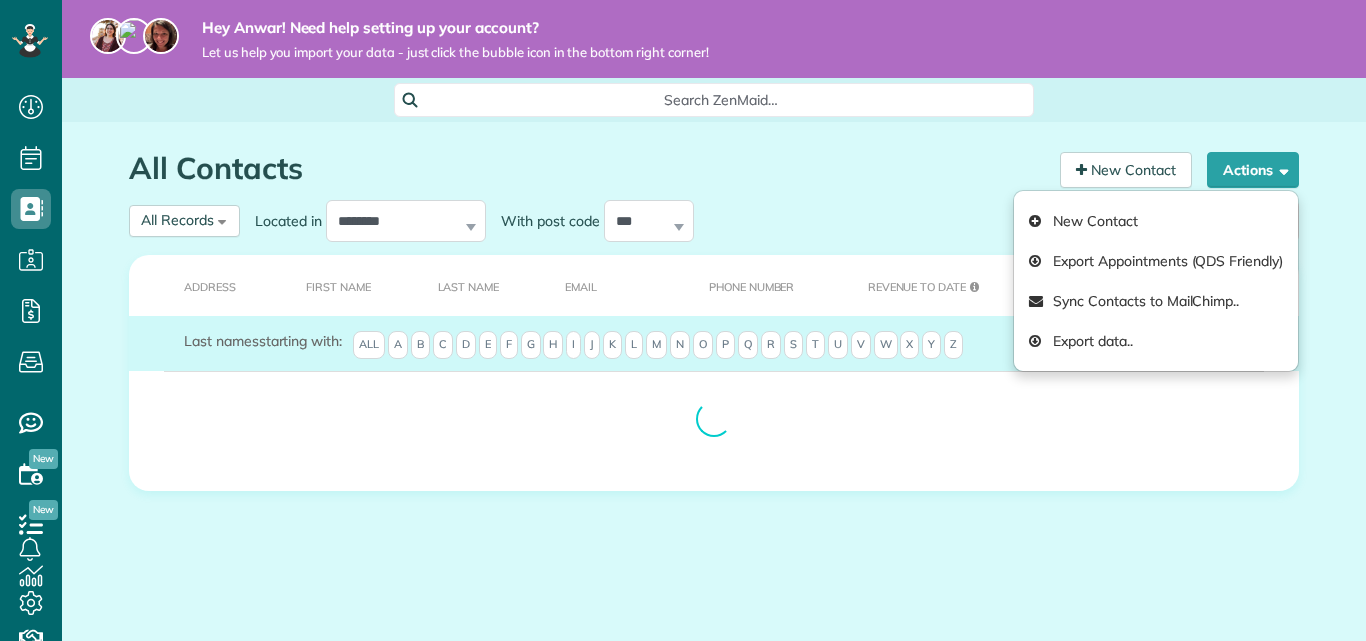 click on "All Contacts
Contacts in ZenMaid [2 min]
New Contact
Actions
New Contact
Export Appointments (QDS Friendly)
Sync Contacts to MailChimp..
Export data..
All Records
All Records
Leads" at bounding box center (714, 376) 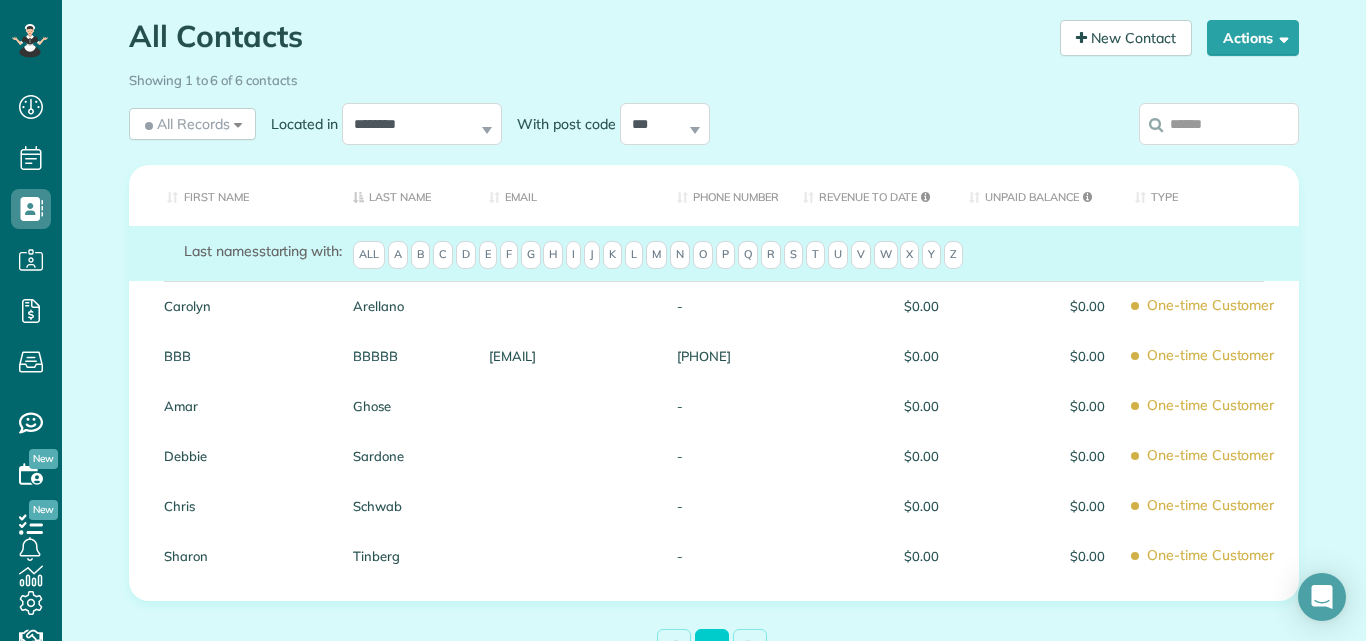 scroll, scrollTop: 133, scrollLeft: 0, axis: vertical 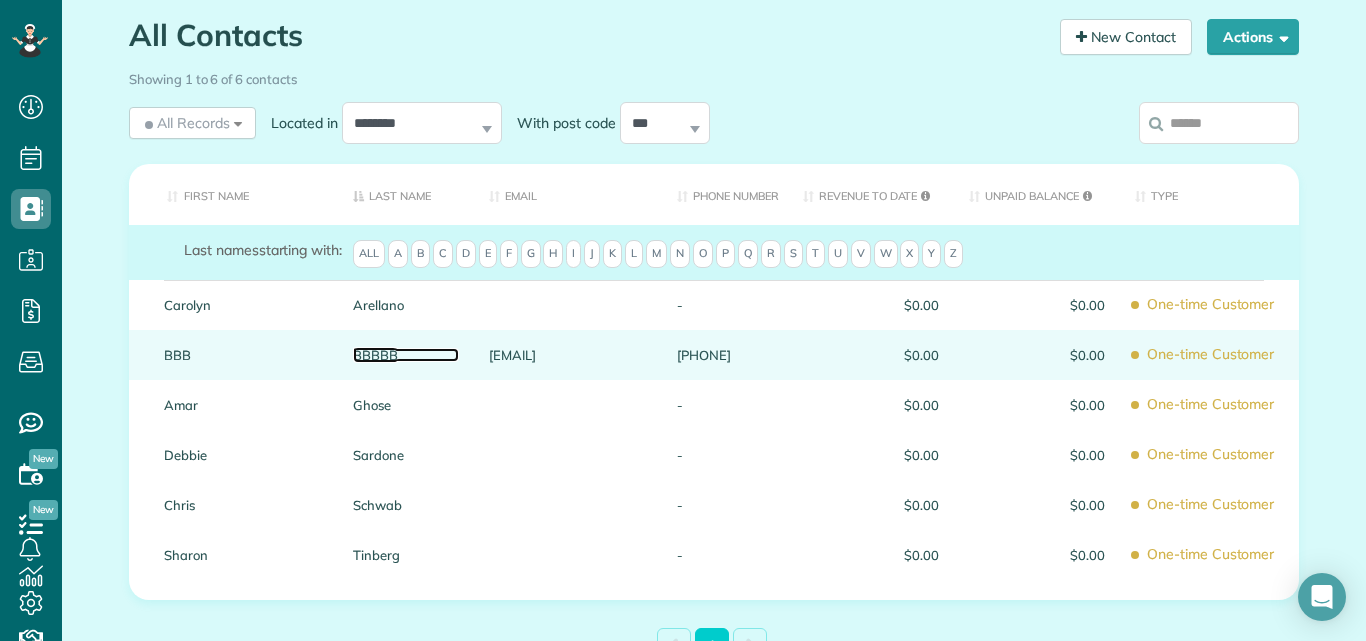 click on "BBBBB" at bounding box center [406, 355] 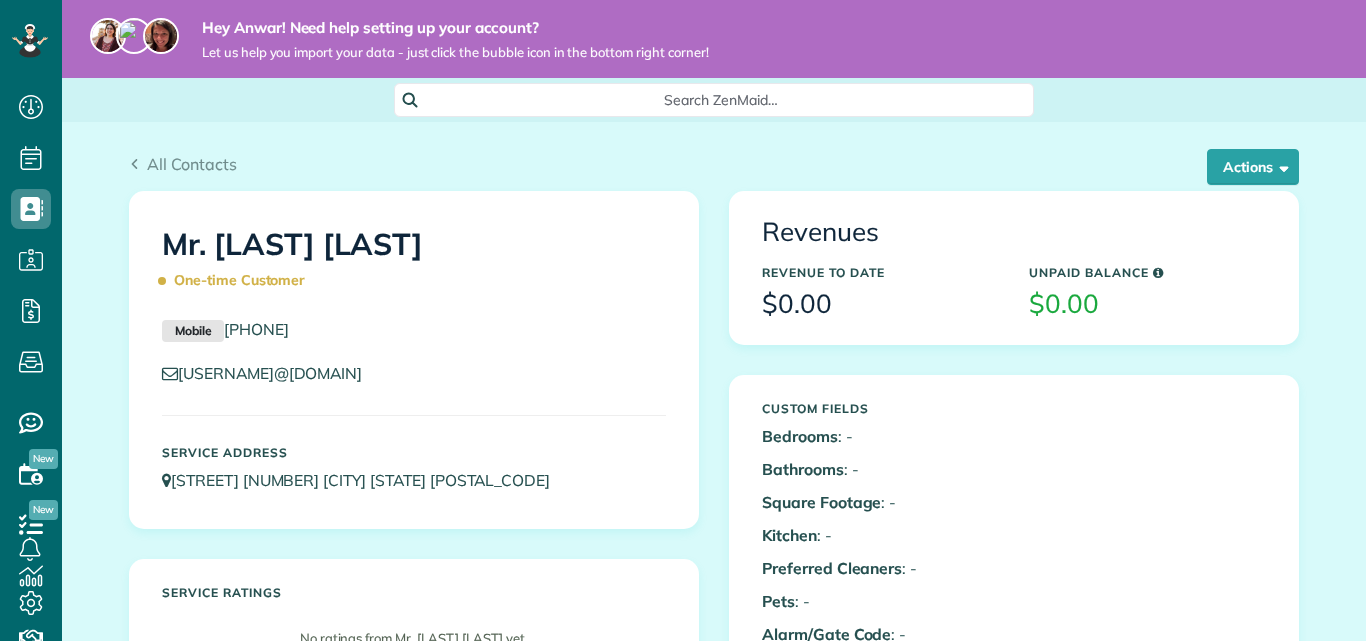 scroll, scrollTop: 0, scrollLeft: 0, axis: both 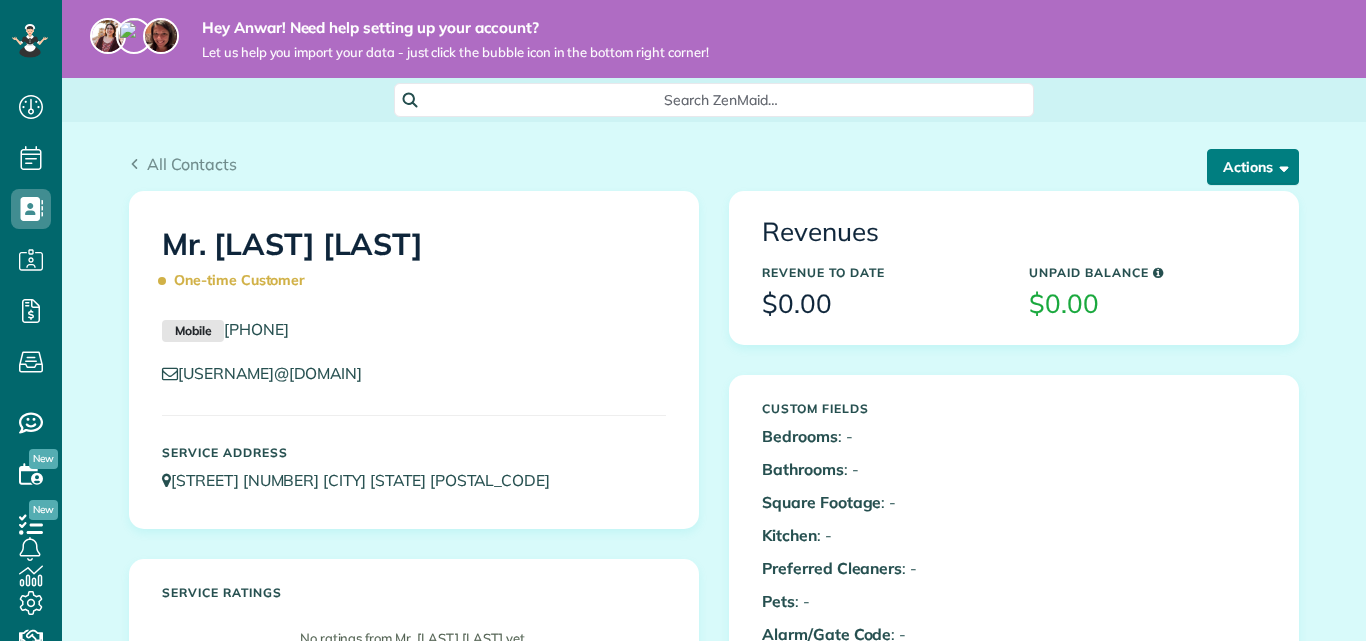 click on "Actions" at bounding box center (1253, 167) 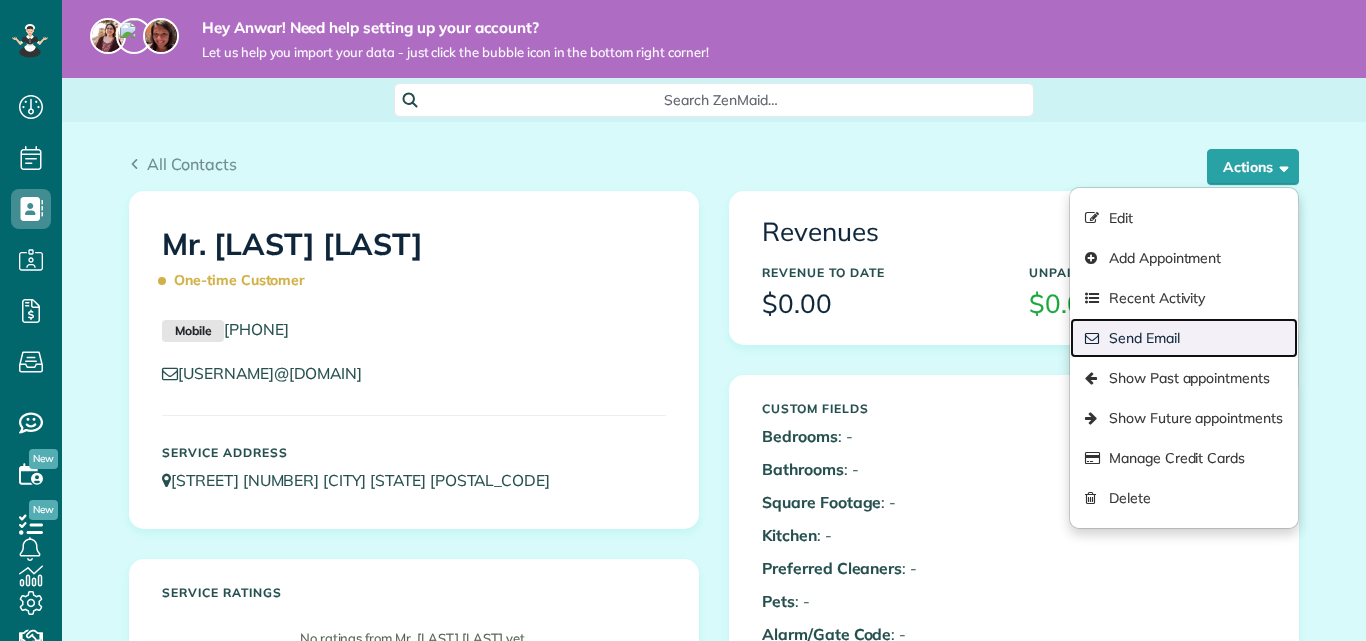 click on "Send Email" at bounding box center [1184, 338] 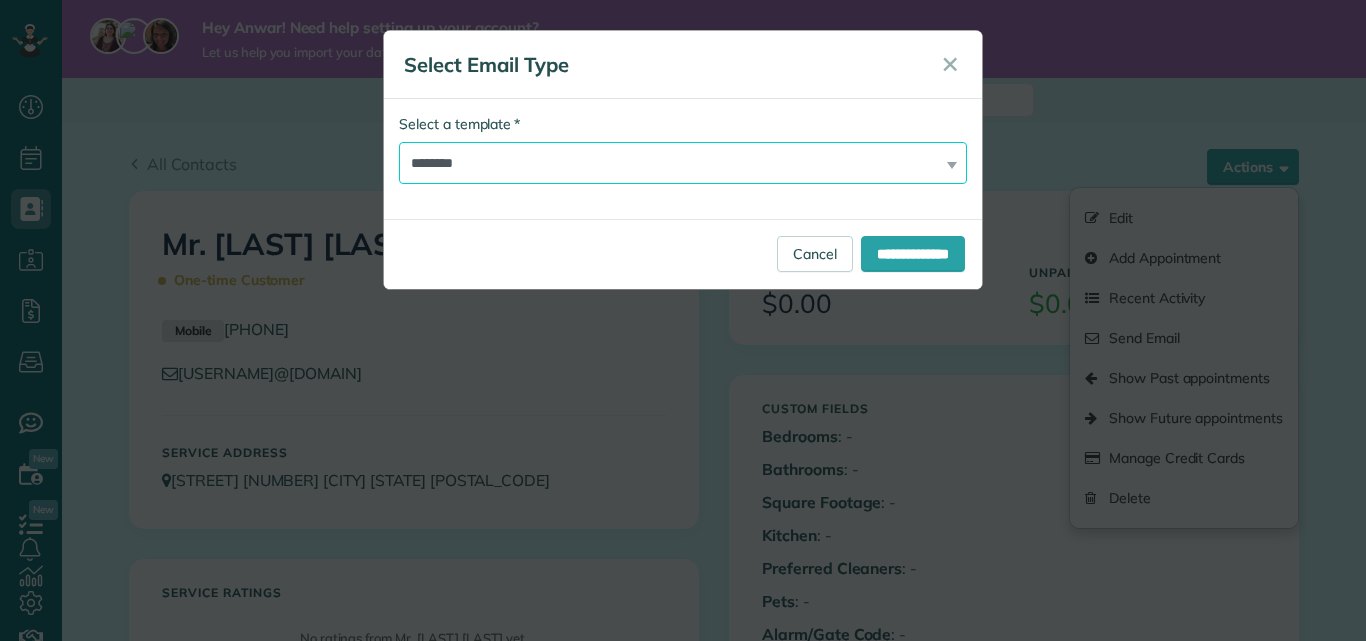 click on "**********" at bounding box center [683, 163] 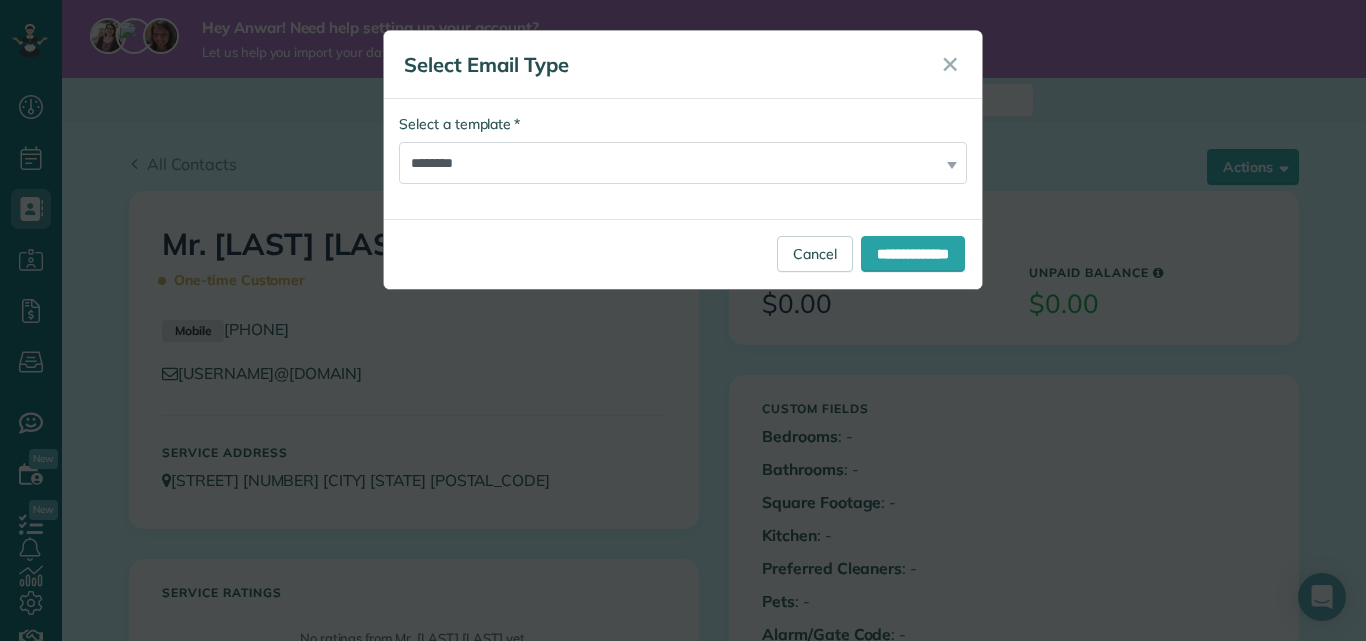 click on "**********" at bounding box center (683, 159) 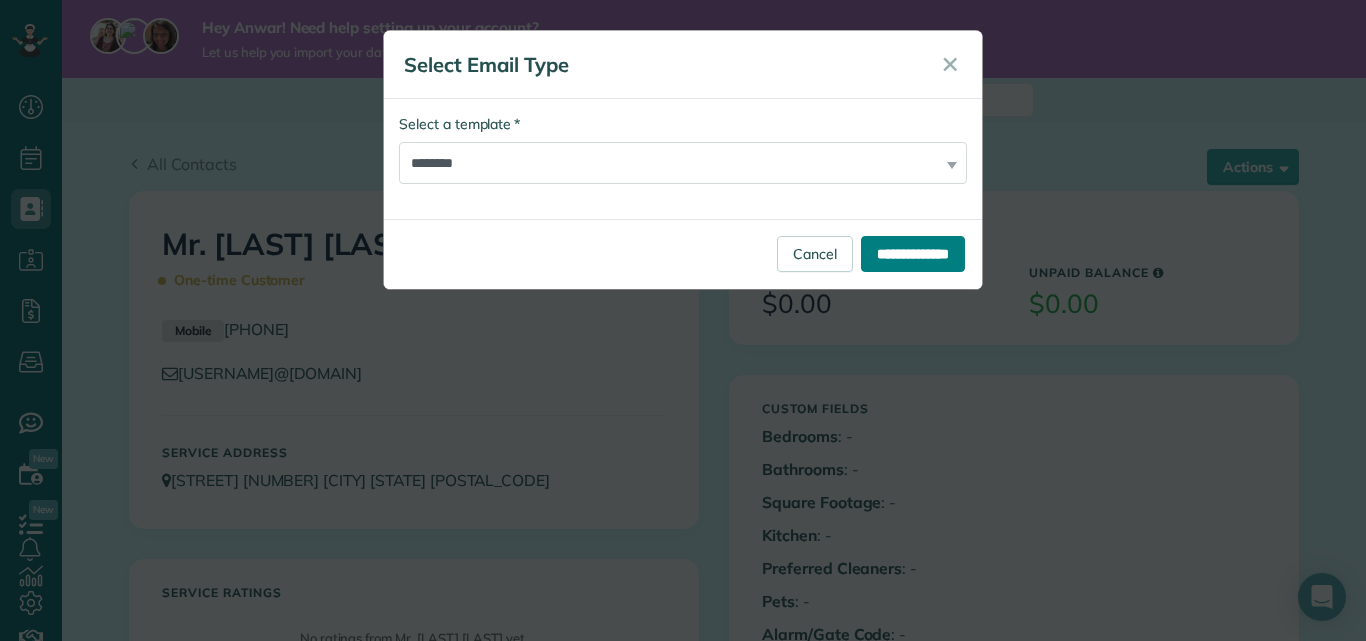 click on "**********" at bounding box center [913, 254] 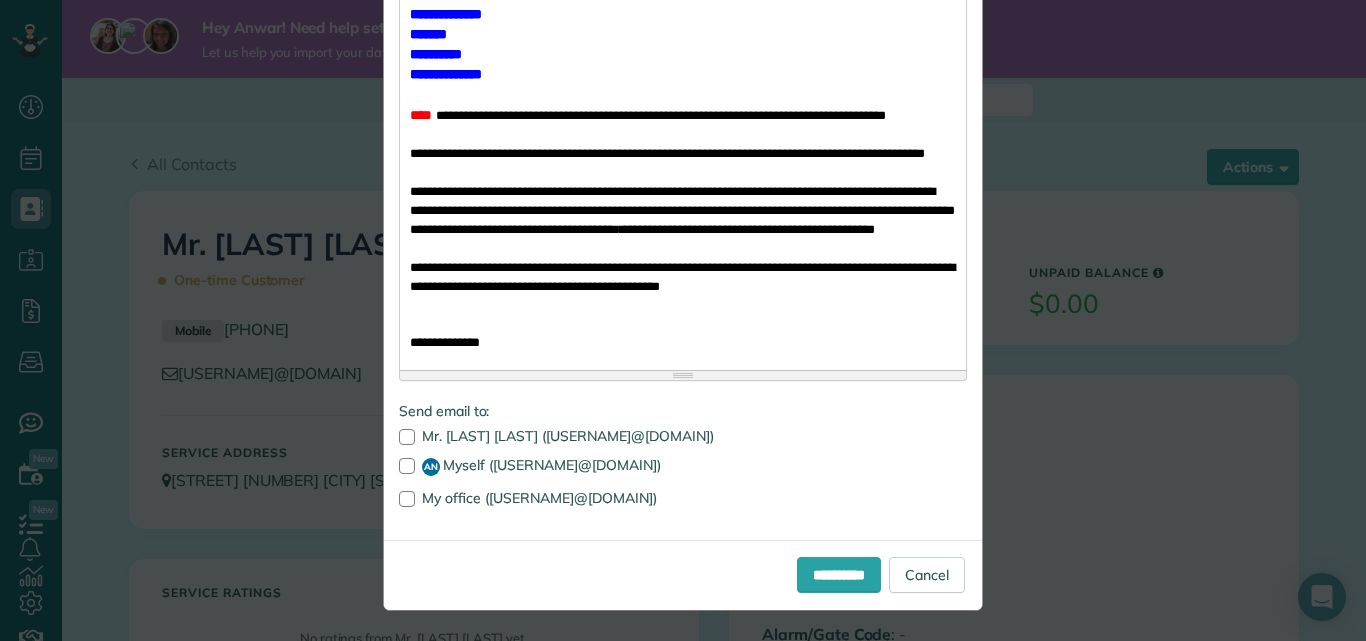 scroll, scrollTop: 600, scrollLeft: 0, axis: vertical 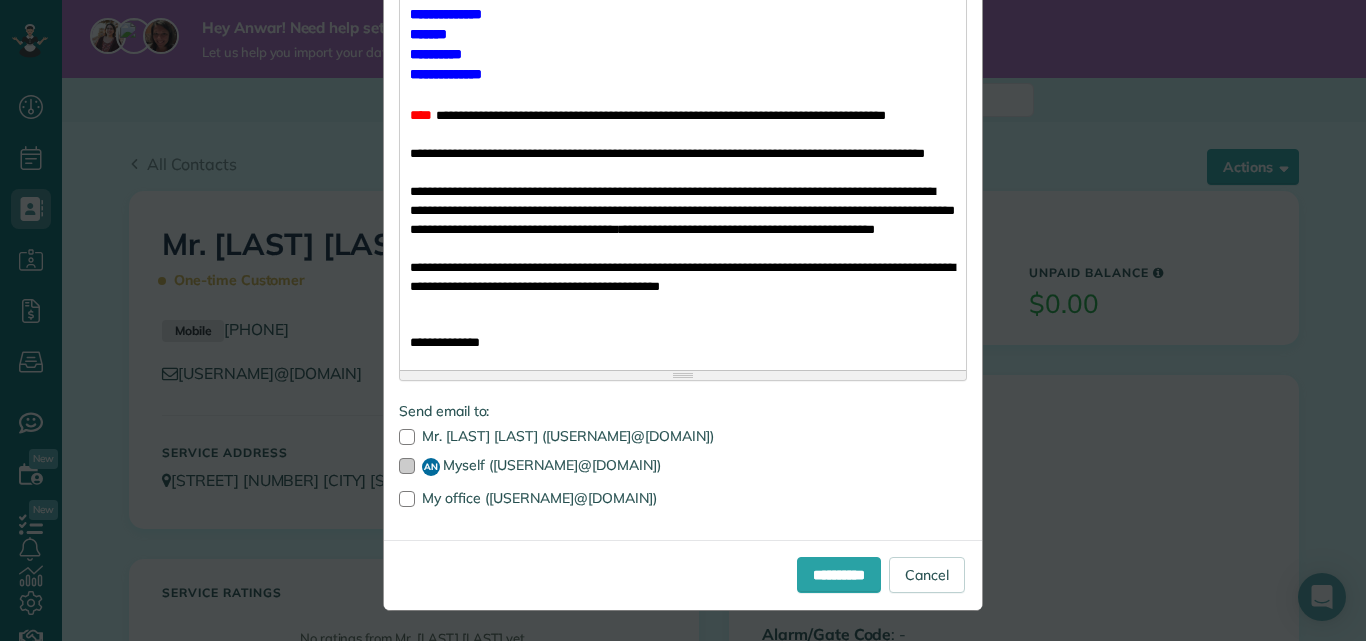 click on "AN  Myself (coralsarine@mechanicspedia.com)" at bounding box center (683, 467) 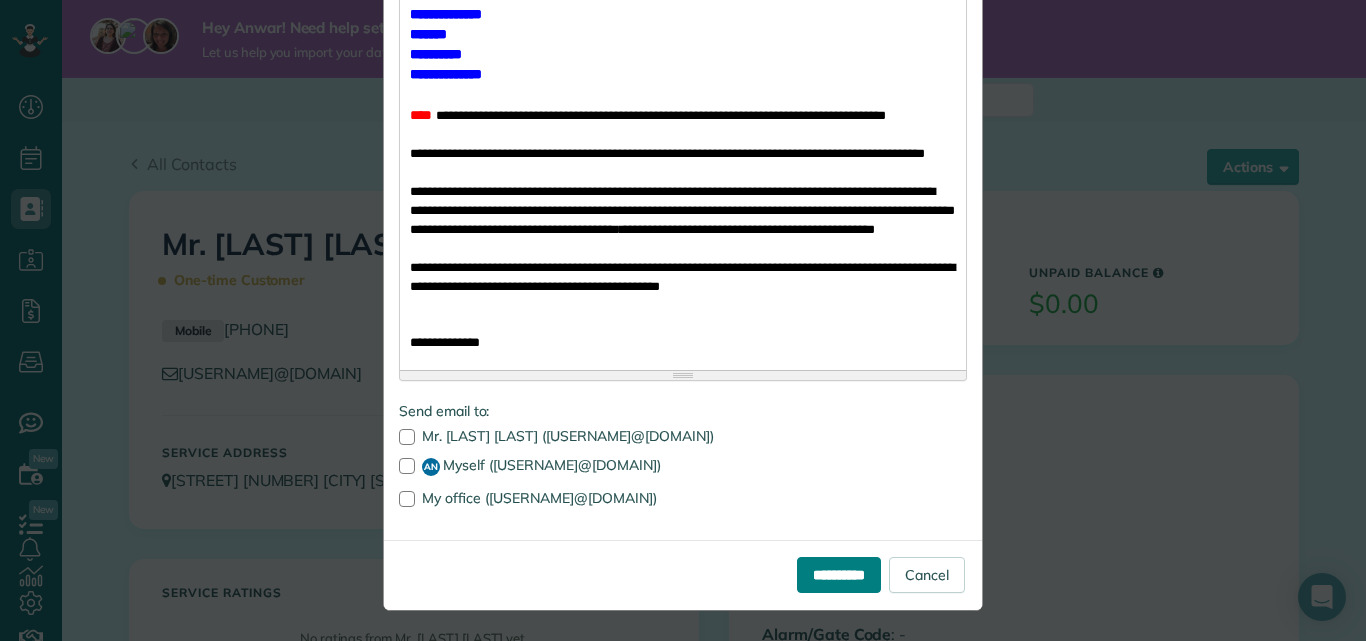 click on "**********" at bounding box center (839, 575) 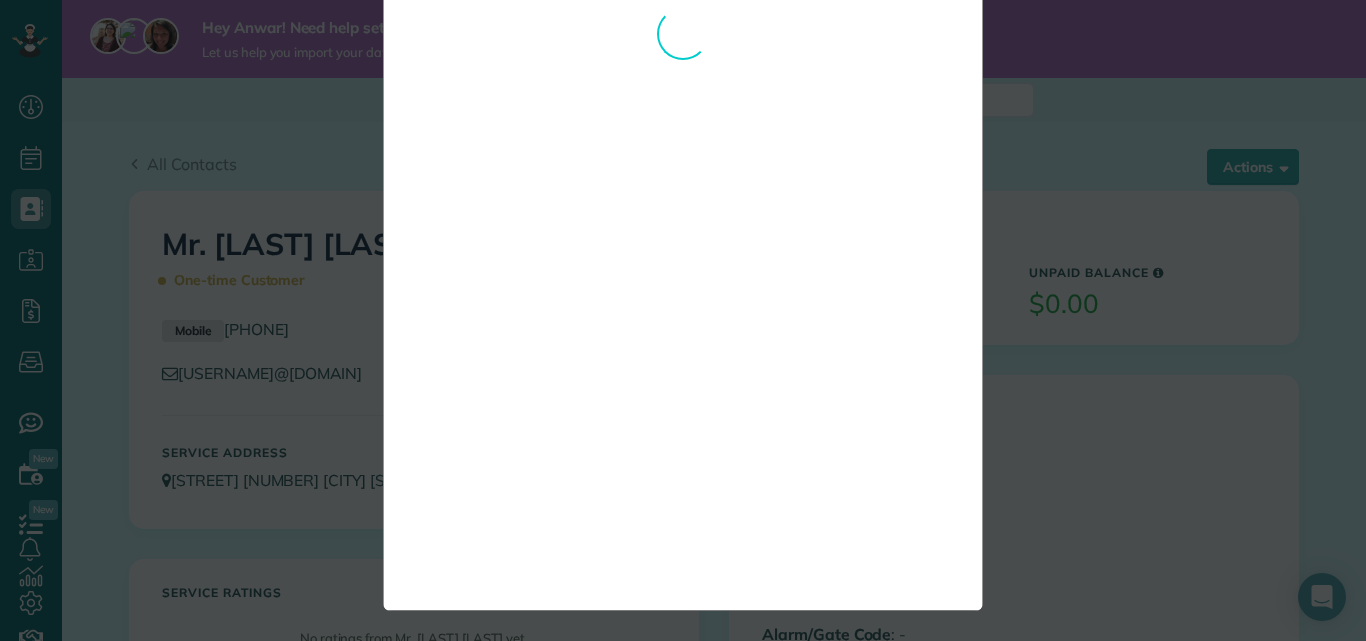 scroll, scrollTop: 0, scrollLeft: 0, axis: both 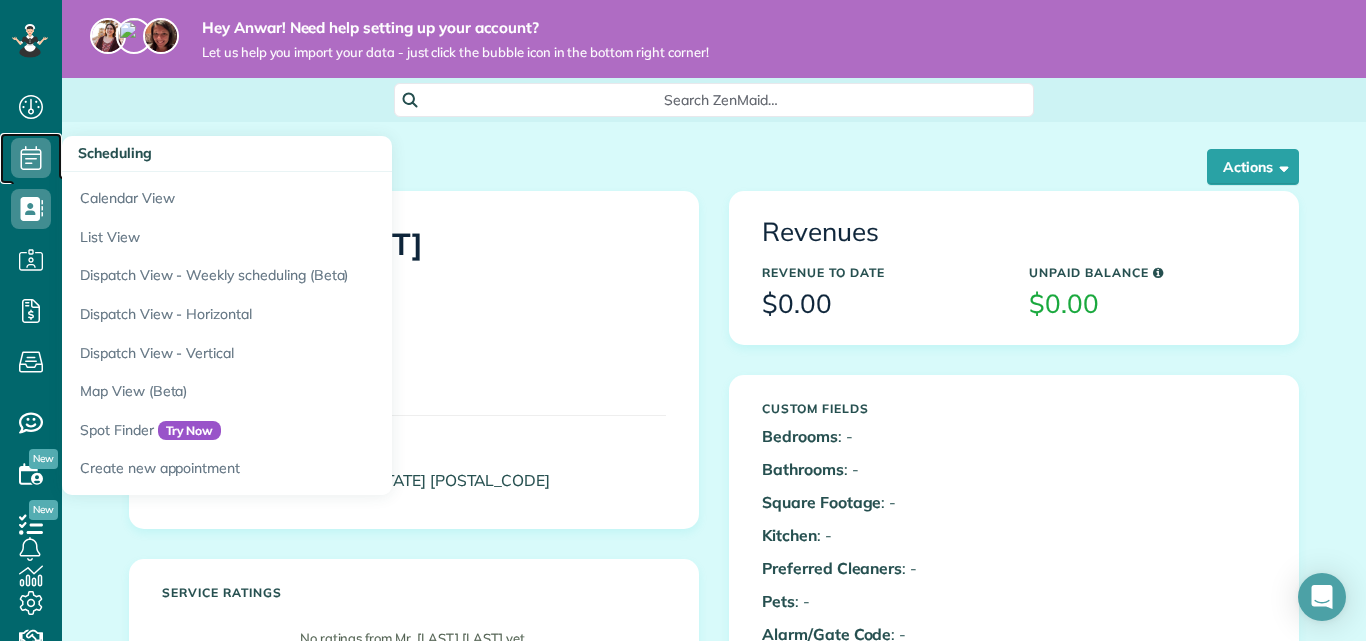 click 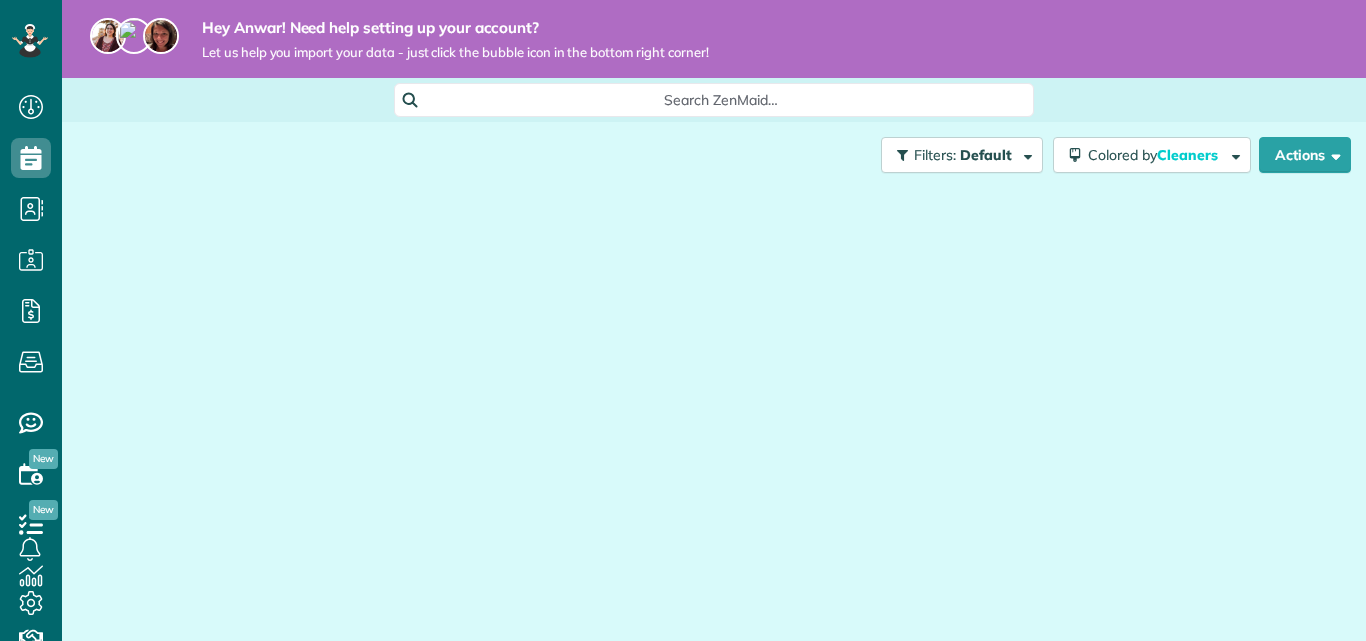 scroll, scrollTop: 0, scrollLeft: 0, axis: both 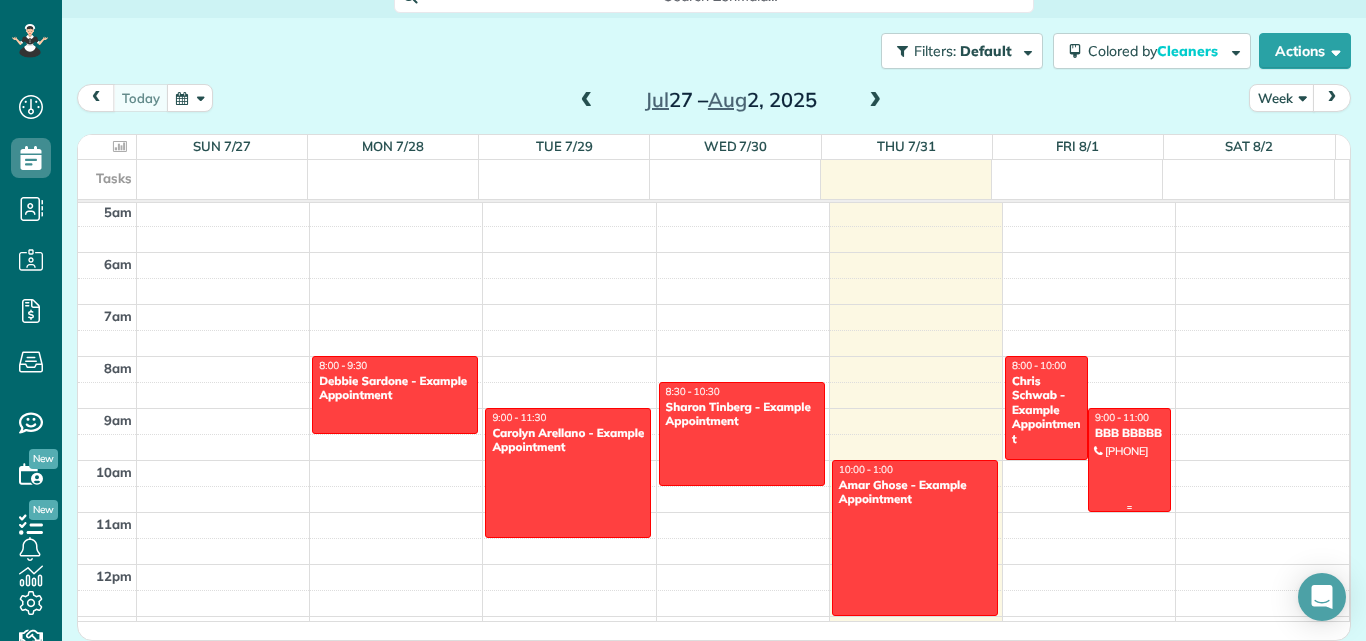 click on "BBB BBBBB" at bounding box center [1129, 433] 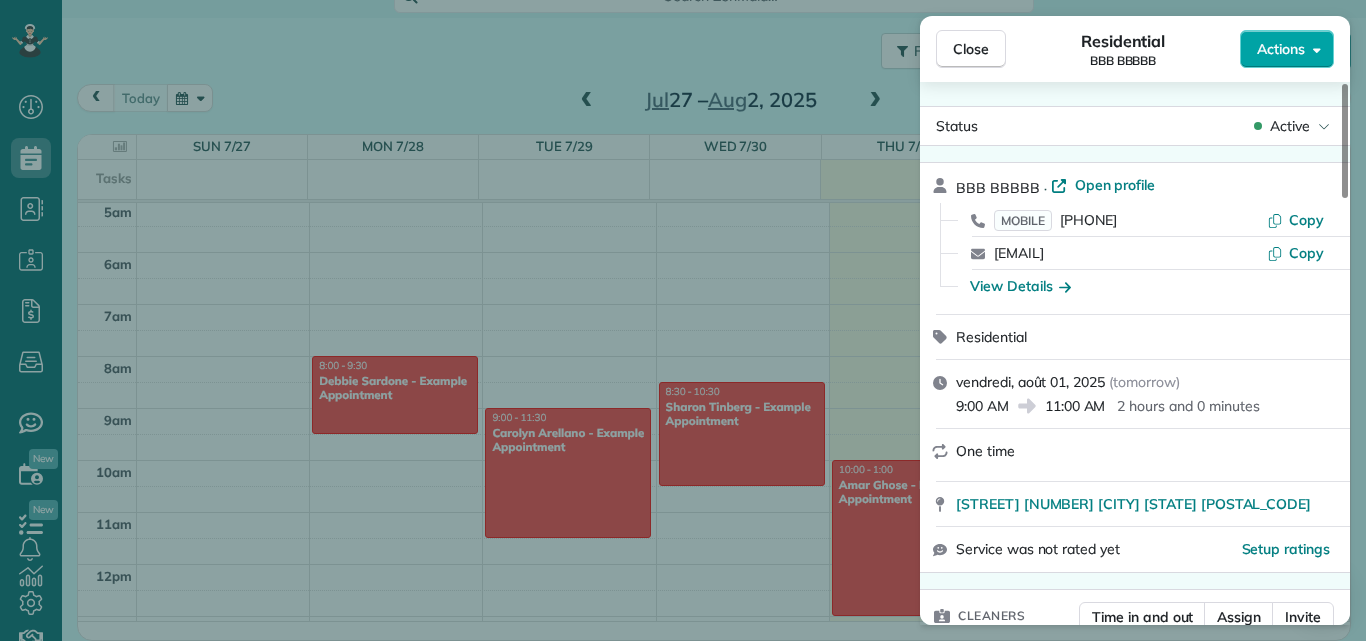 click on "Actions" at bounding box center (1281, 49) 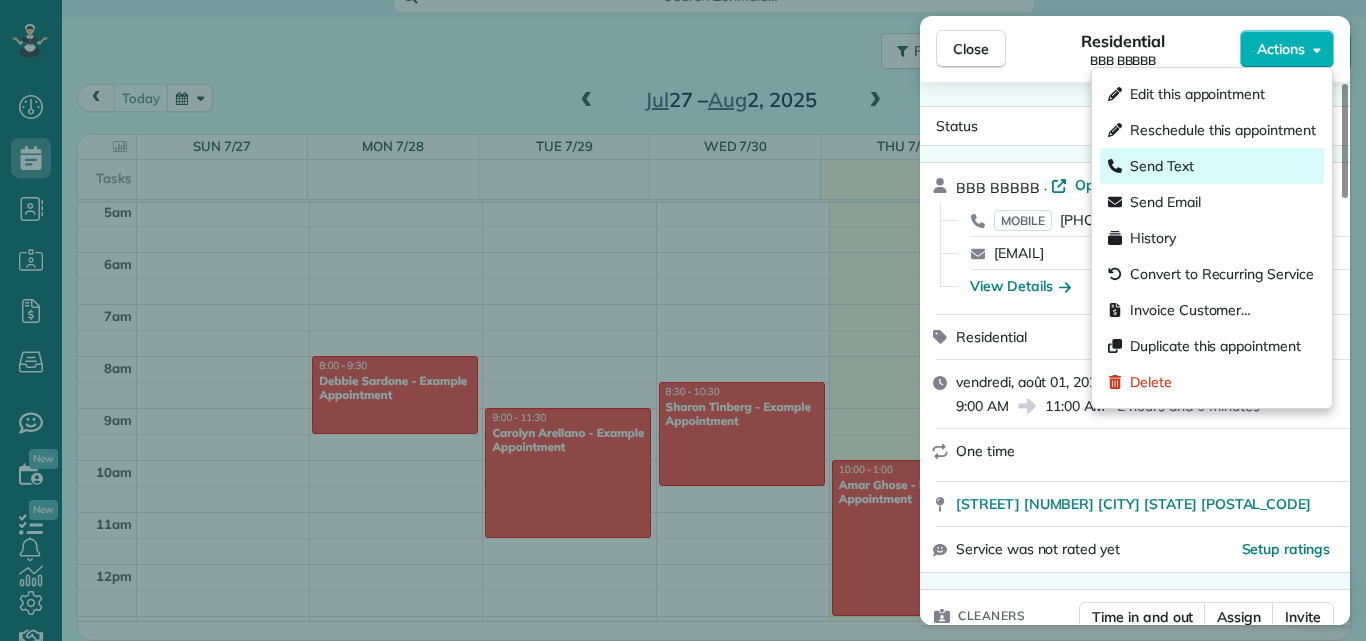 click on "Send Text" at bounding box center [1162, 166] 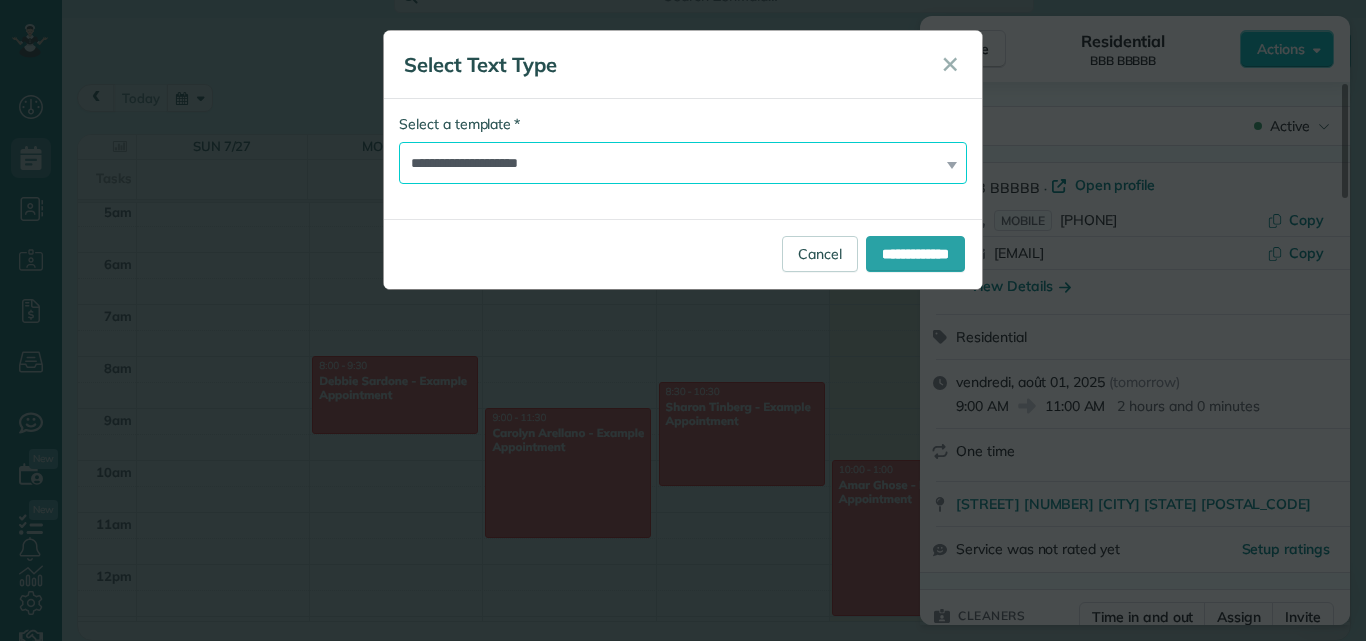click on "**********" at bounding box center [683, 163] 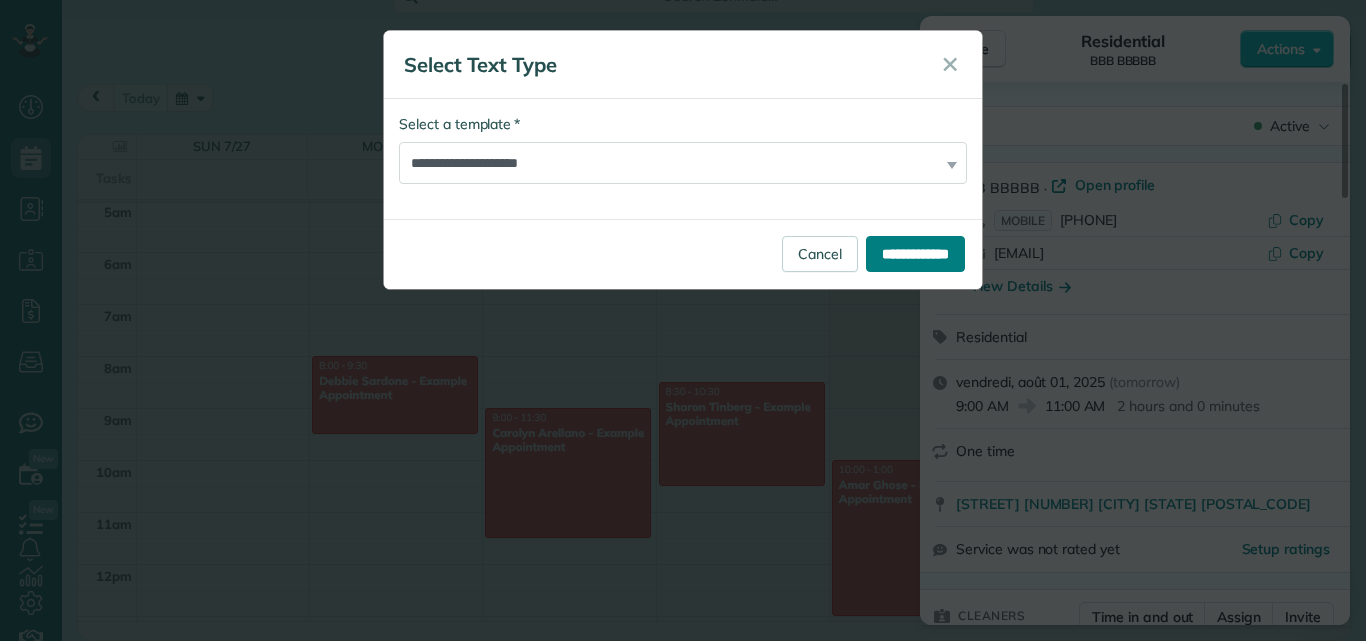 click on "**********" at bounding box center [915, 254] 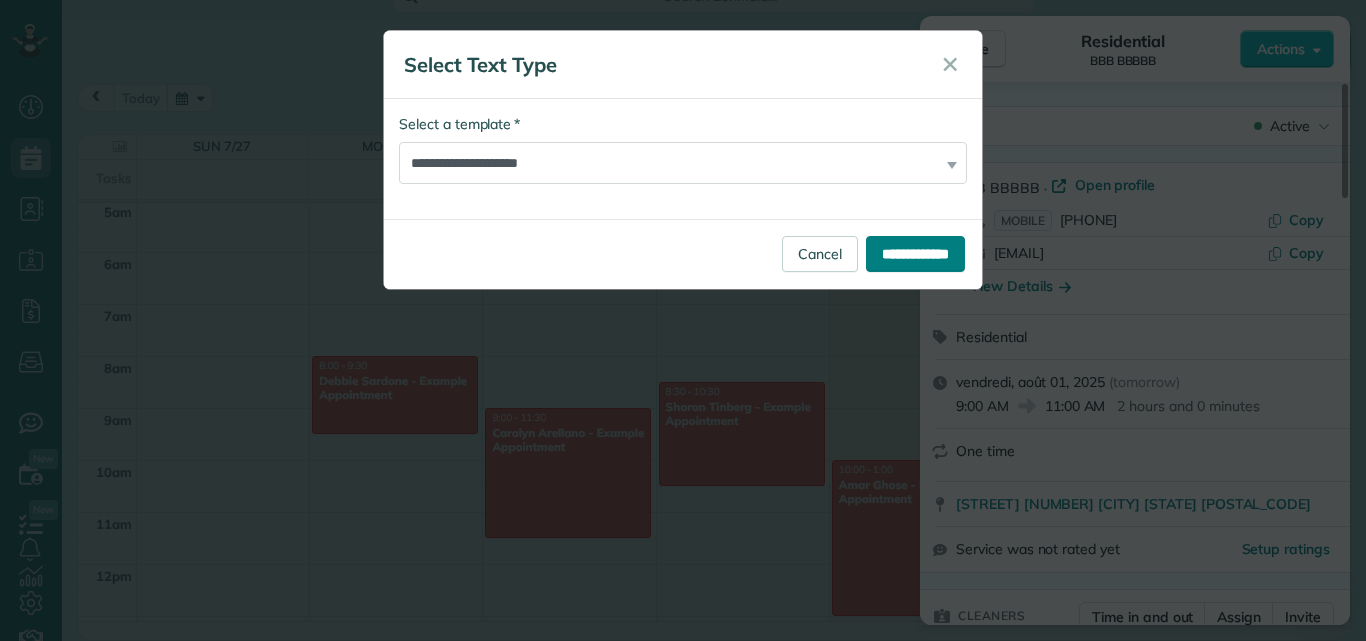 click on "**********" at bounding box center (683, 160) 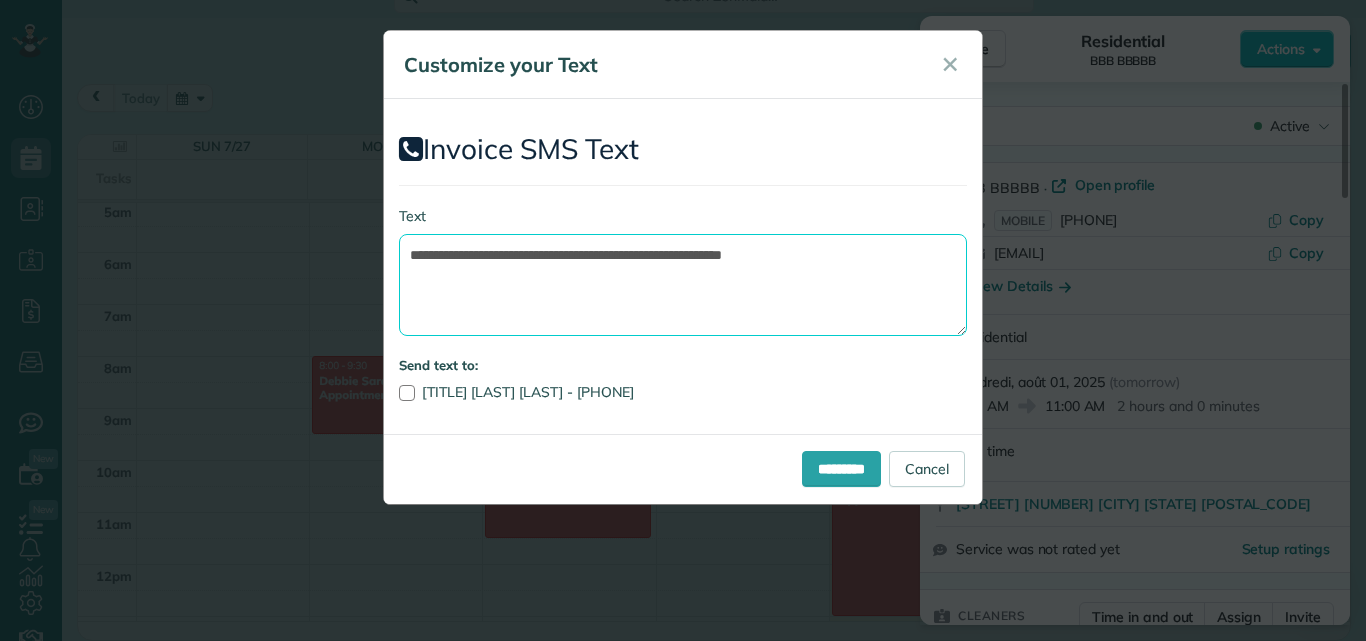 click on "**********" at bounding box center (683, 285) 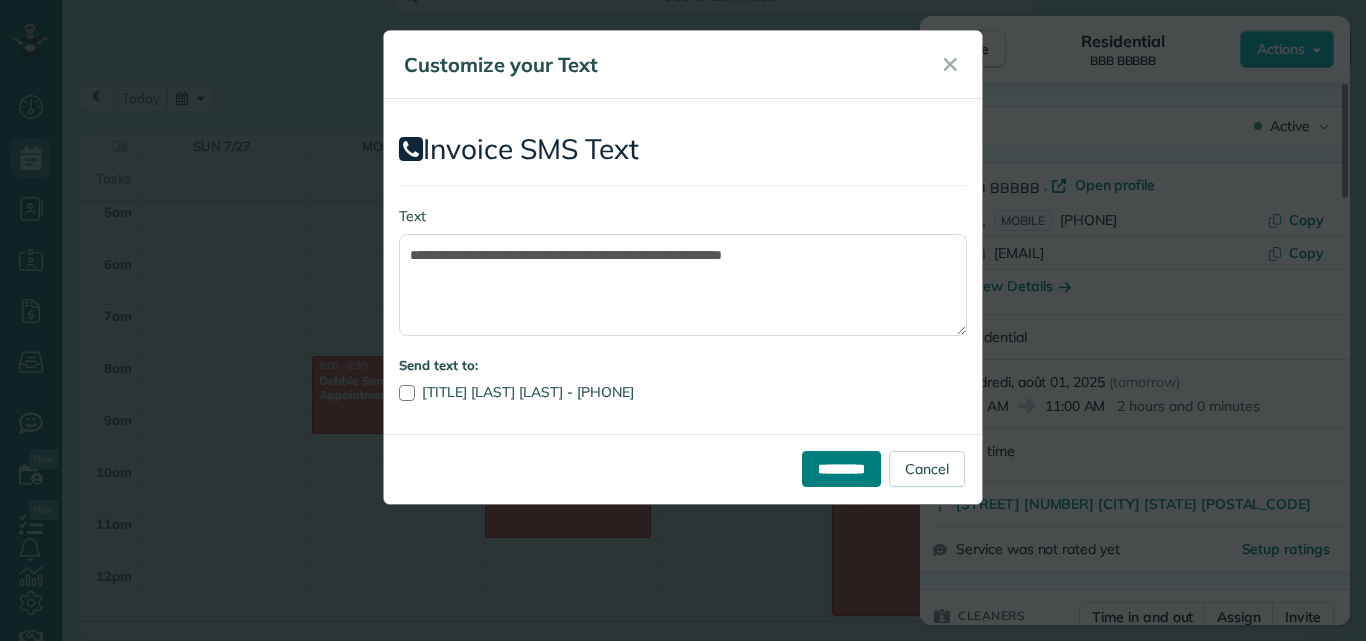 click on "*********" at bounding box center [841, 469] 